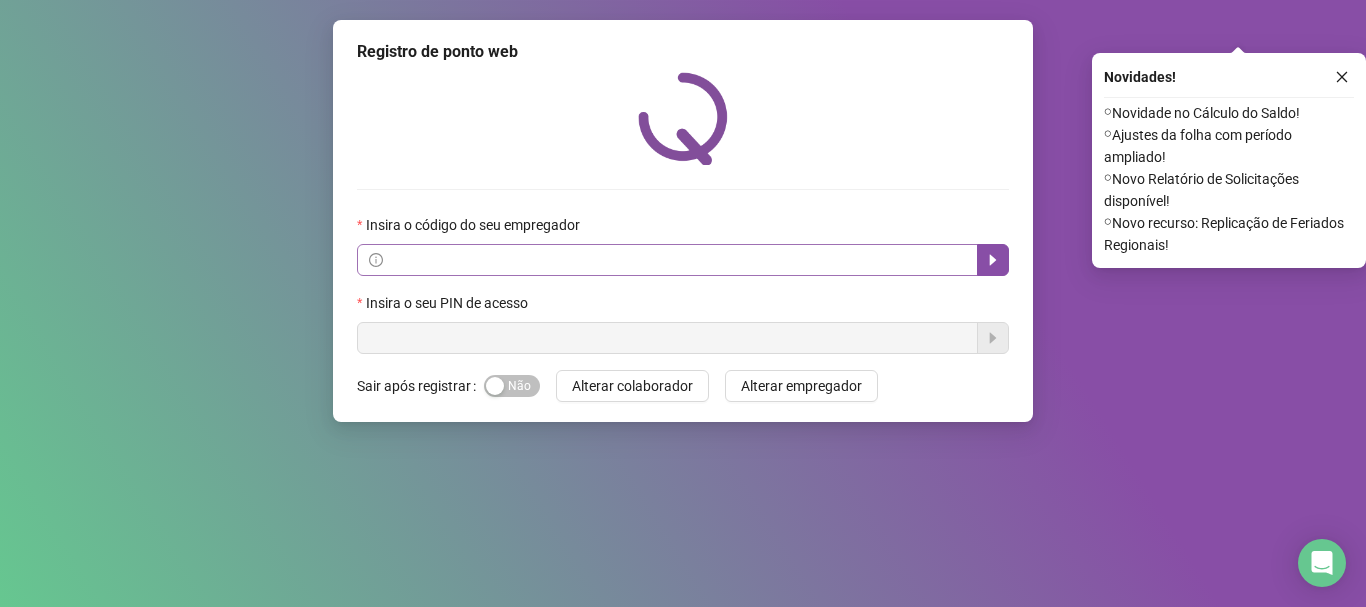 scroll, scrollTop: 0, scrollLeft: 0, axis: both 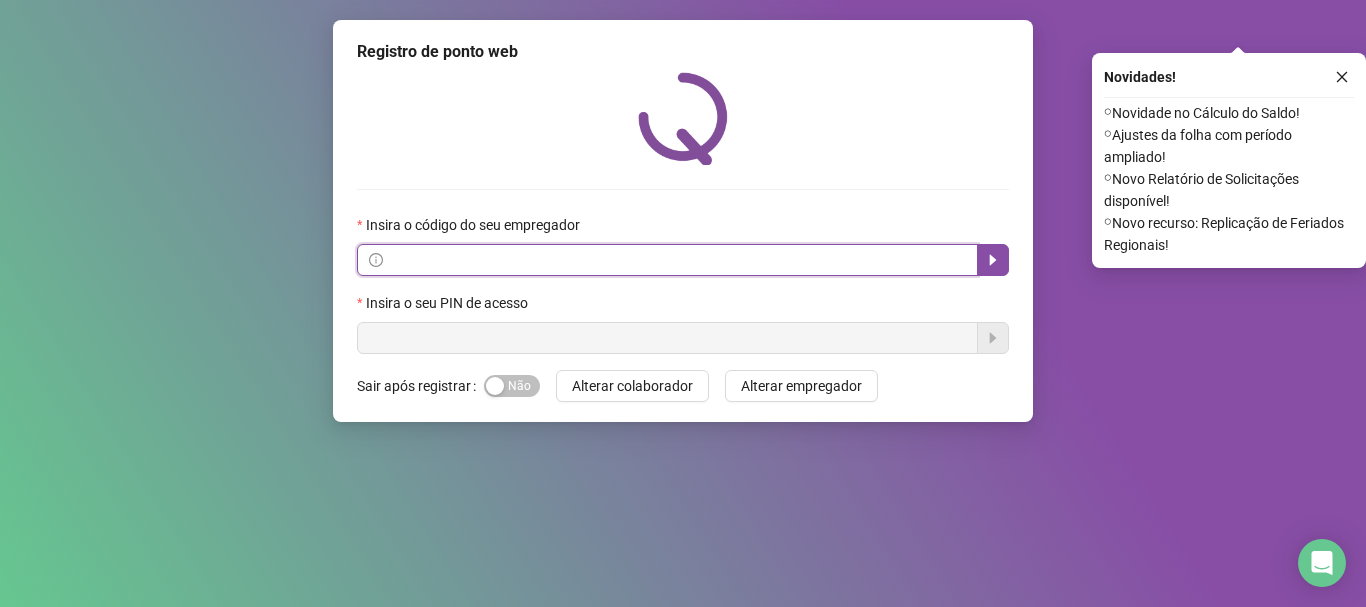 click at bounding box center (676, 260) 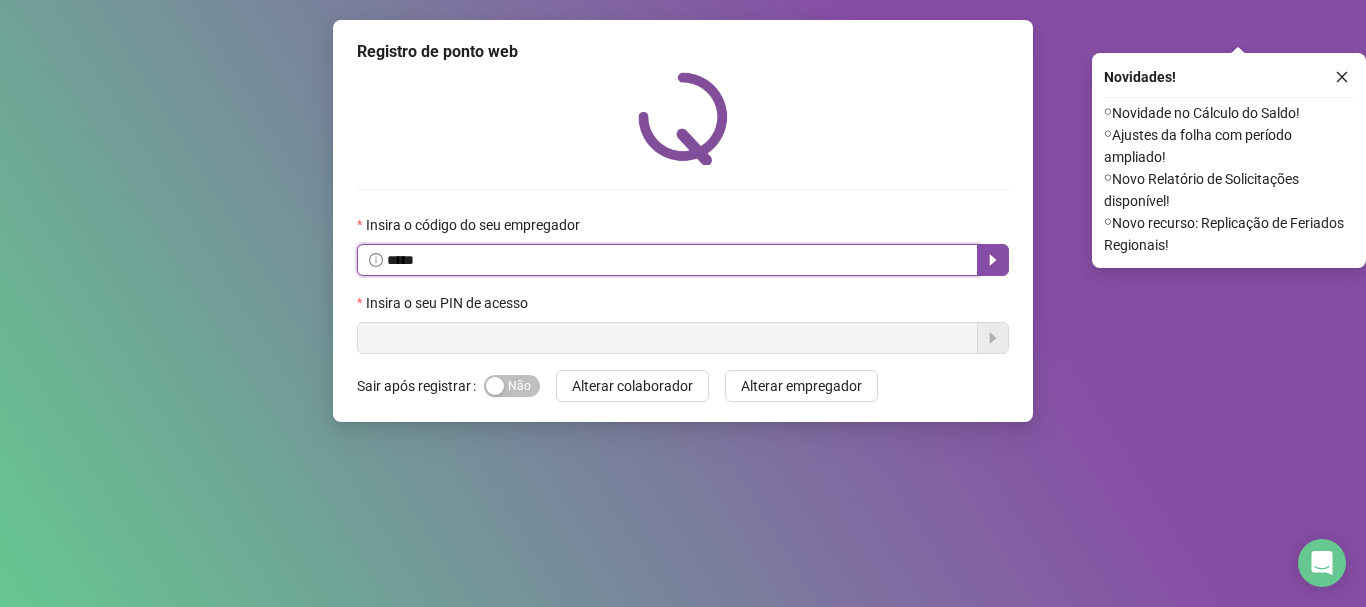 click on "*****" at bounding box center (676, 260) 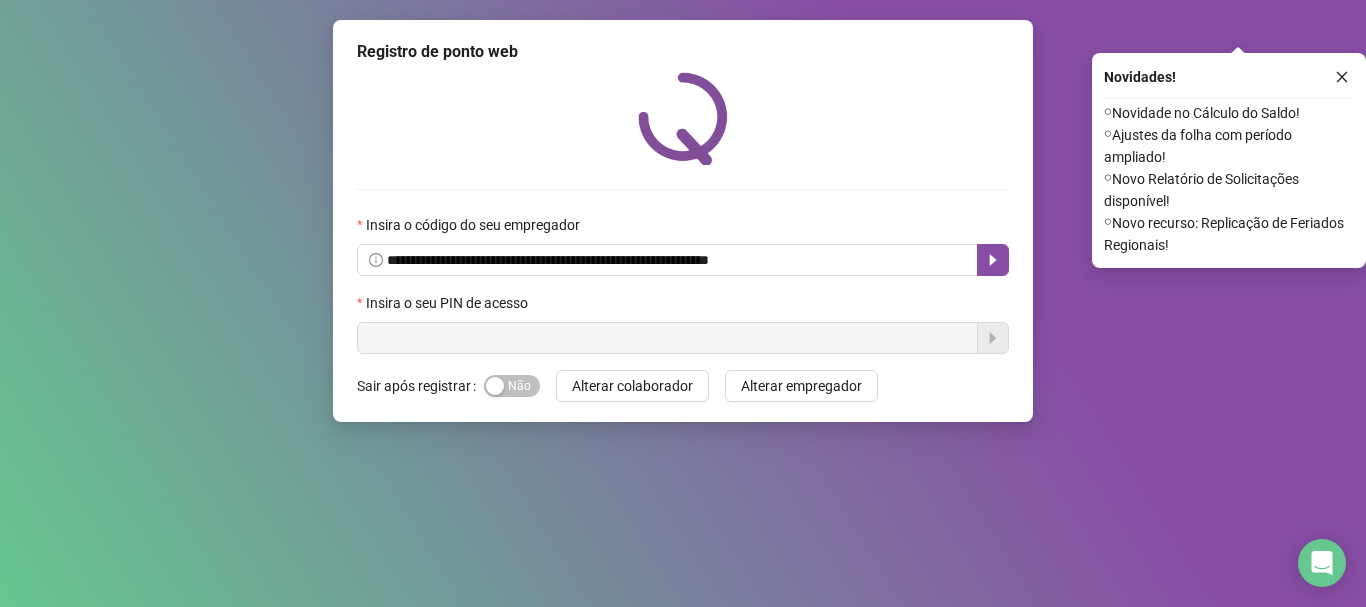click on "**********" at bounding box center (683, 221) 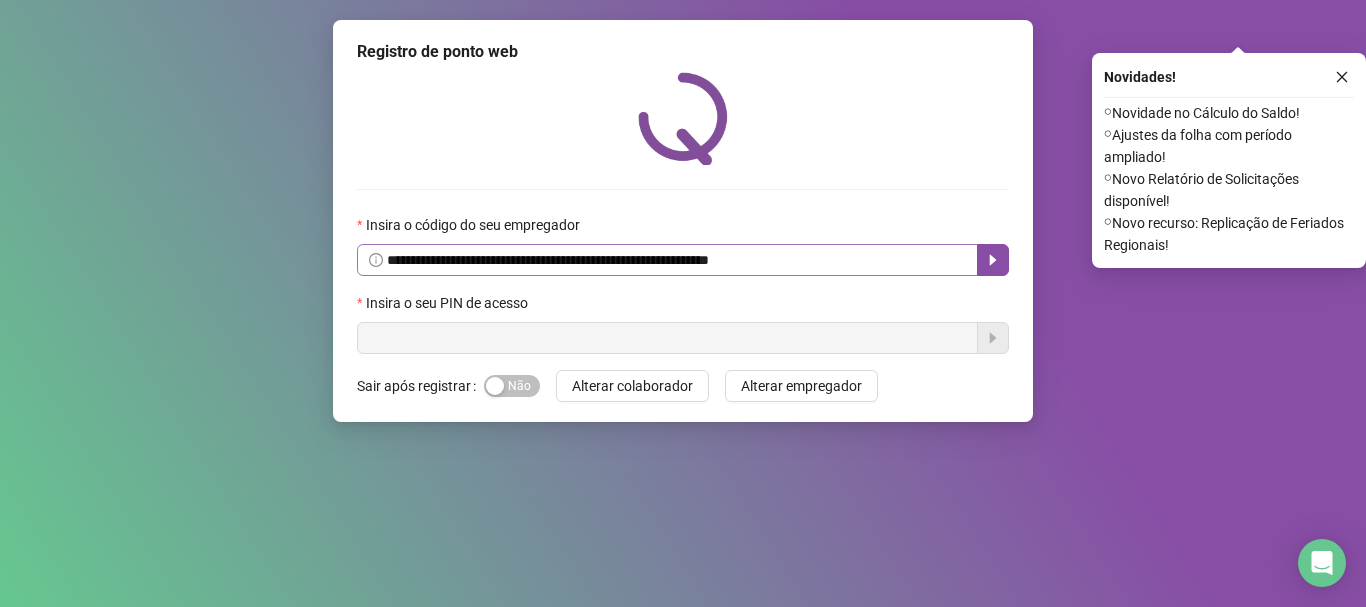 click on "**********" at bounding box center (683, 245) 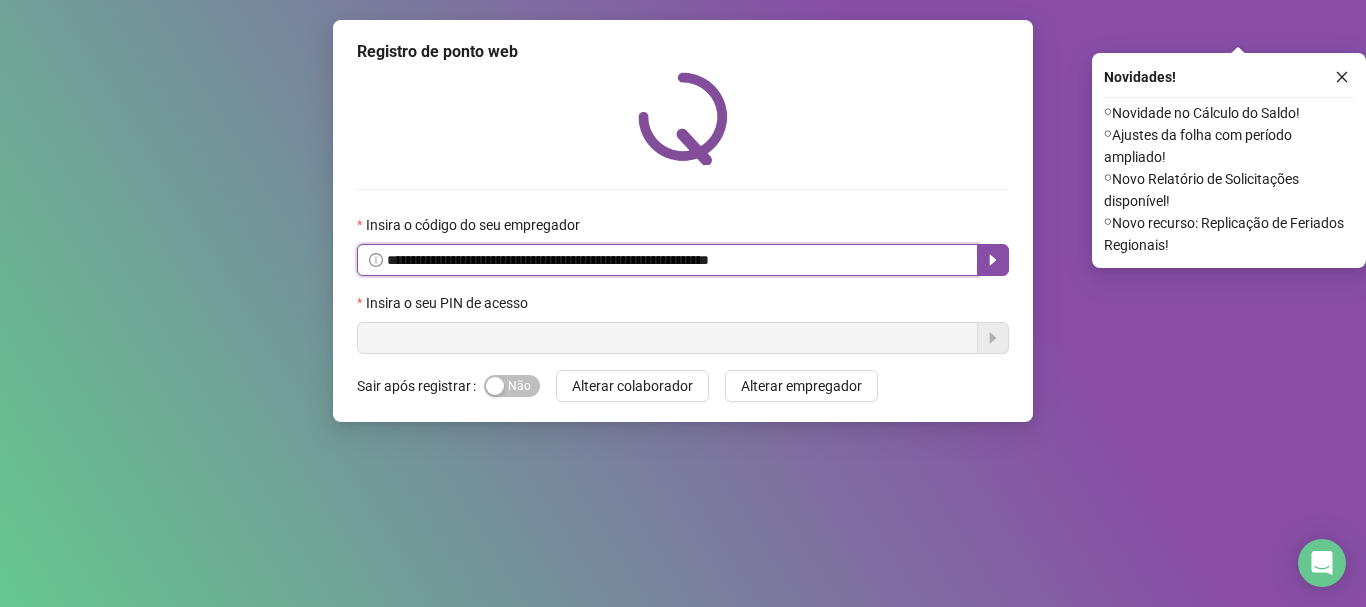 click on "**********" at bounding box center [676, 260] 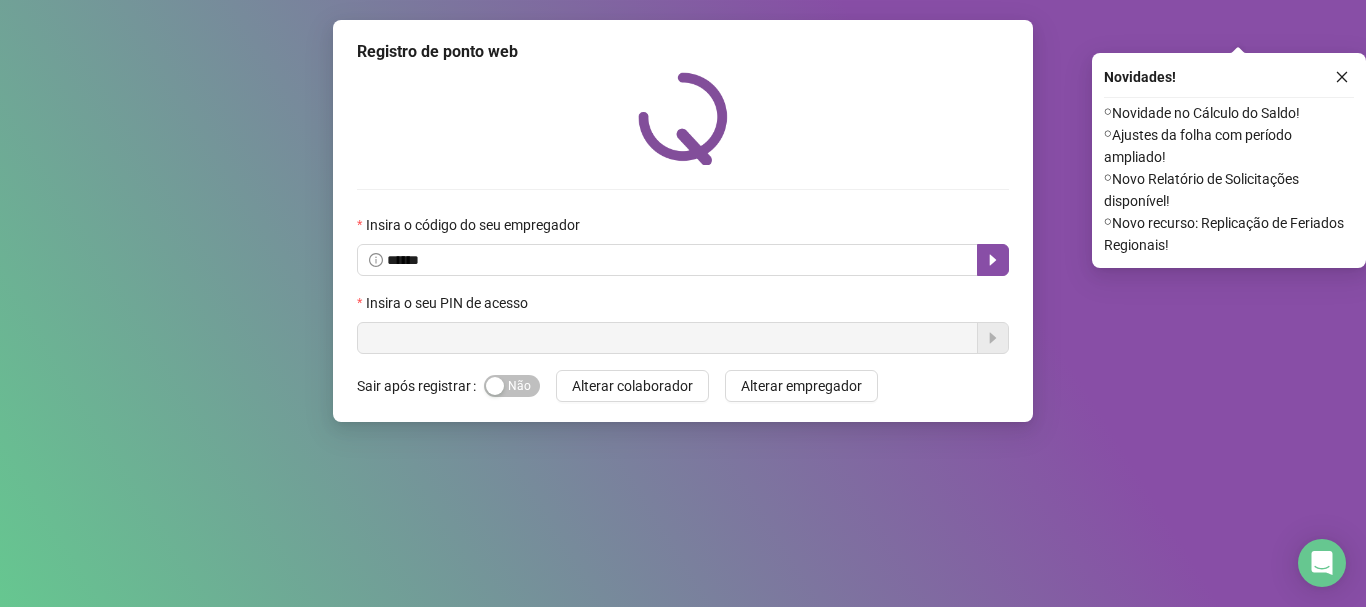 click on "Insira o código do seu empregador ***** Insira o seu PIN de acesso" at bounding box center (683, 284) 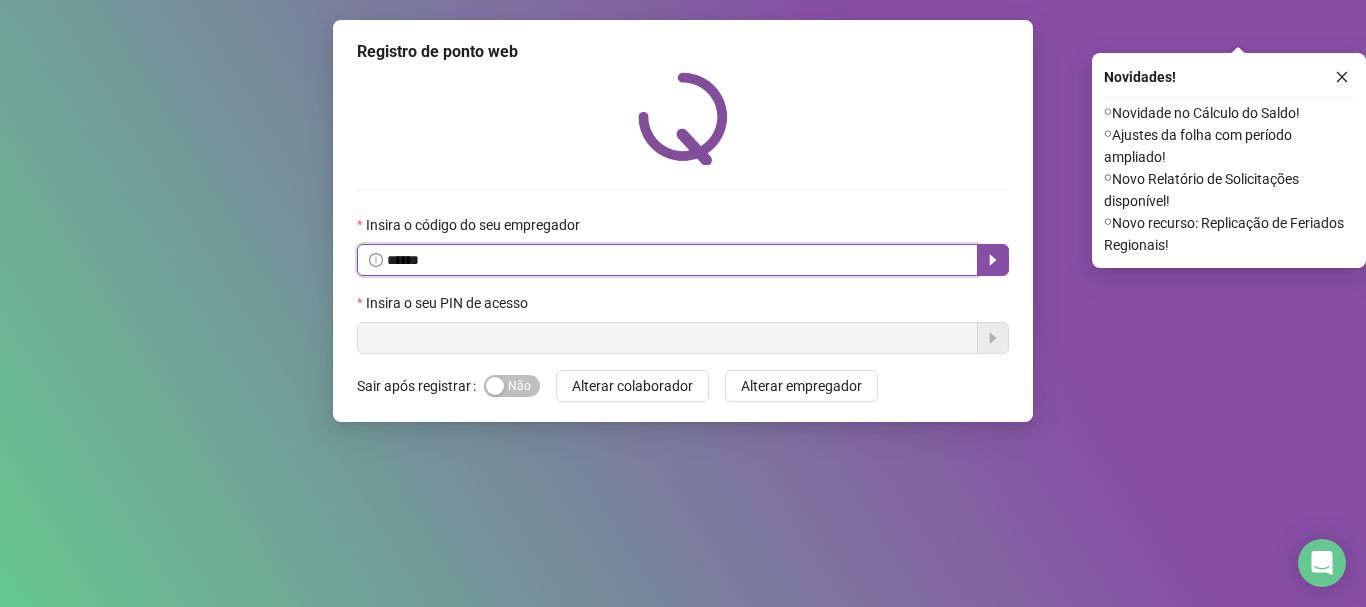 click on "*****" at bounding box center (676, 260) 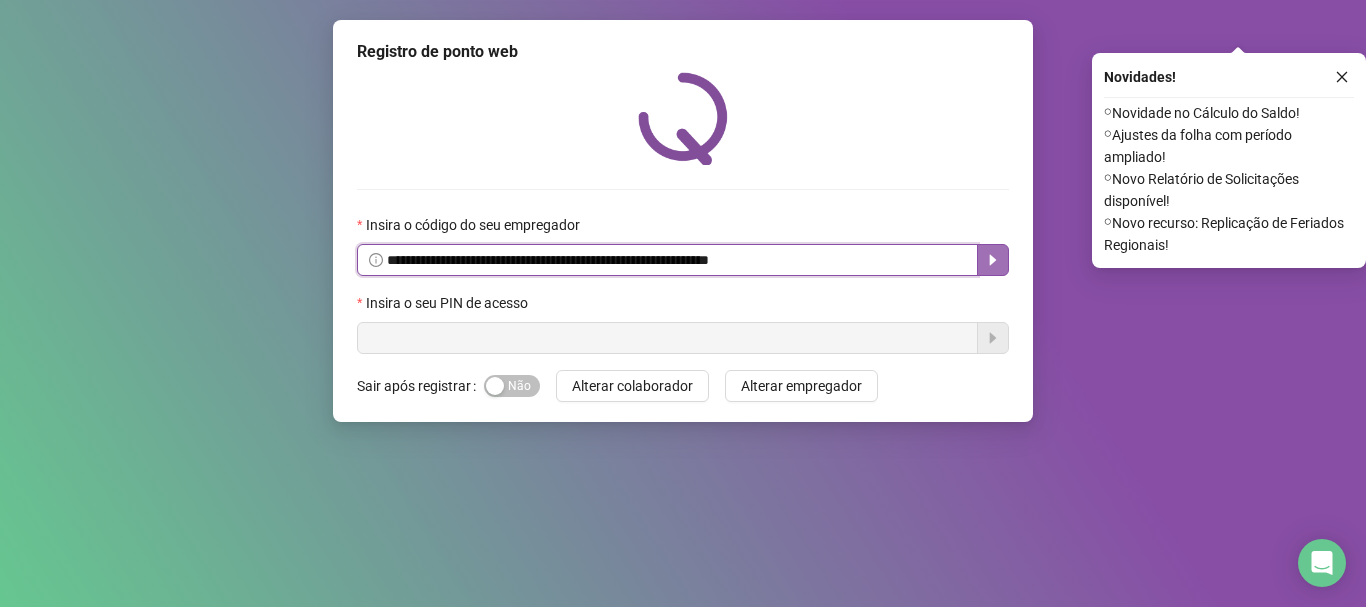 click 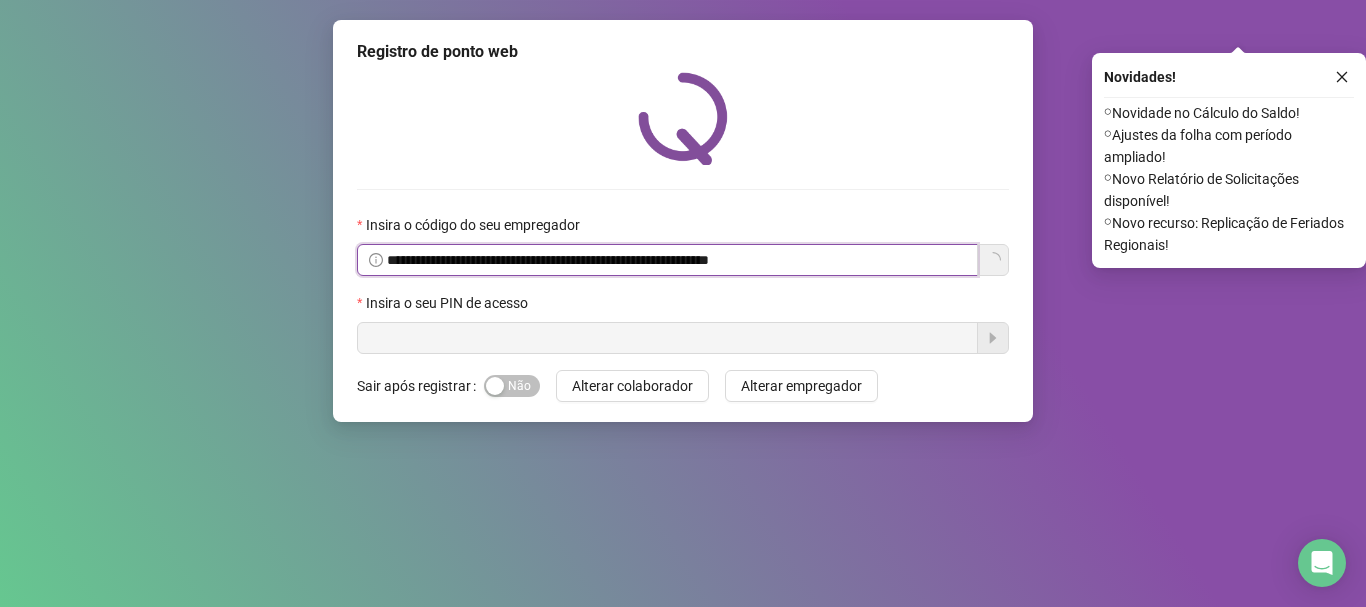 type on "**********" 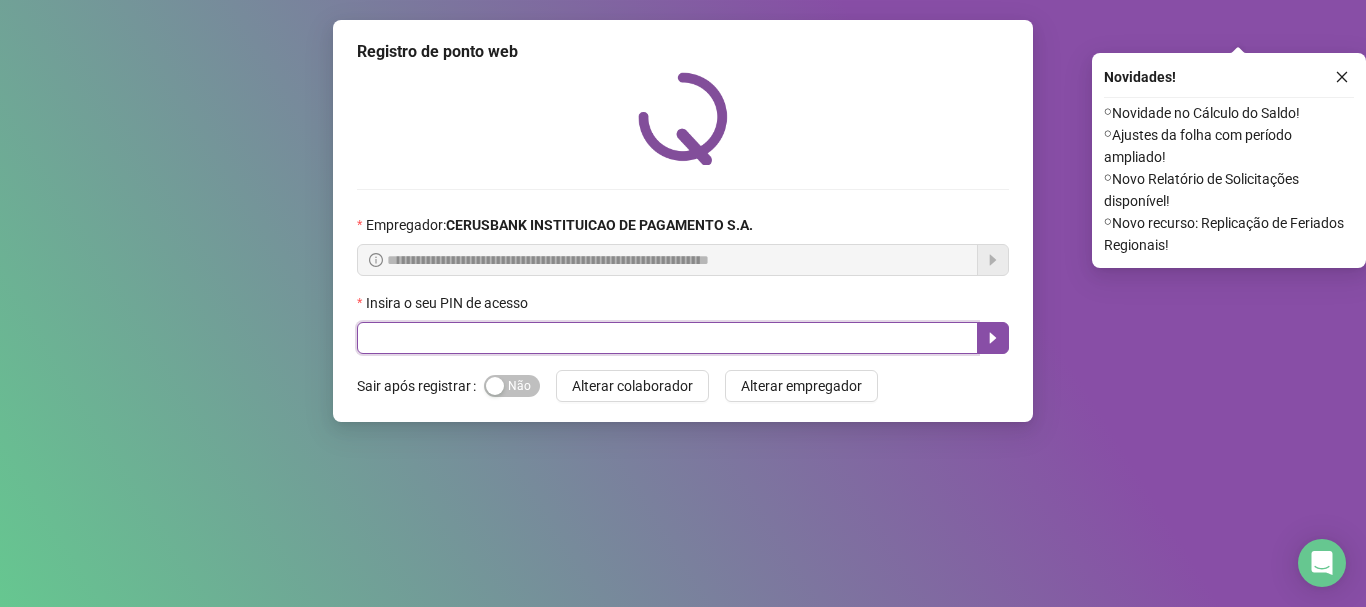 click at bounding box center [667, 338] 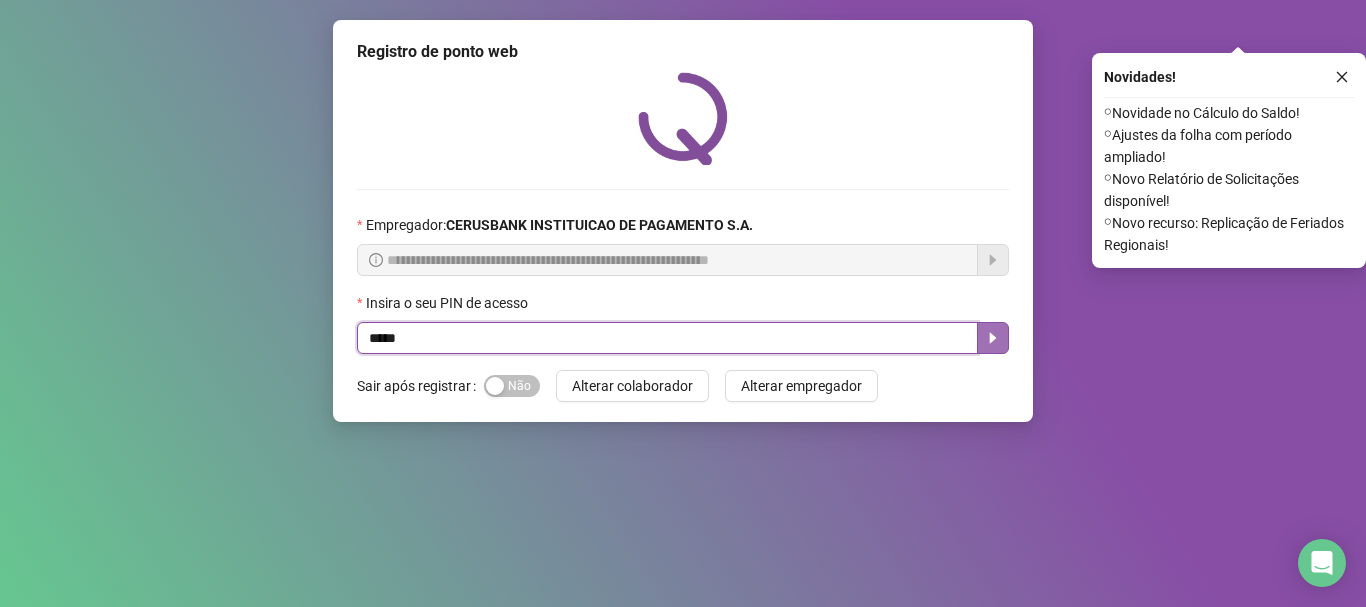 click at bounding box center [993, 338] 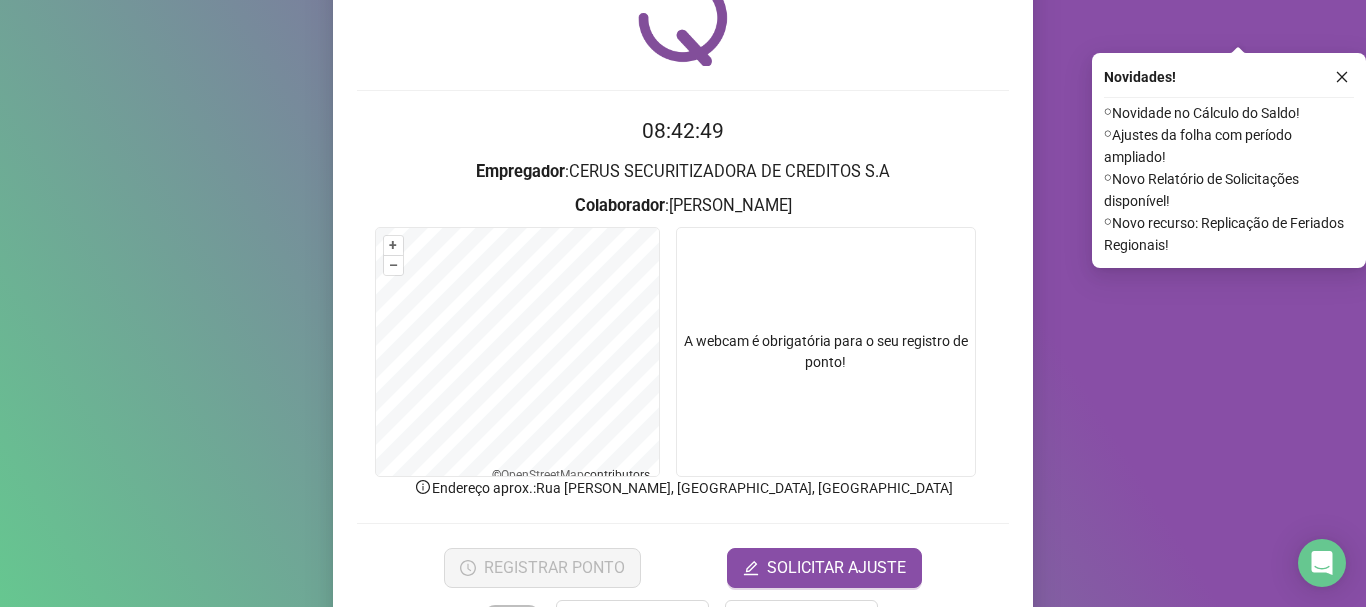 scroll, scrollTop: 168, scrollLeft: 0, axis: vertical 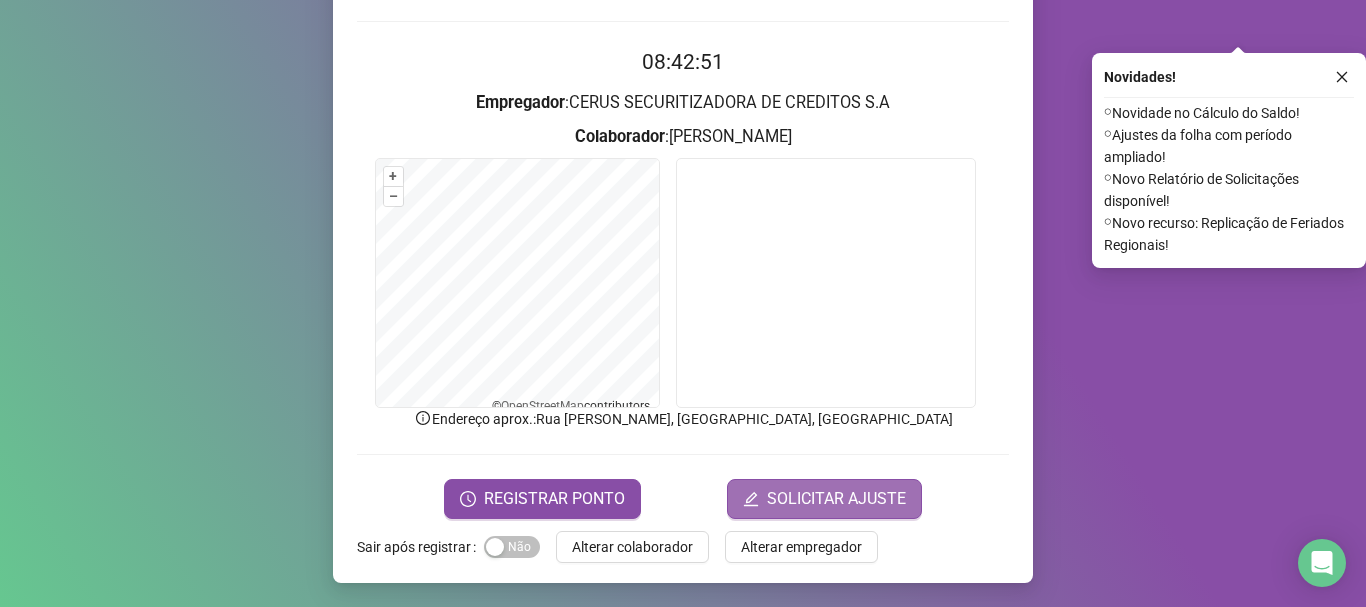 click on "SOLICITAR AJUSTE" at bounding box center [836, 499] 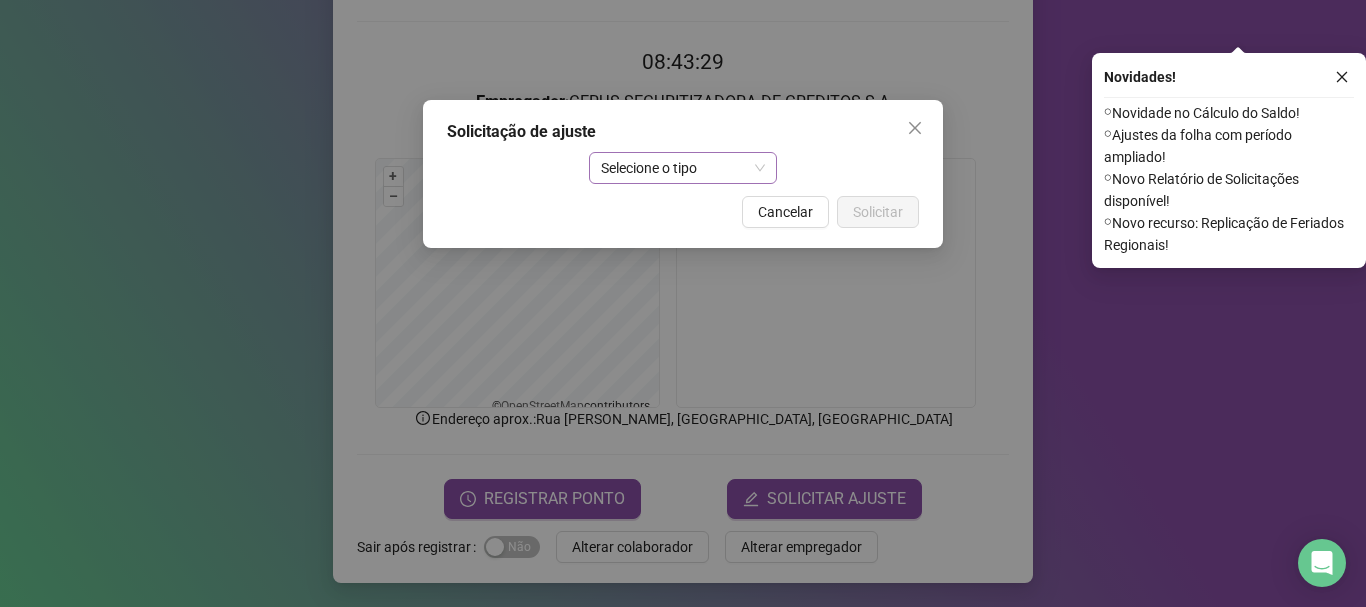 click on "Selecione o tipo" at bounding box center (683, 168) 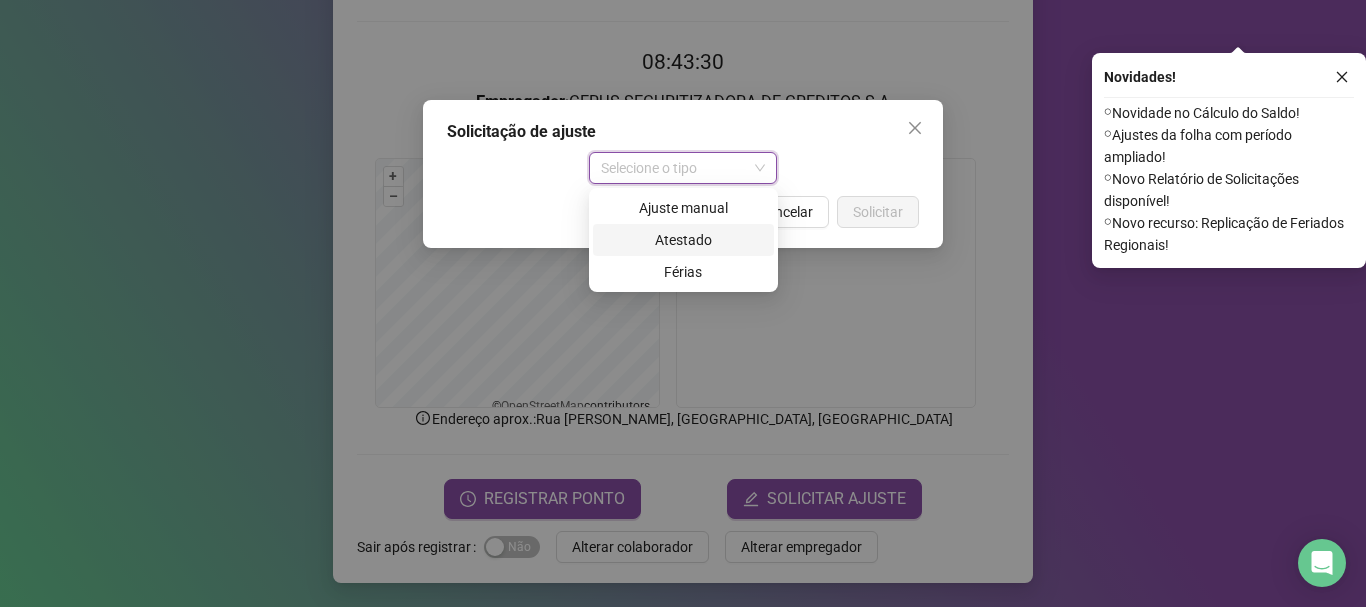 click on "Atestado" at bounding box center (683, 240) 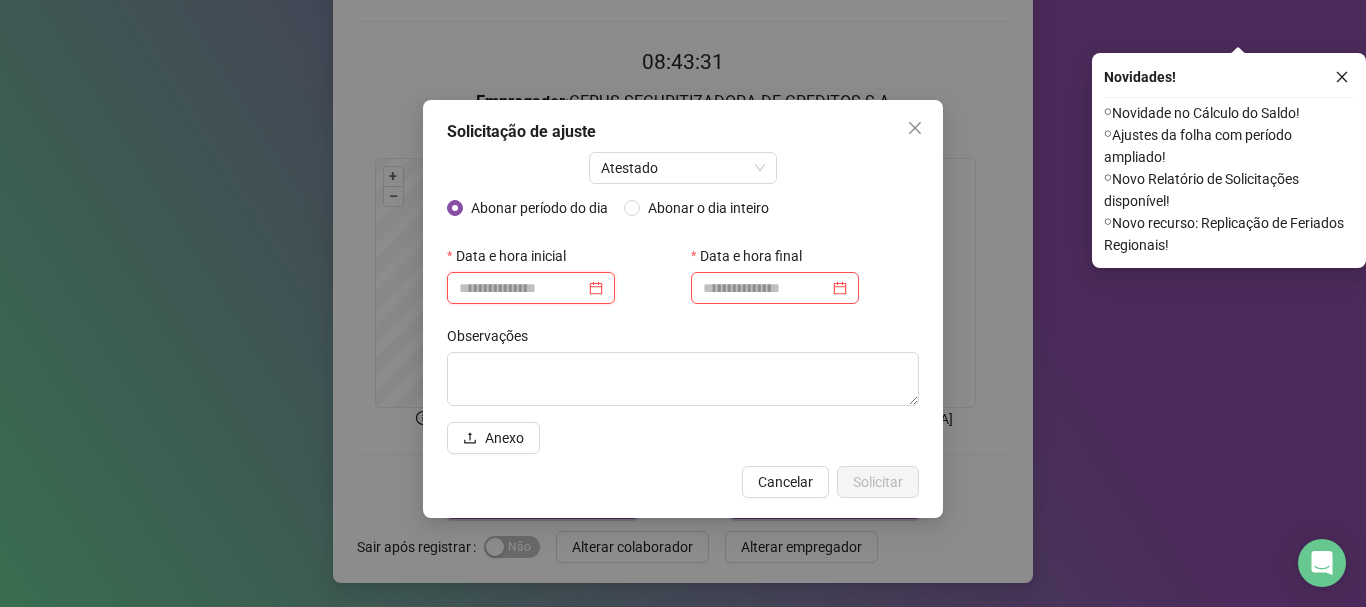 click at bounding box center [522, 288] 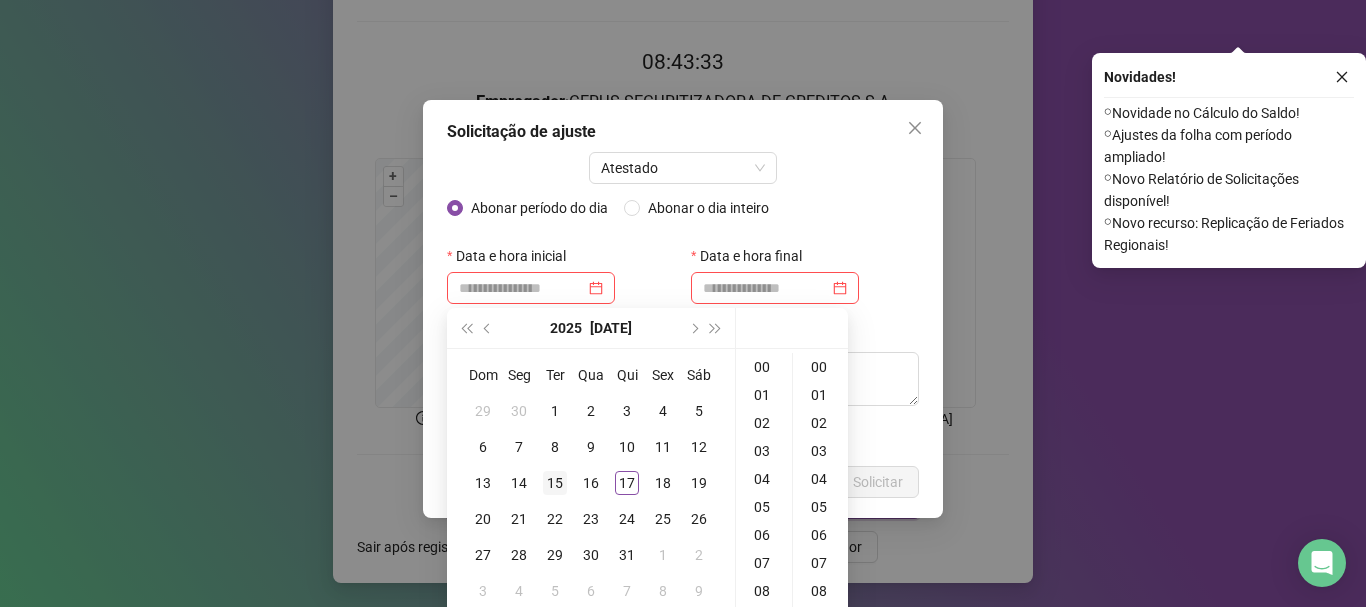 click on "15" at bounding box center [555, 483] 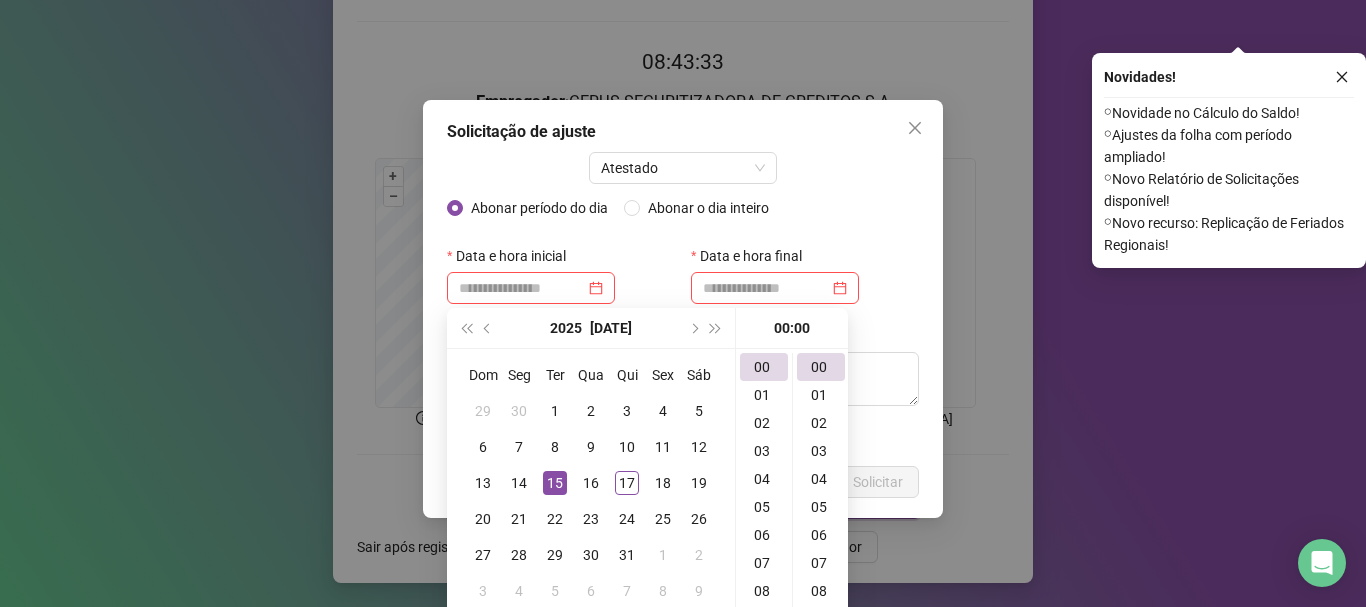type on "**********" 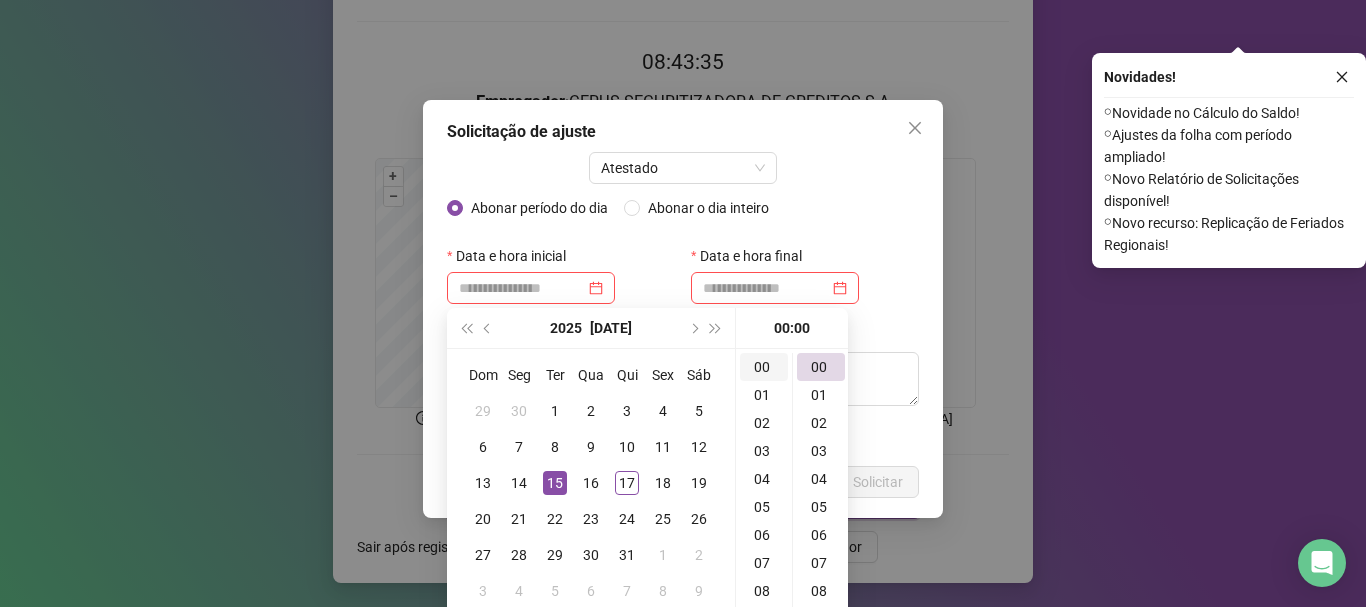 click on "00" at bounding box center (764, 367) 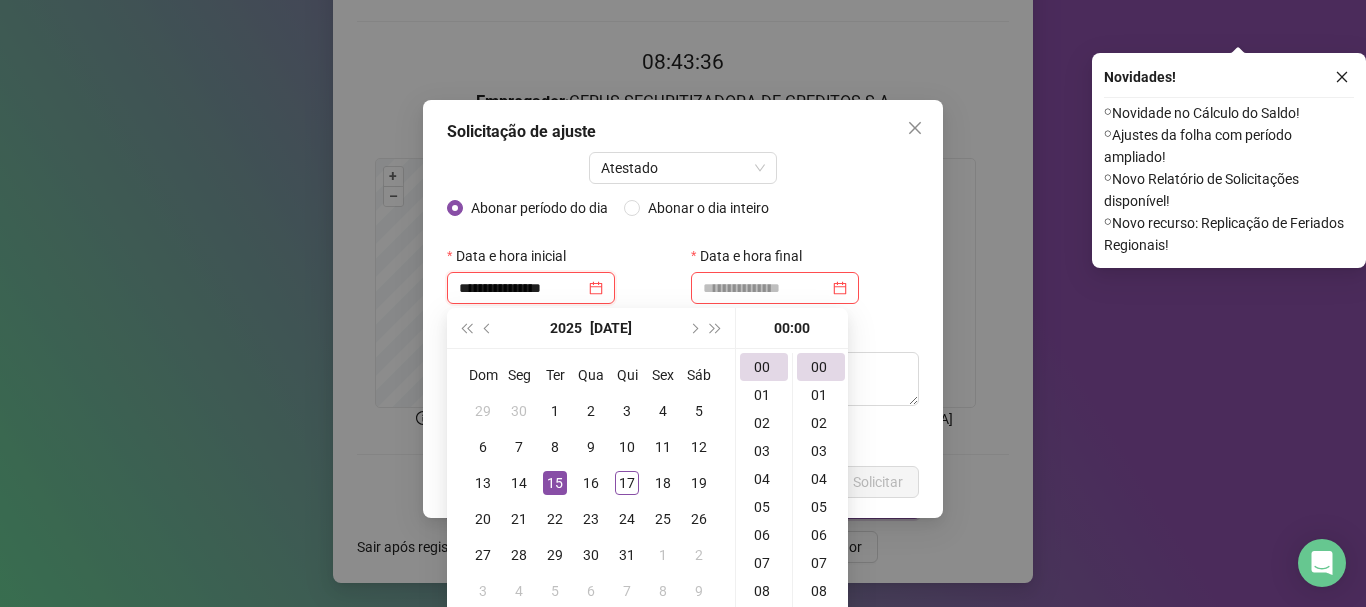 click on "**********" at bounding box center (522, 288) 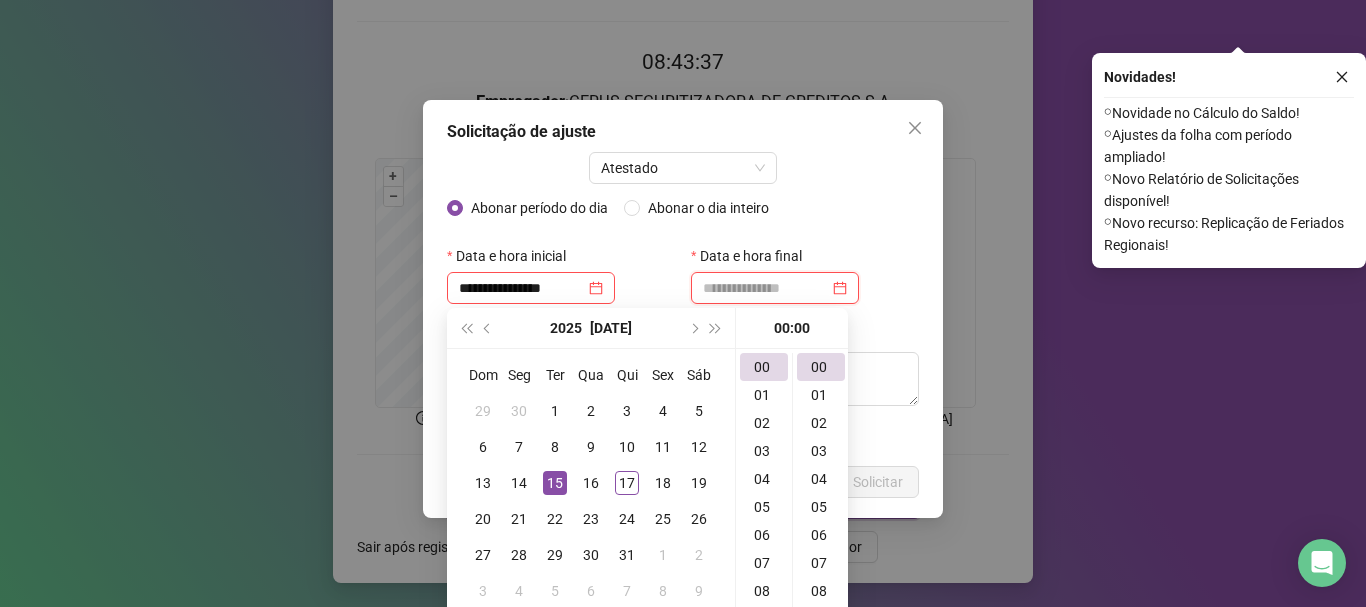 click at bounding box center [766, 288] 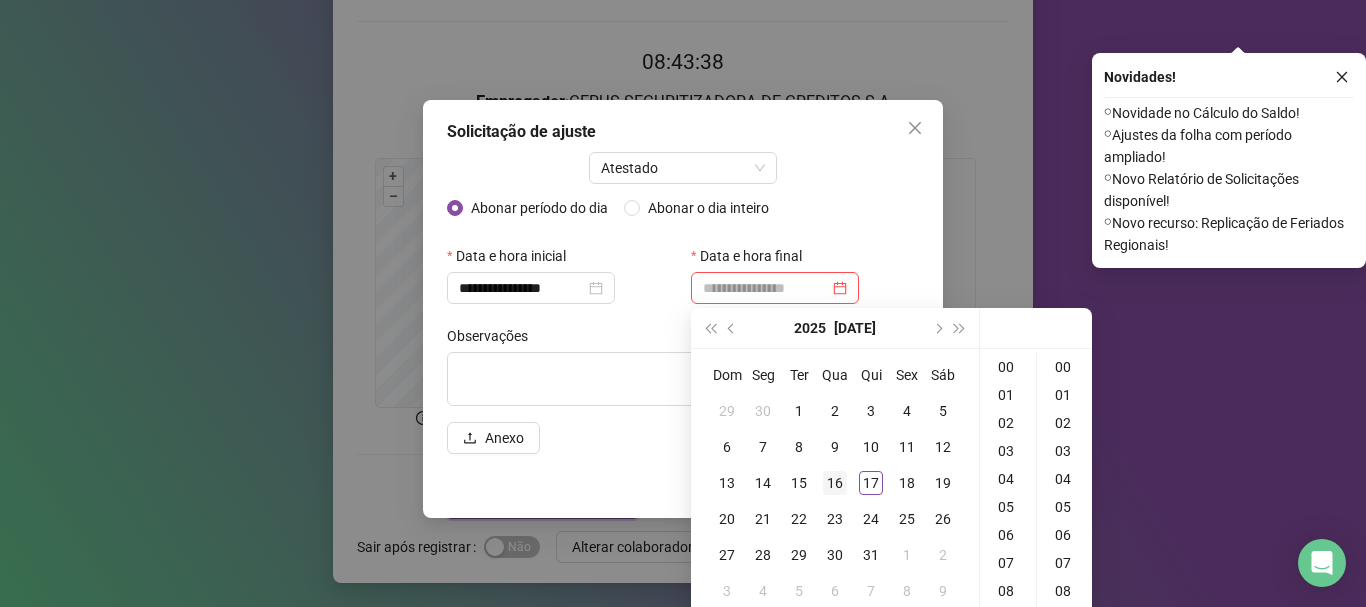 click on "16" at bounding box center (835, 483) 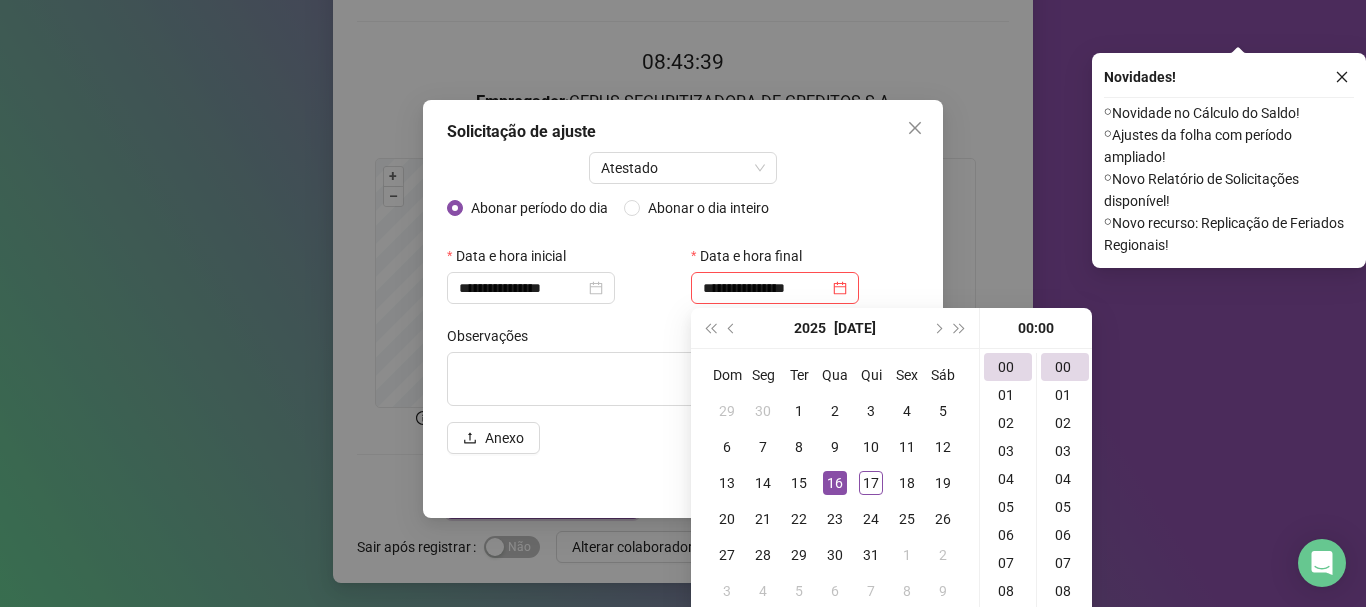 type on "**********" 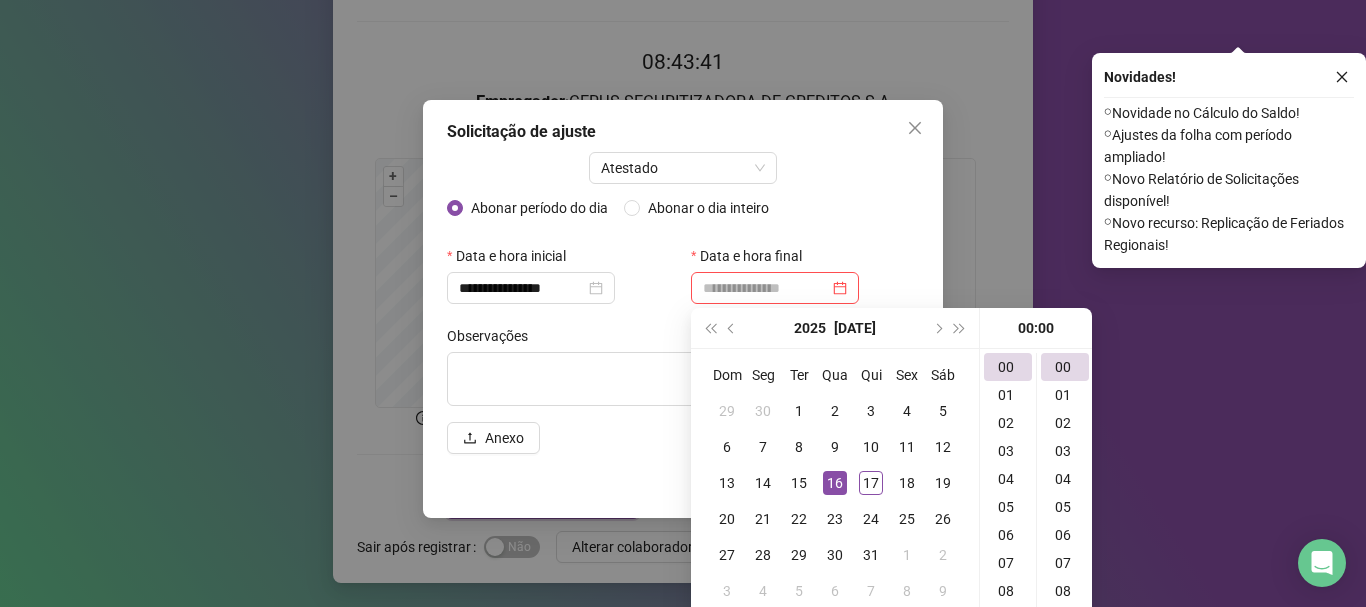 click on "Observações" at bounding box center [683, 336] 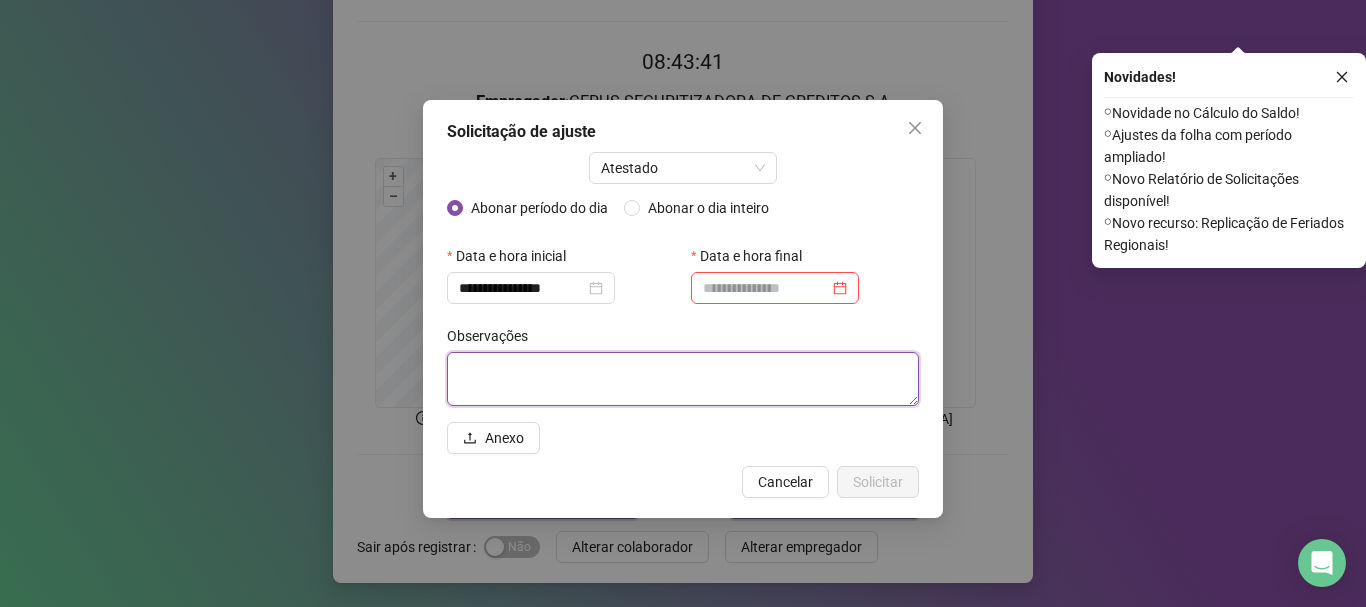 click at bounding box center [683, 379] 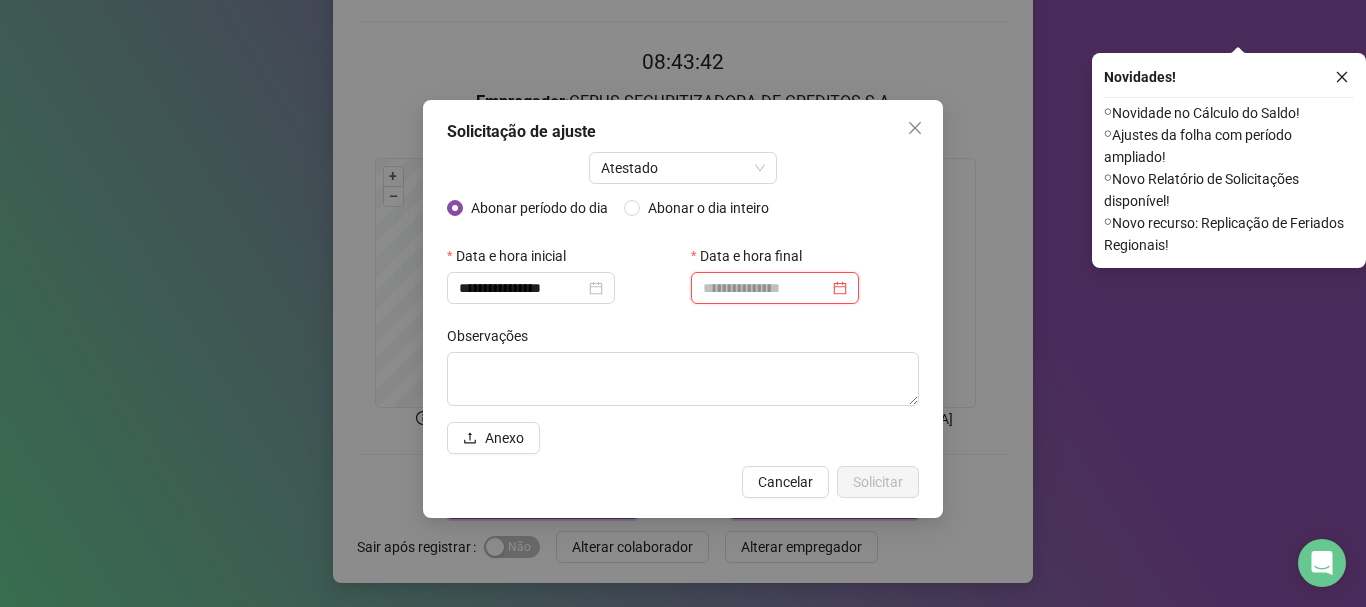 click at bounding box center (766, 288) 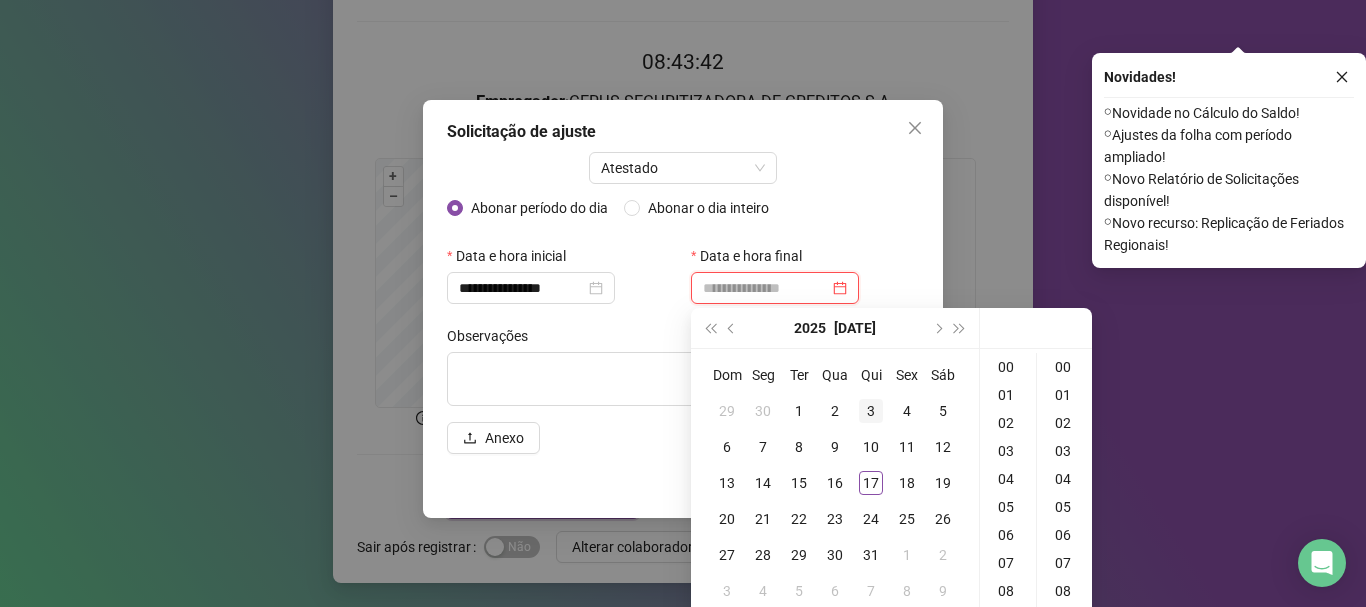 type on "**********" 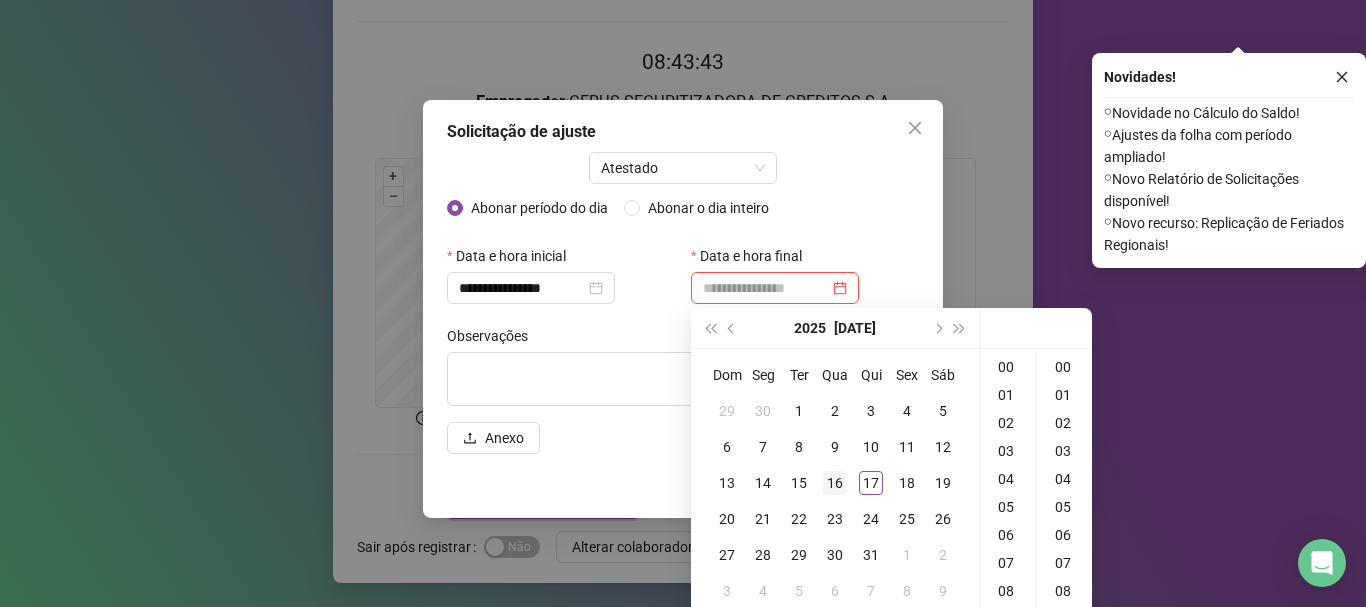 click on "16" at bounding box center (835, 483) 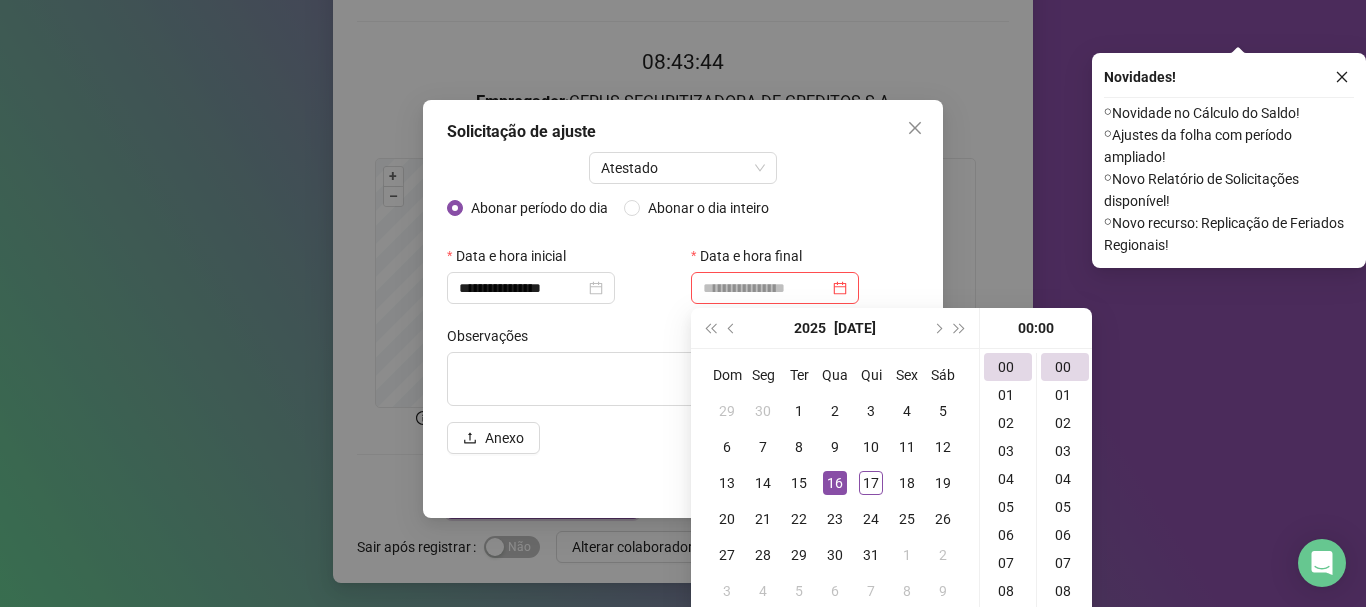 type on "**********" 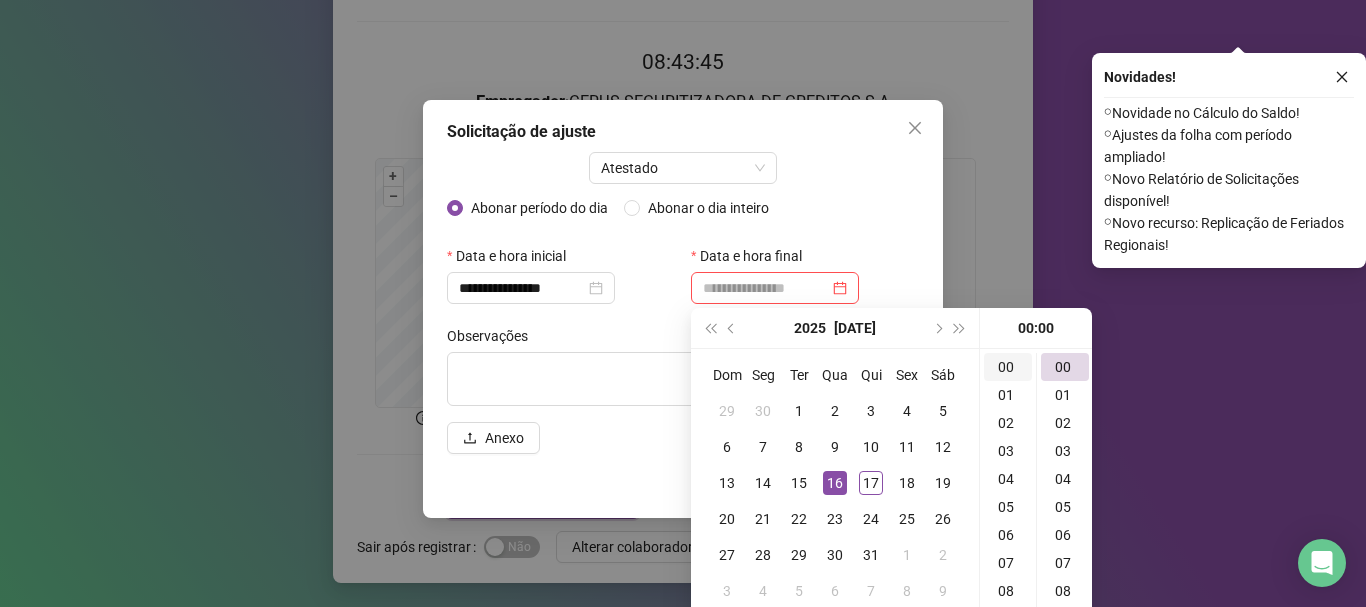click on "00" at bounding box center (1008, 367) 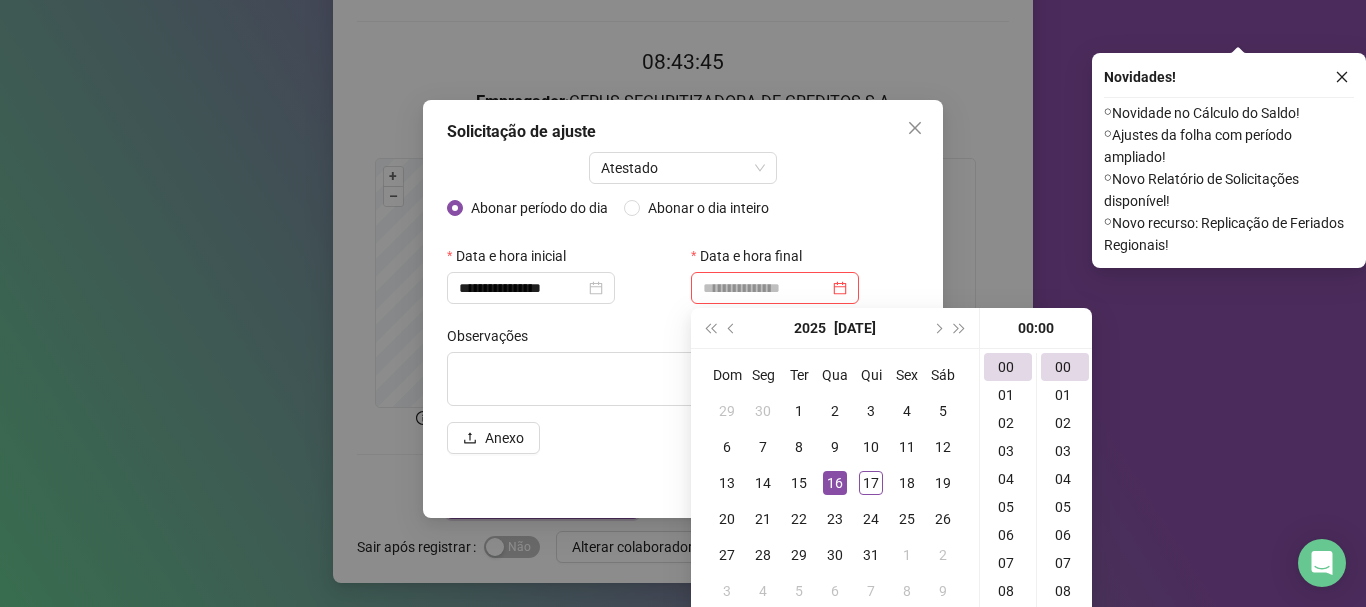 click on "Data e hora final" at bounding box center [805, 256] 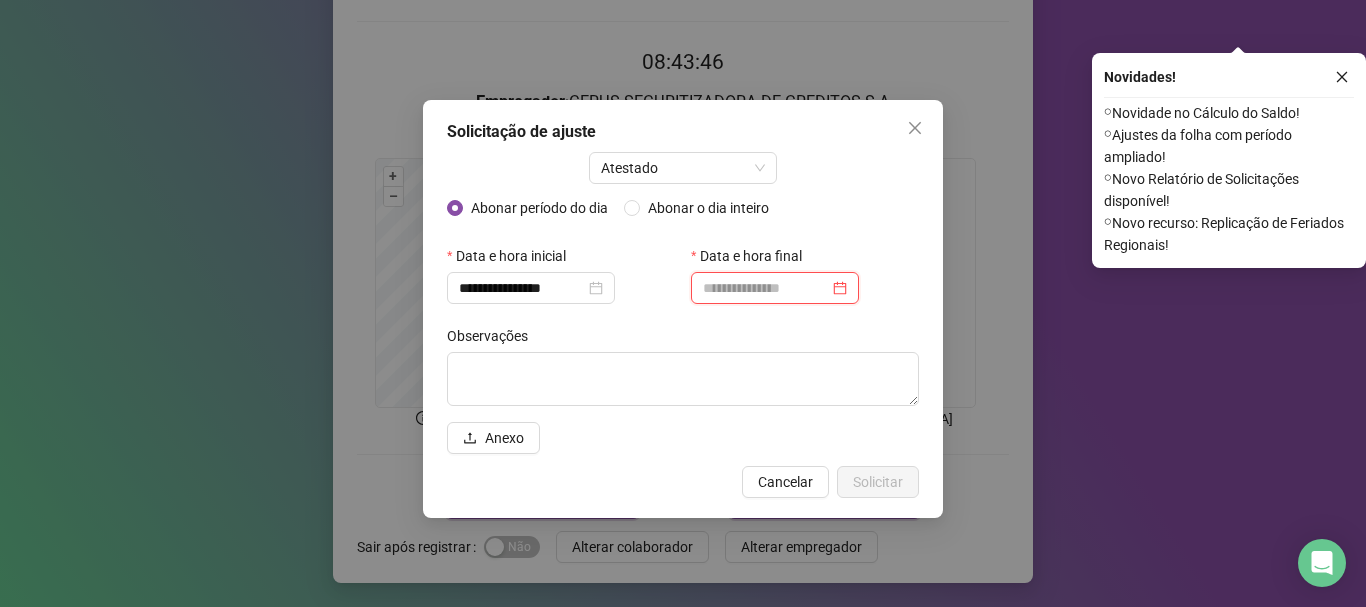 click at bounding box center (766, 288) 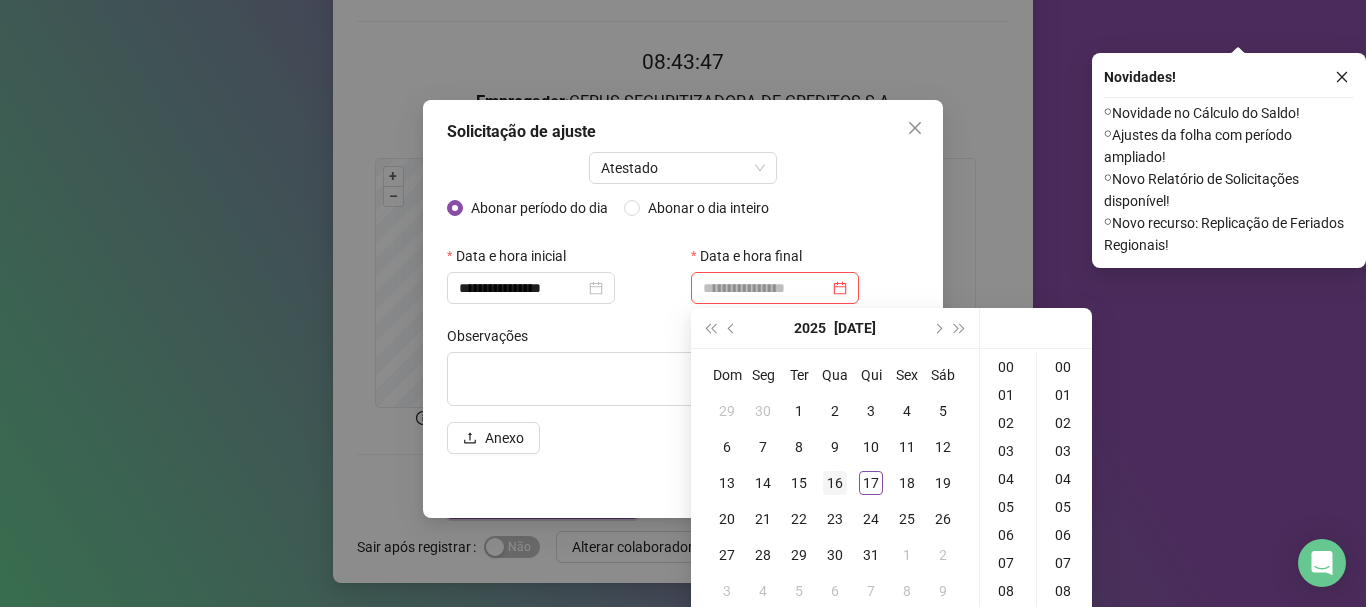 click on "16" at bounding box center (835, 483) 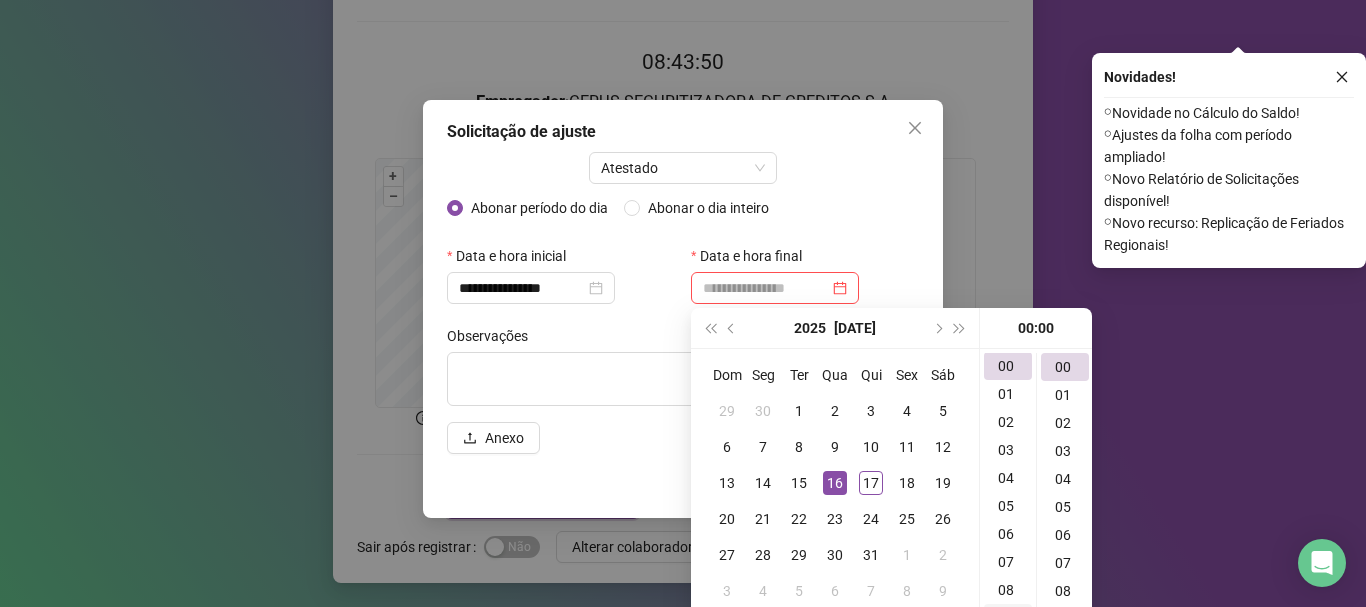 scroll, scrollTop: 0, scrollLeft: 0, axis: both 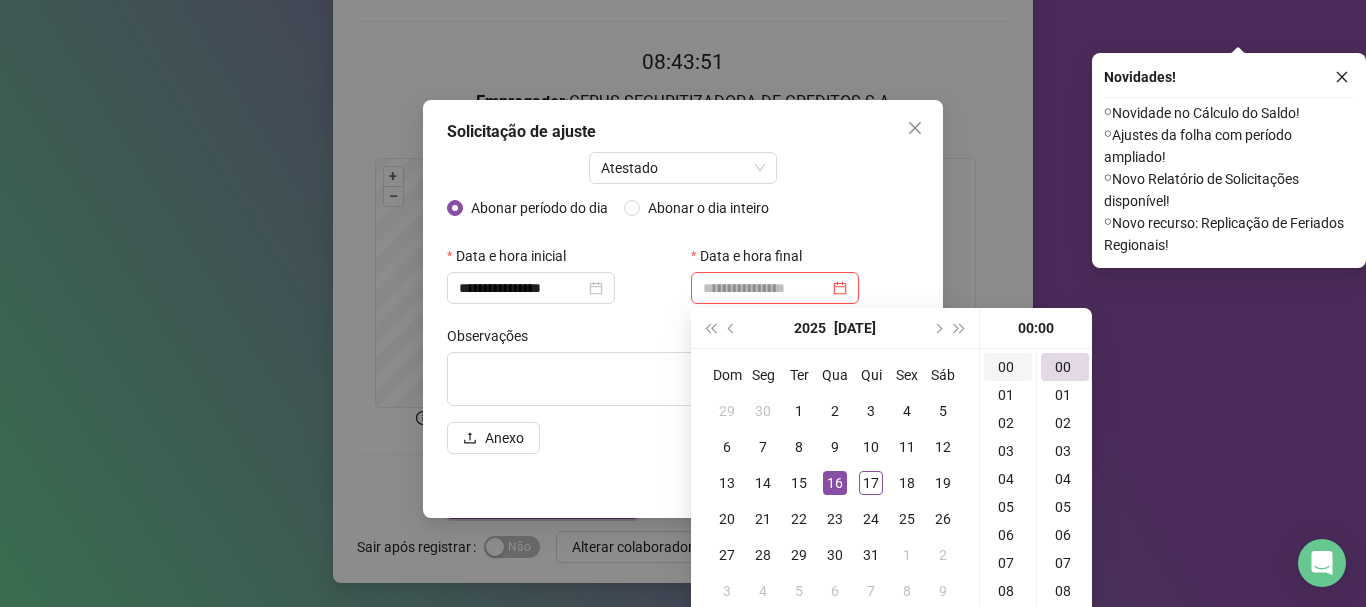 type on "**********" 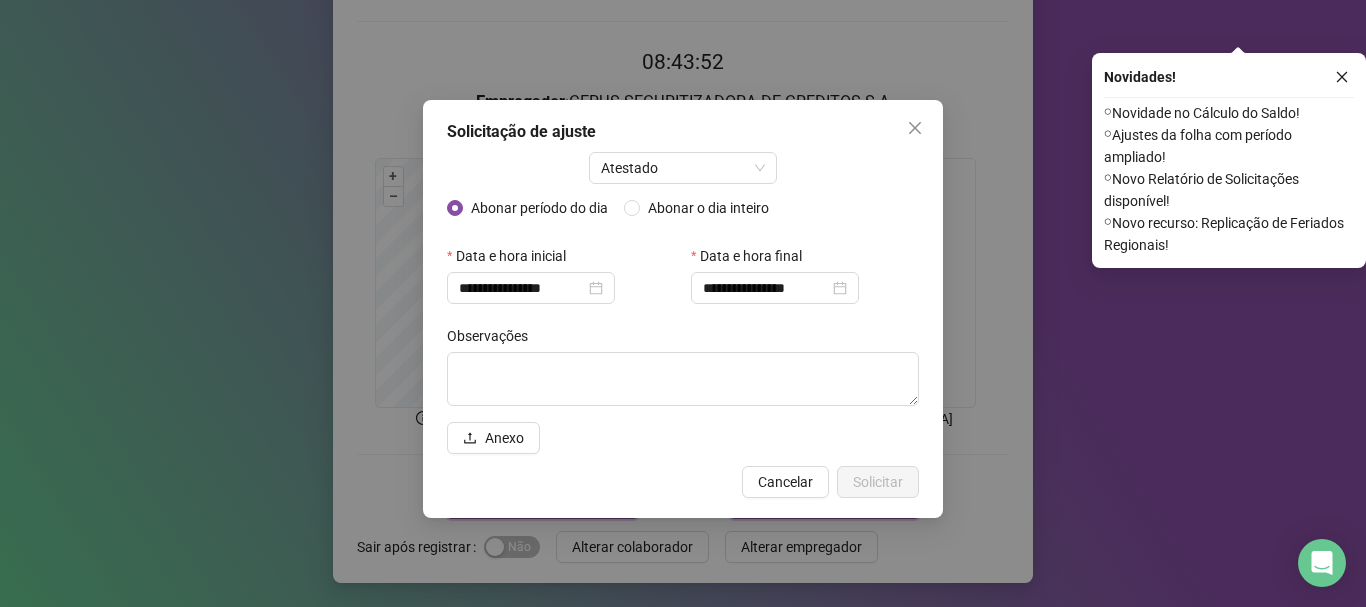 click on "**********" at bounding box center (683, 303) 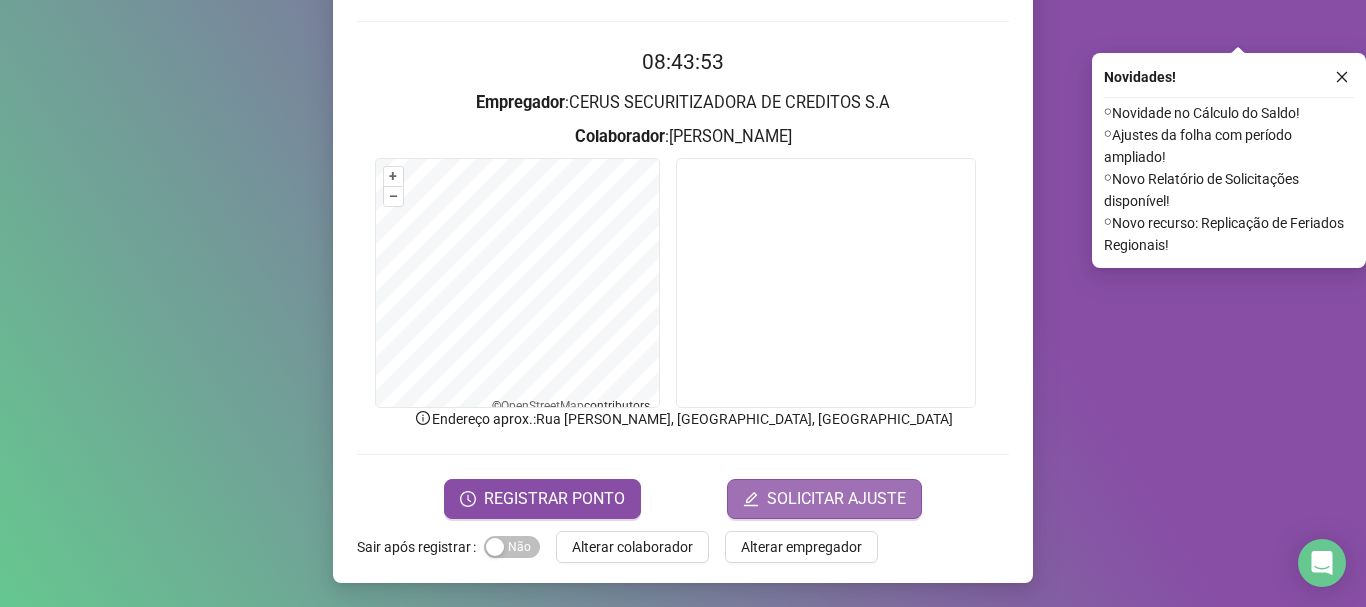 click on "SOLICITAR AJUSTE" at bounding box center [836, 499] 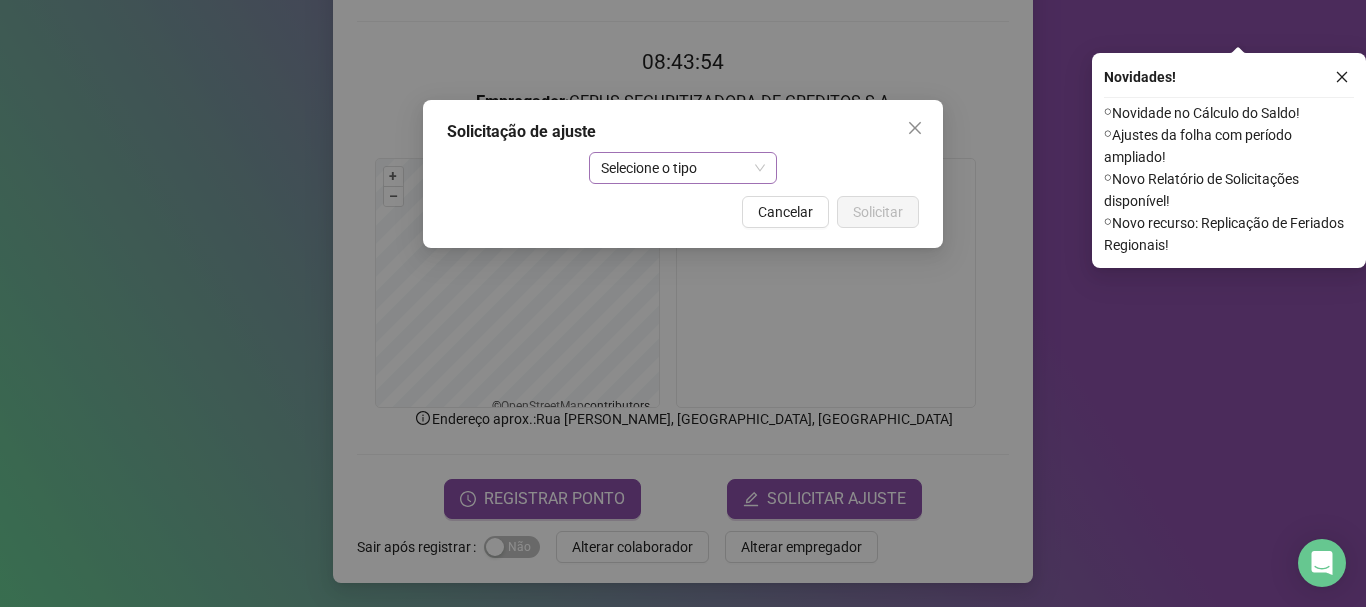 click on "Selecione o tipo" at bounding box center [683, 168] 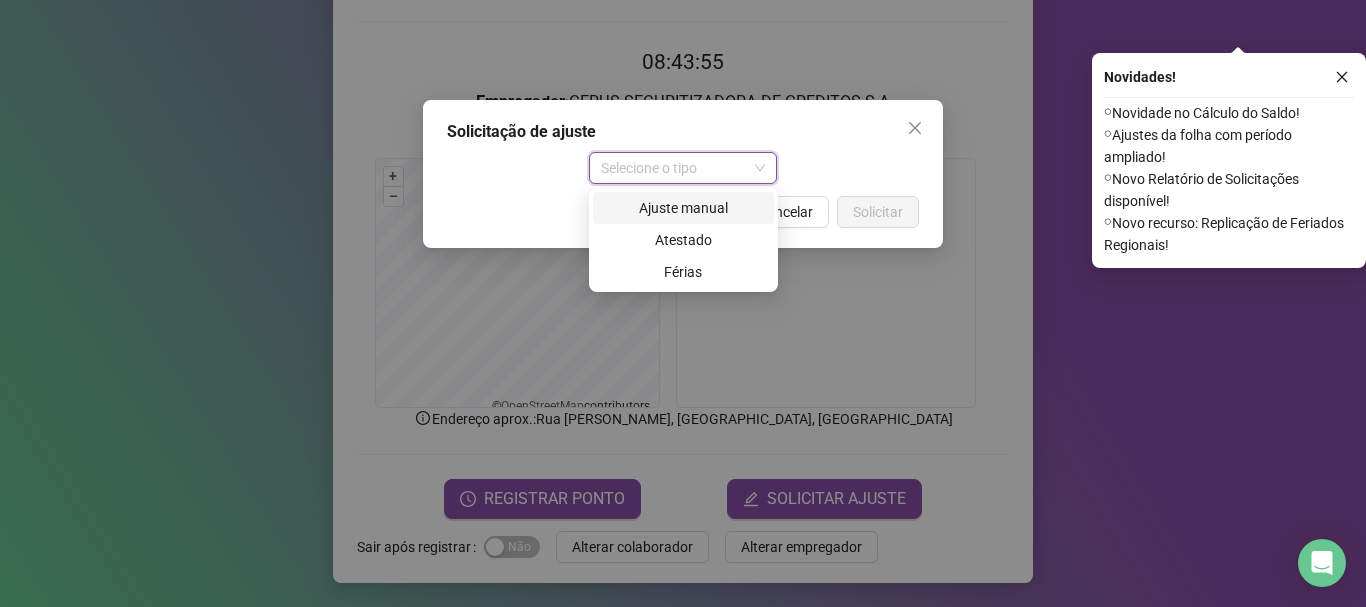 click on "Ajuste manual" at bounding box center (683, 208) 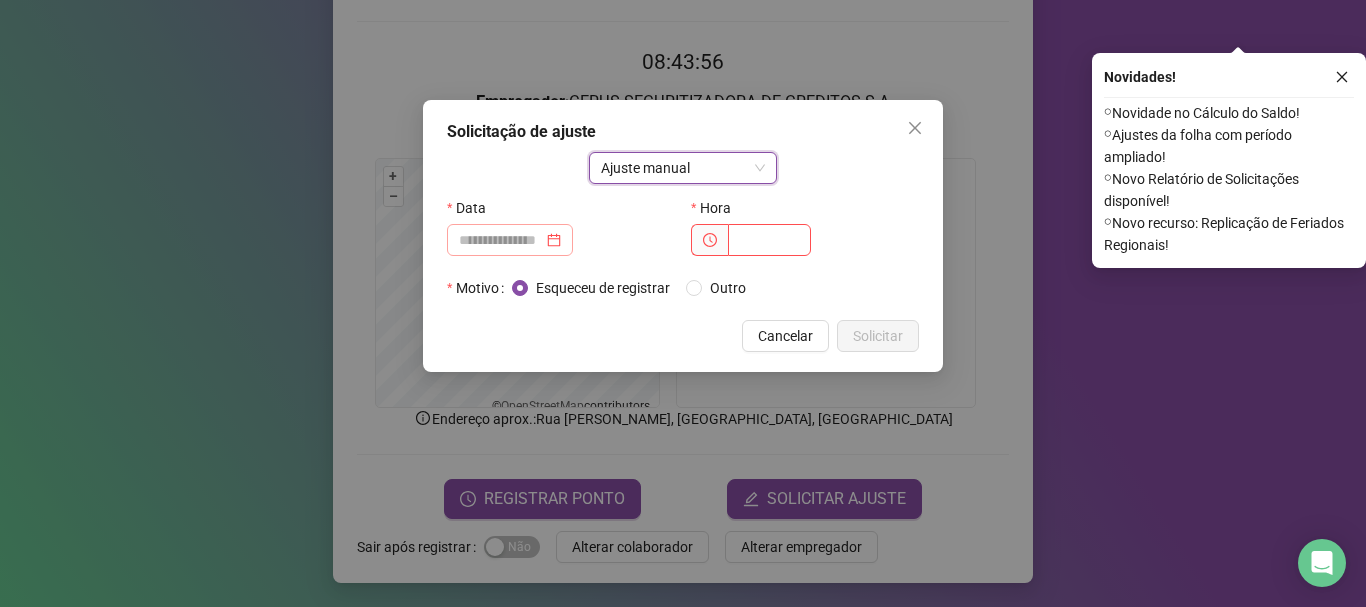 click at bounding box center (510, 240) 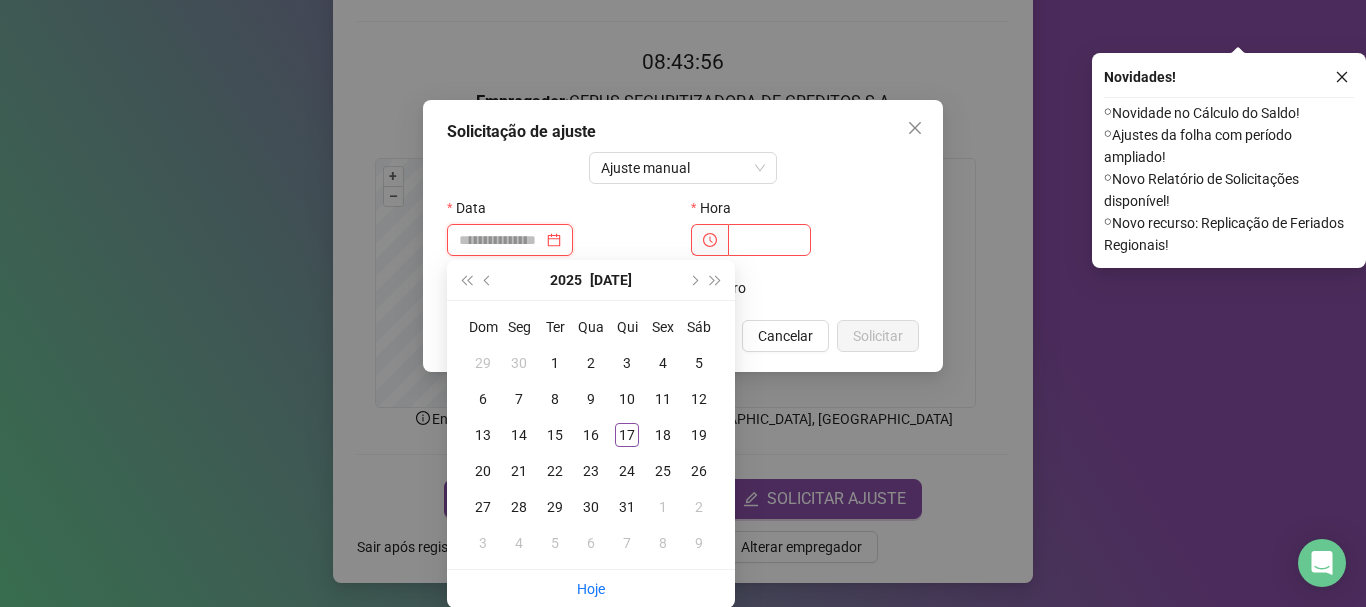 click at bounding box center [501, 240] 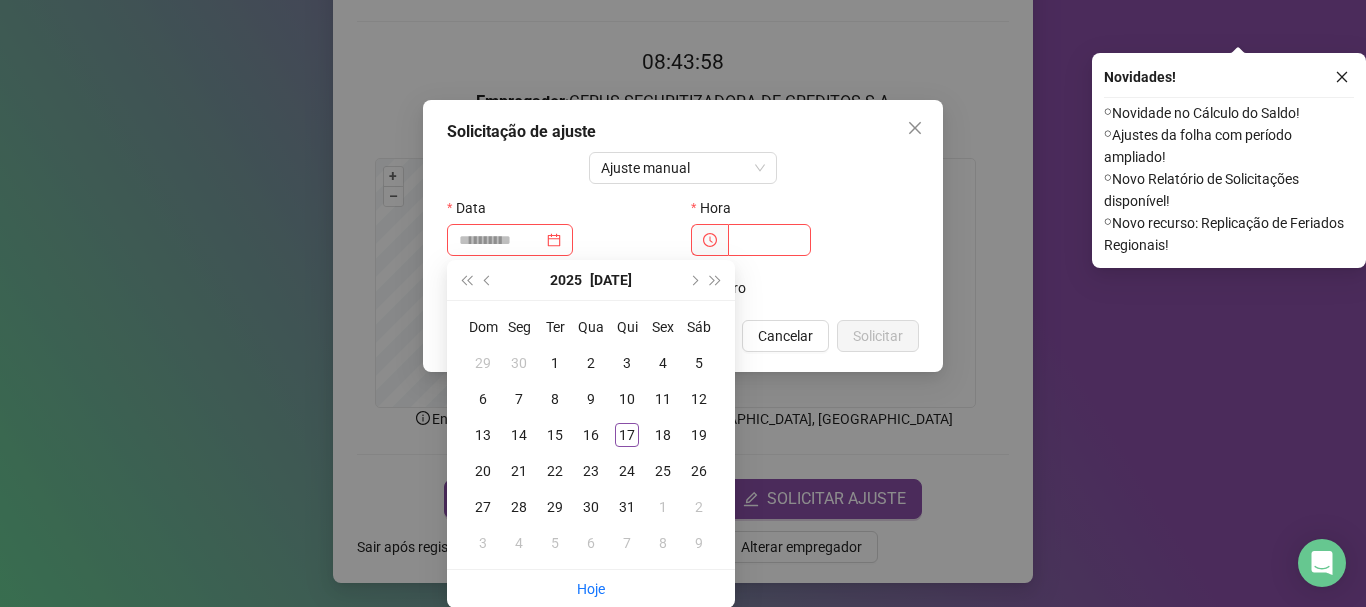 click on "15" at bounding box center (555, 435) 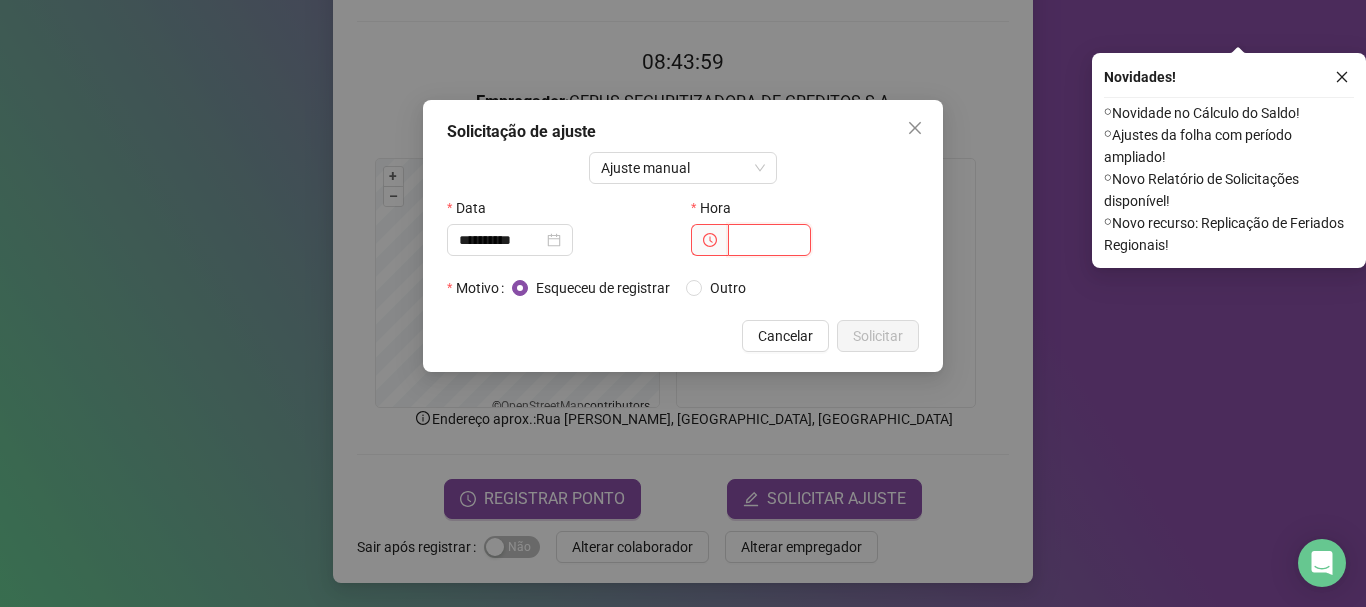 click at bounding box center (769, 240) 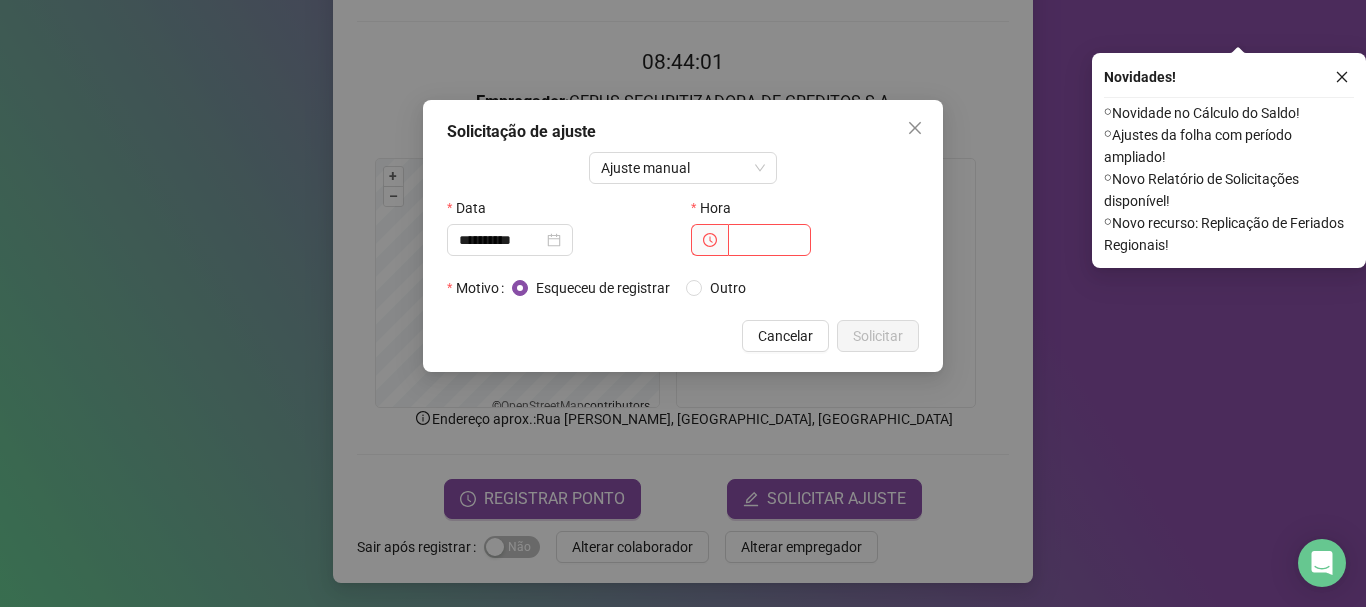 click on "**********" at bounding box center [683, 236] 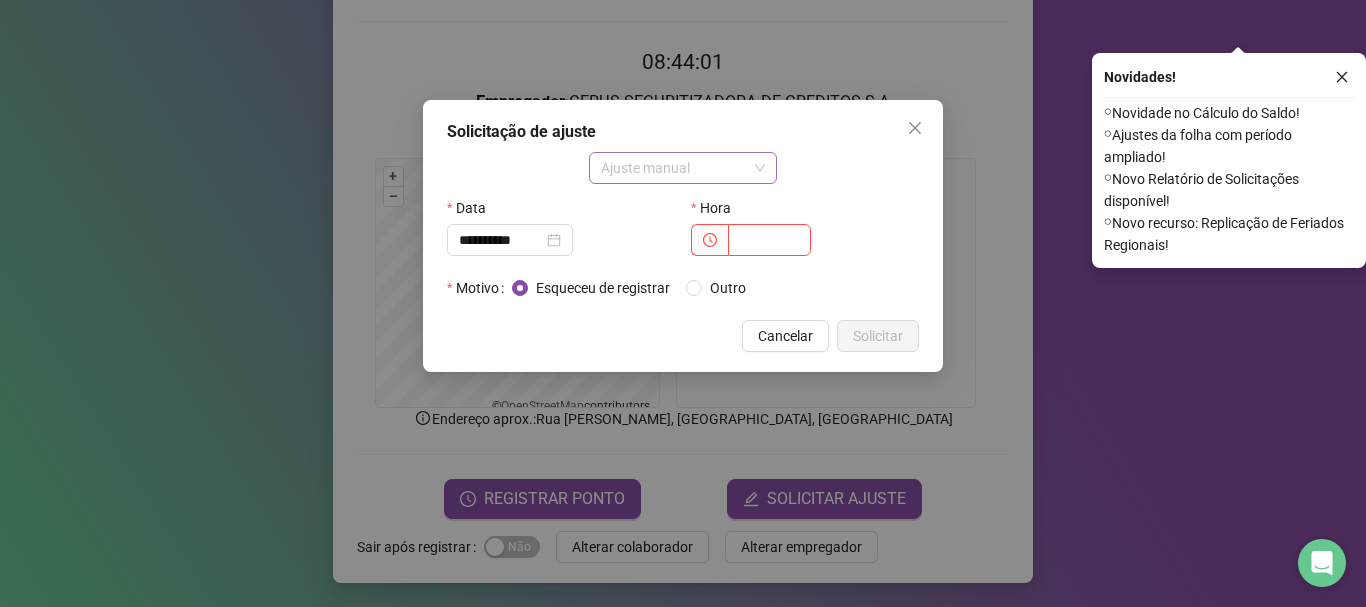 click on "Ajuste manual" at bounding box center (683, 168) 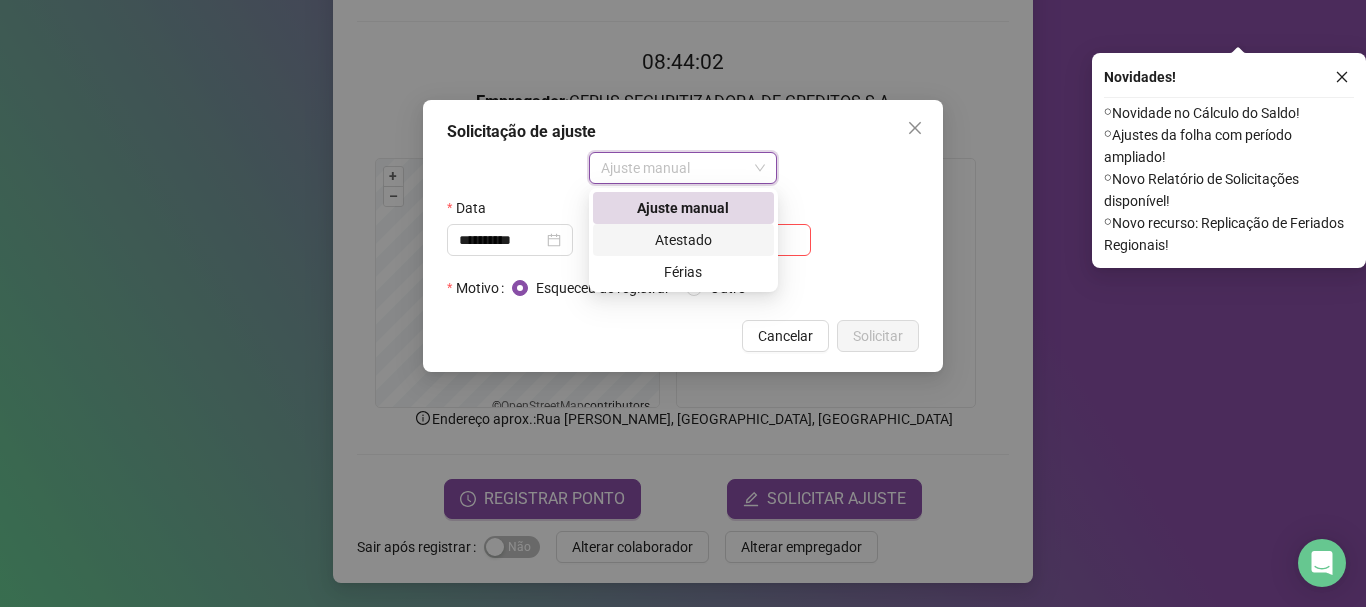 click on "Atestado" at bounding box center [683, 240] 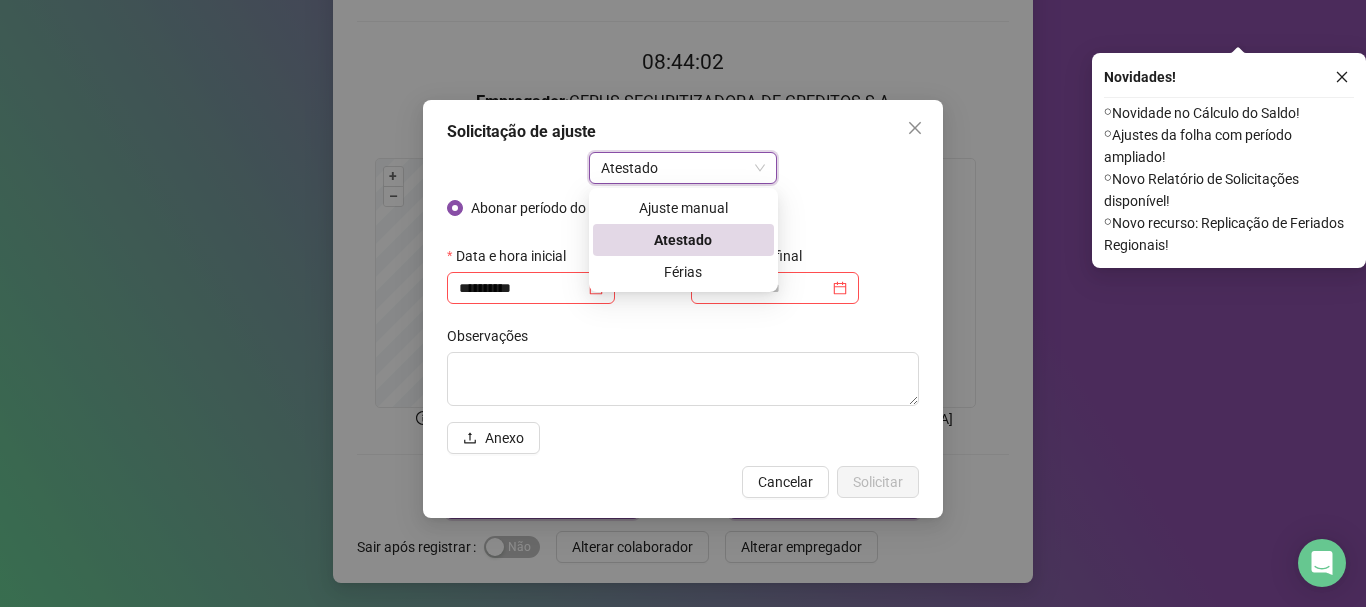 type on "**********" 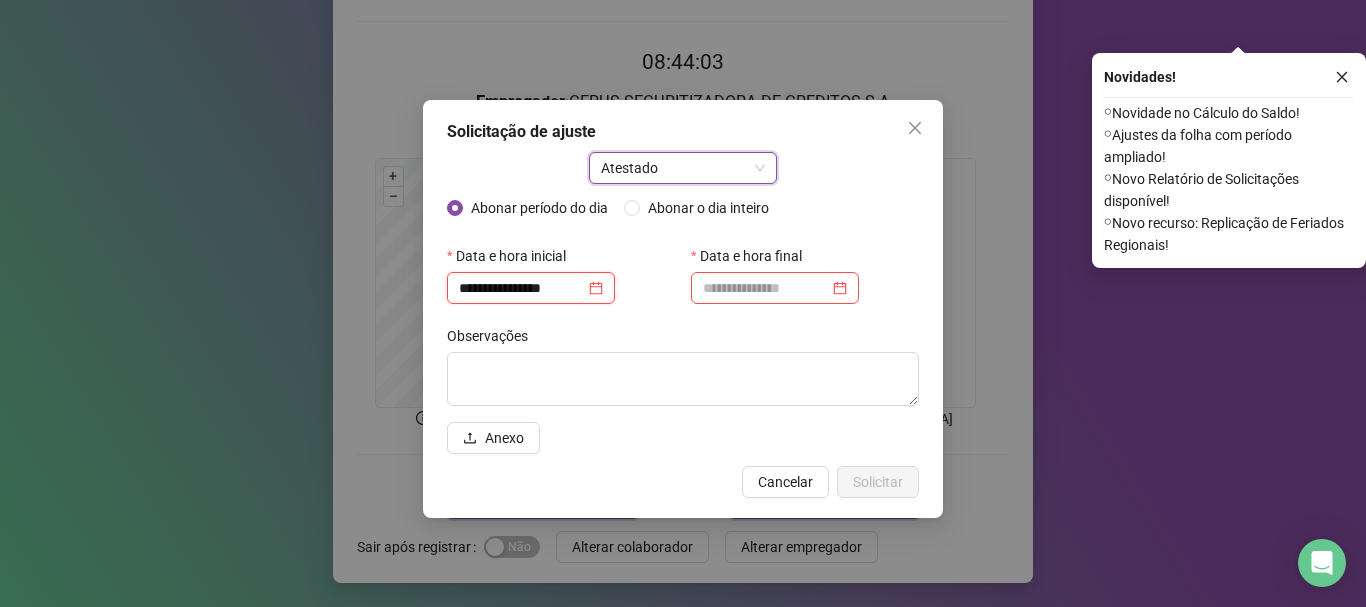click on "**********" at bounding box center (522, 288) 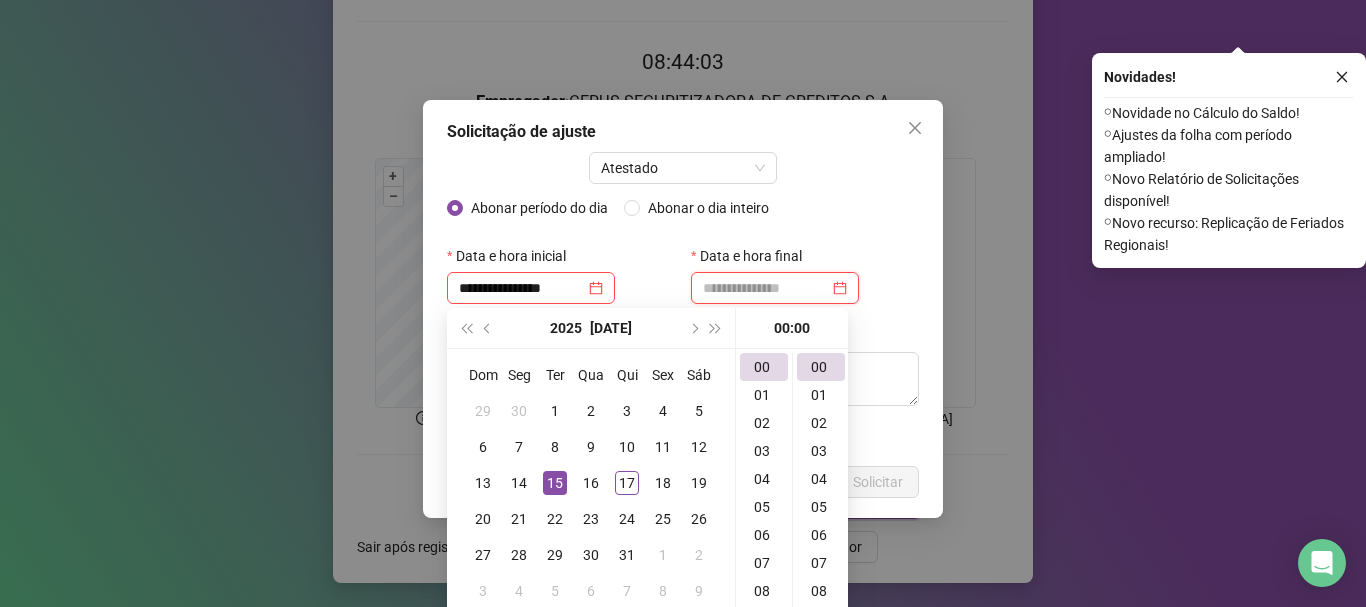 click at bounding box center [766, 288] 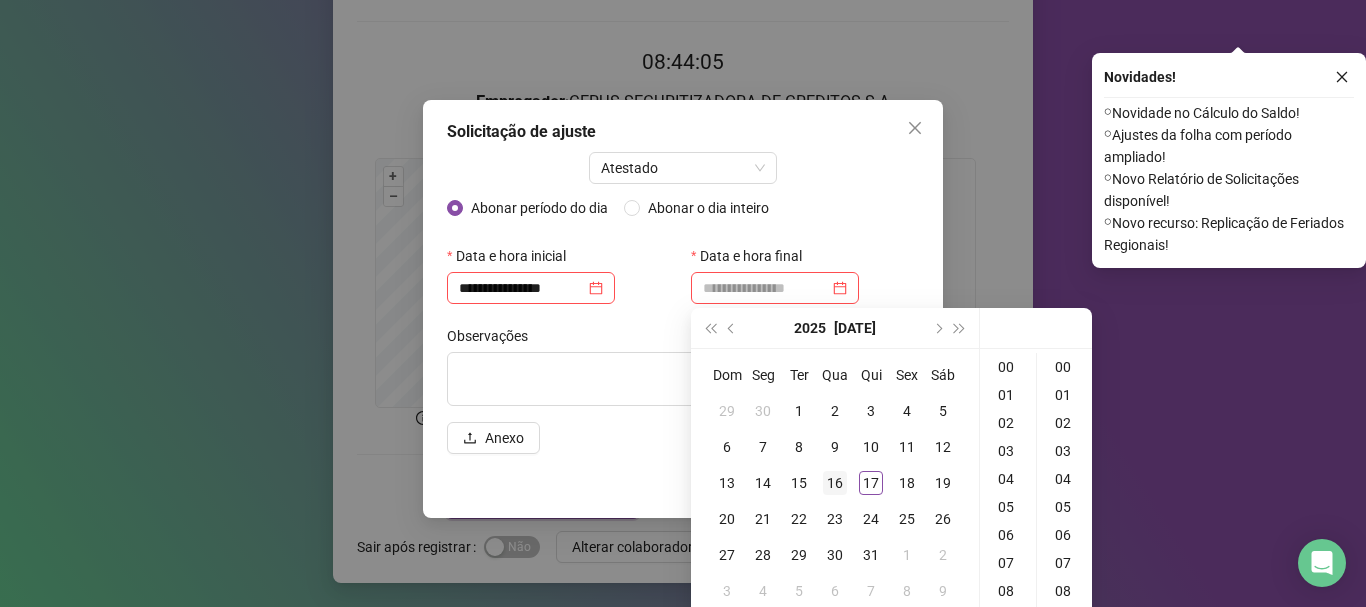 click on "16" at bounding box center (835, 483) 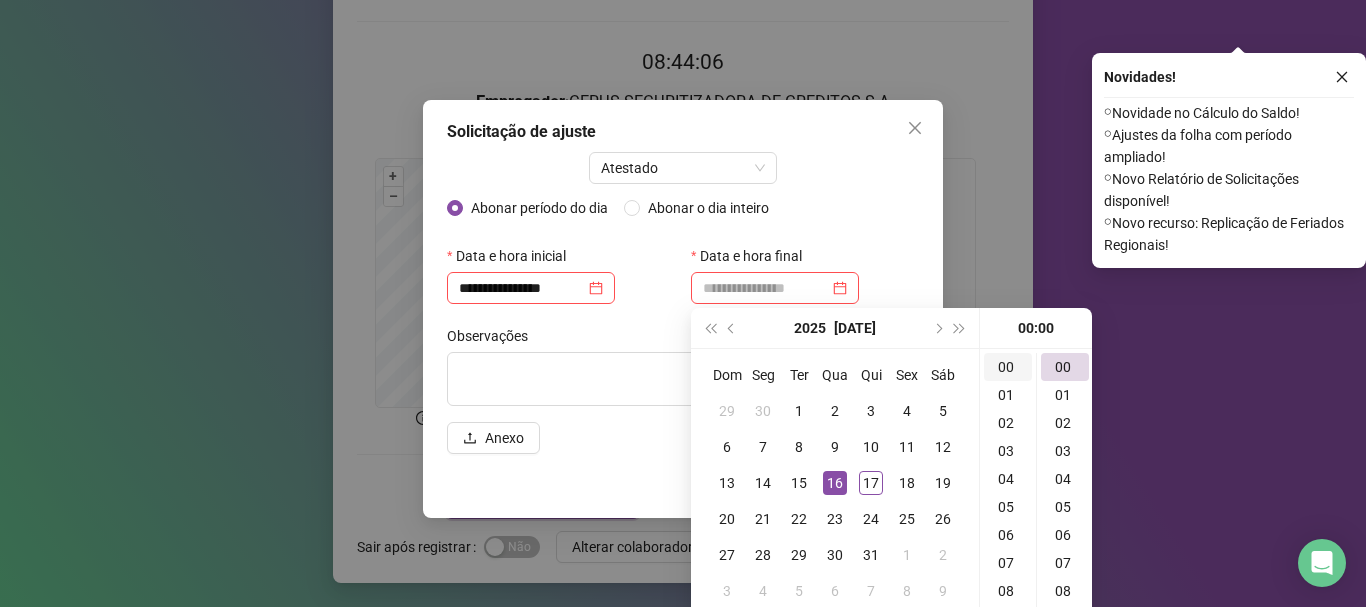 click on "00" at bounding box center [1008, 367] 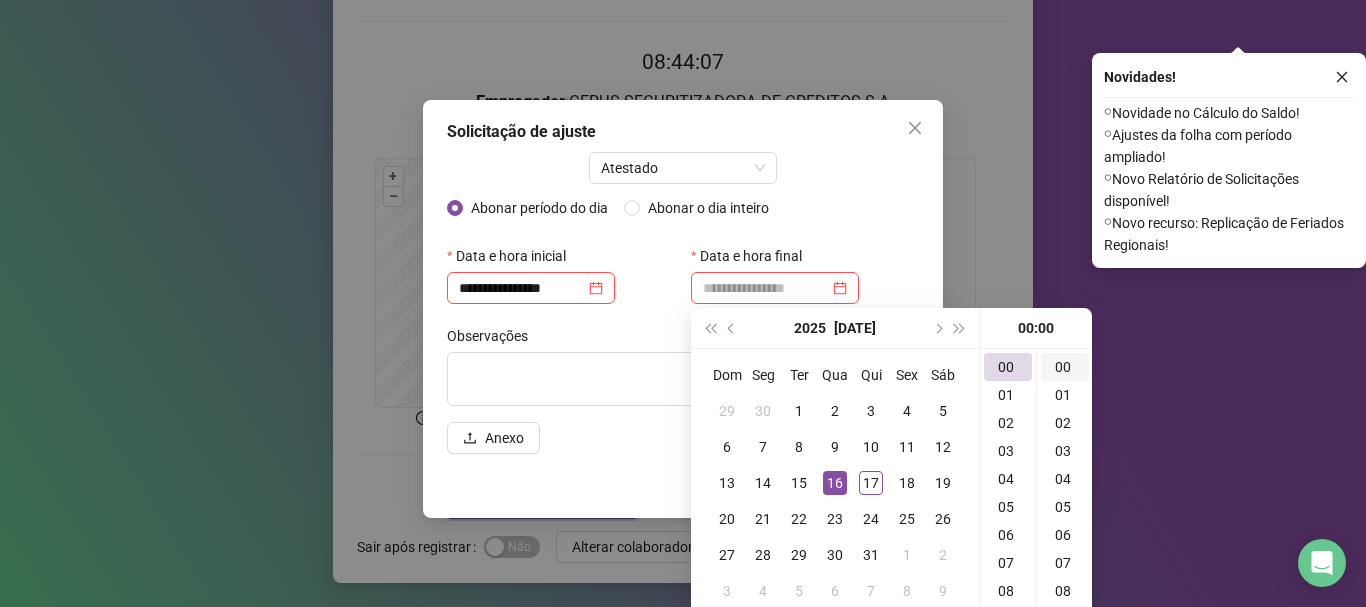 click on "00" at bounding box center (1065, 367) 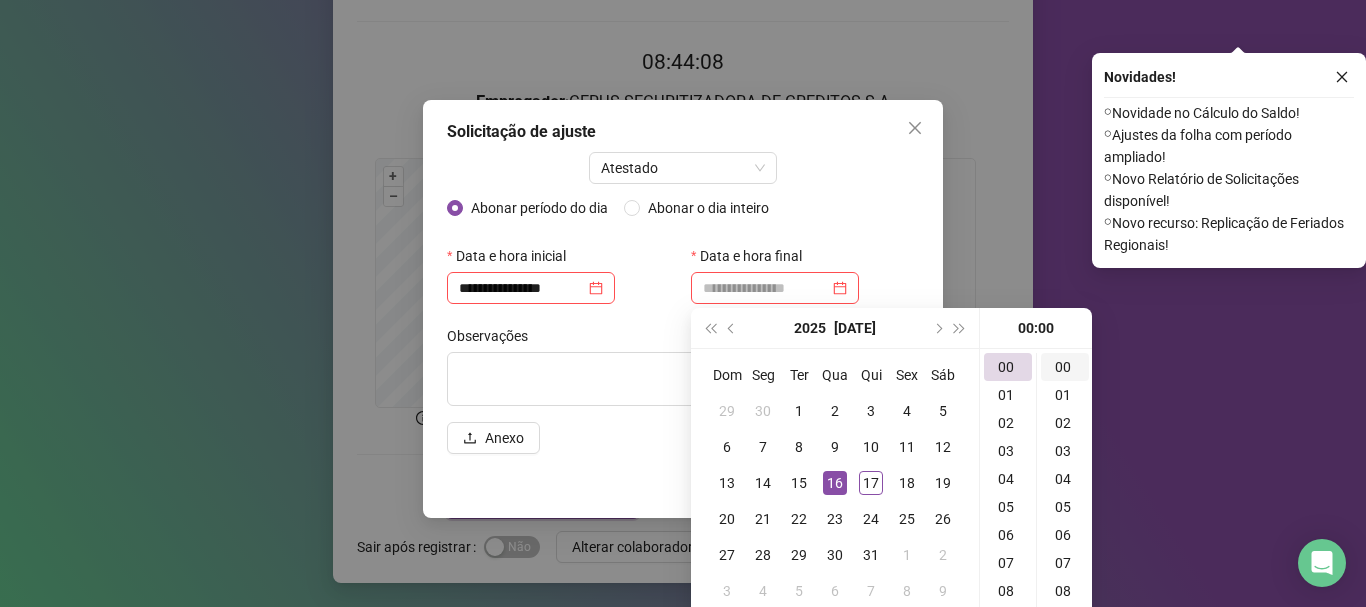 click on "00" at bounding box center (1065, 367) 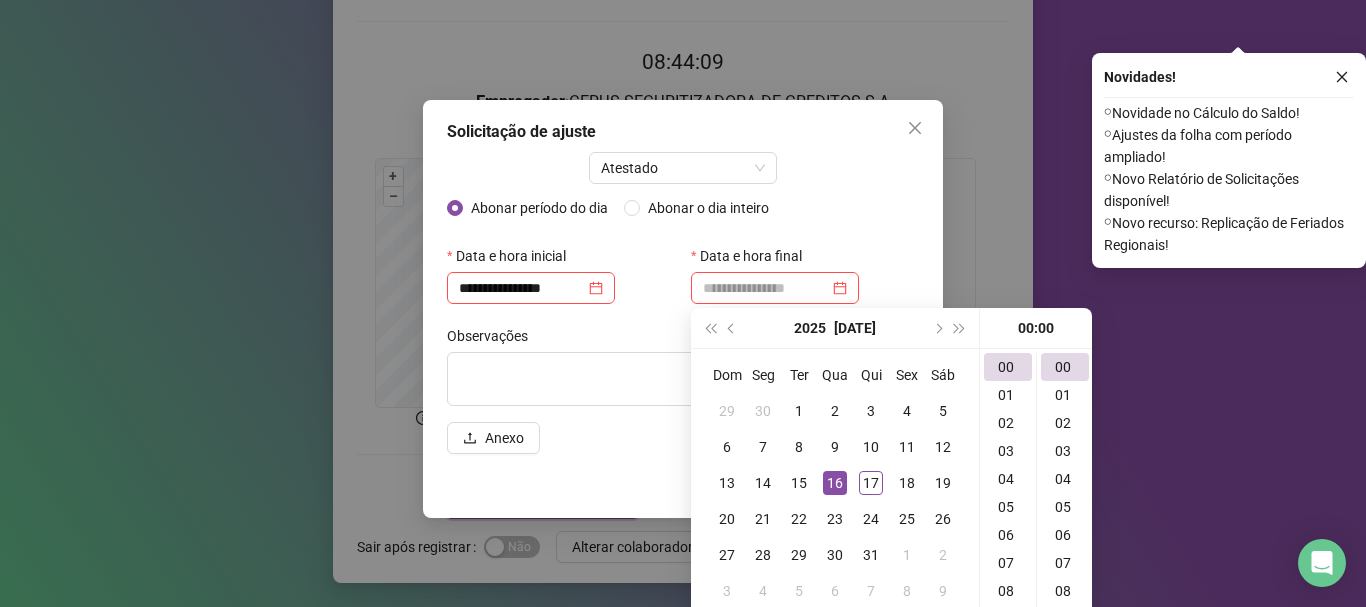 click on "16" at bounding box center (835, 483) 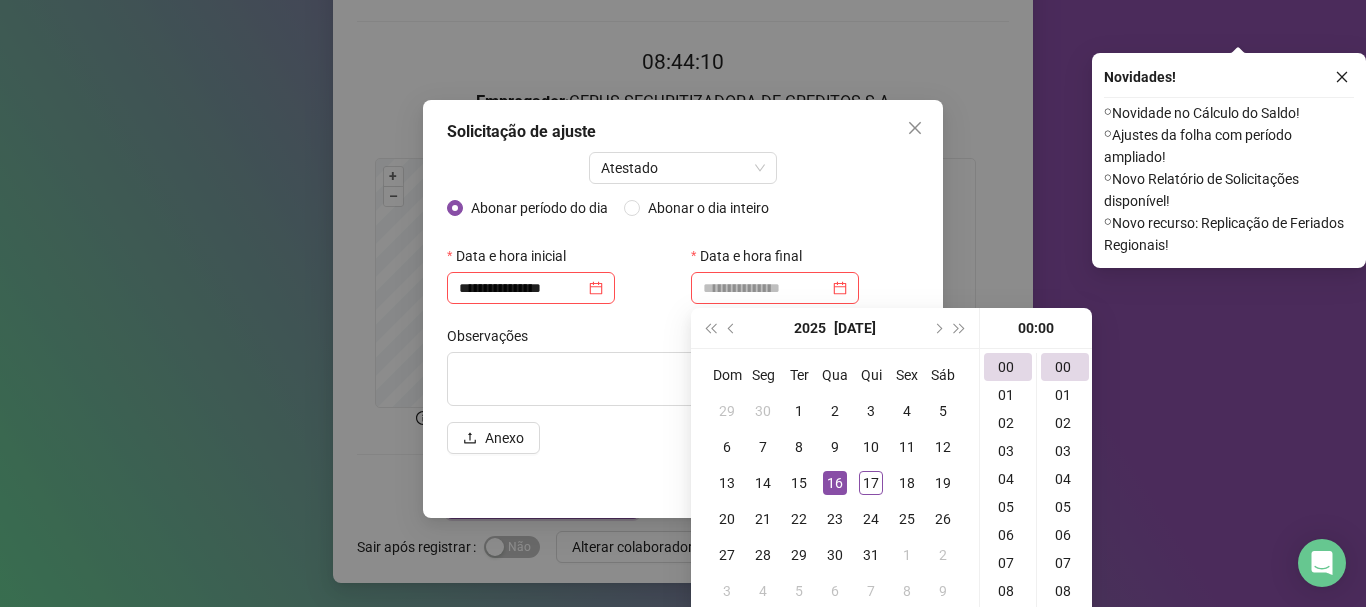 click on "Data e hora final" at bounding box center [805, 256] 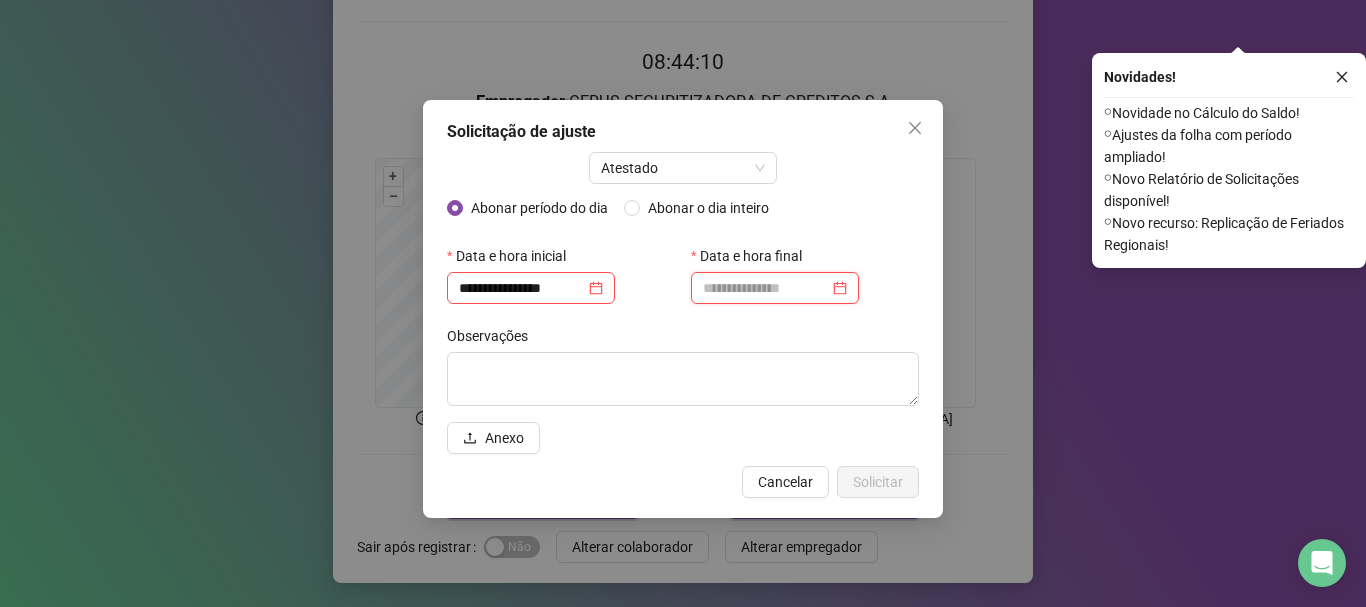 click at bounding box center (766, 288) 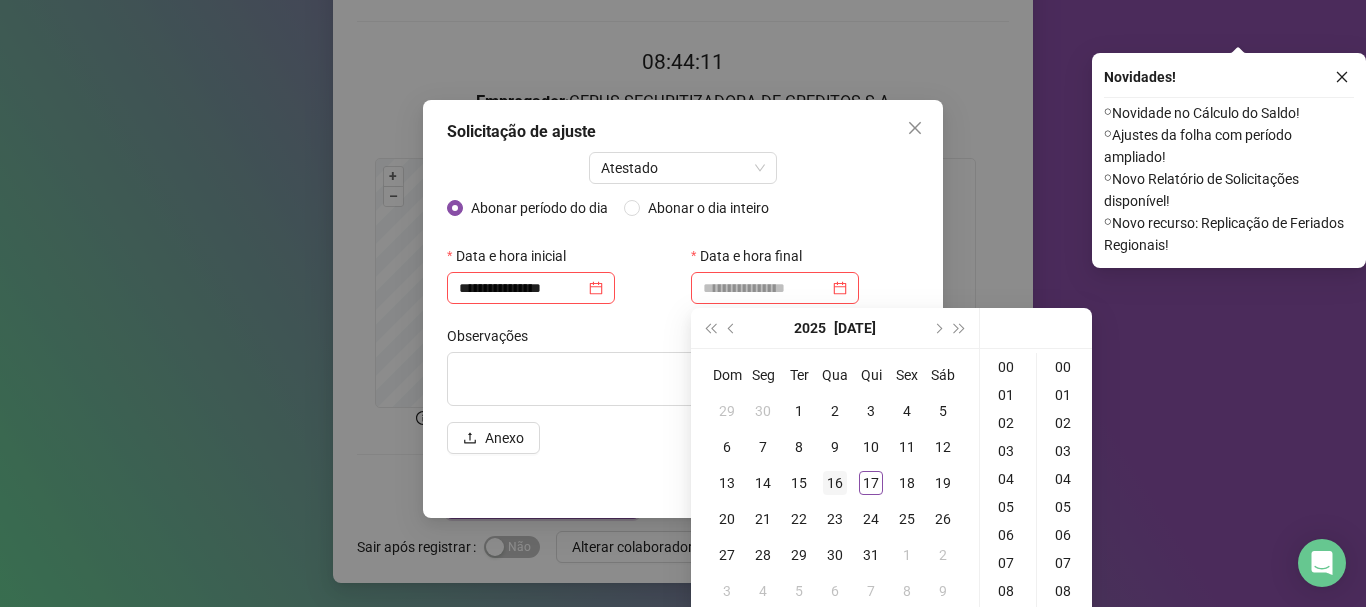click on "16" at bounding box center [835, 483] 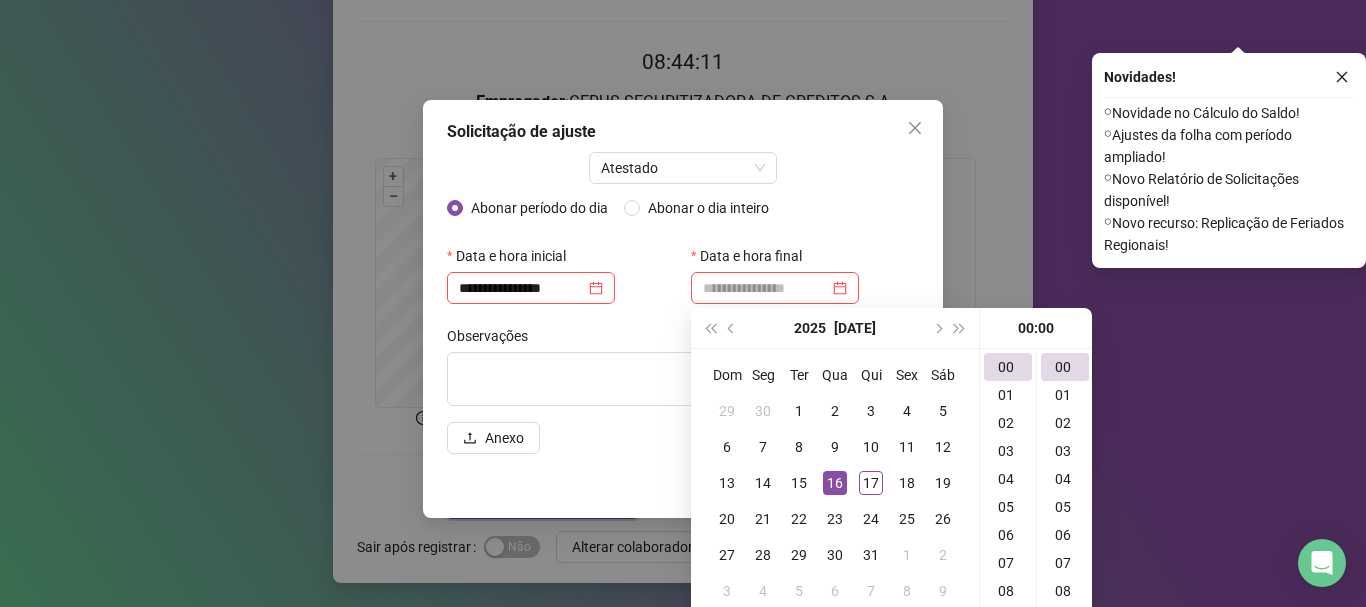 type on "**********" 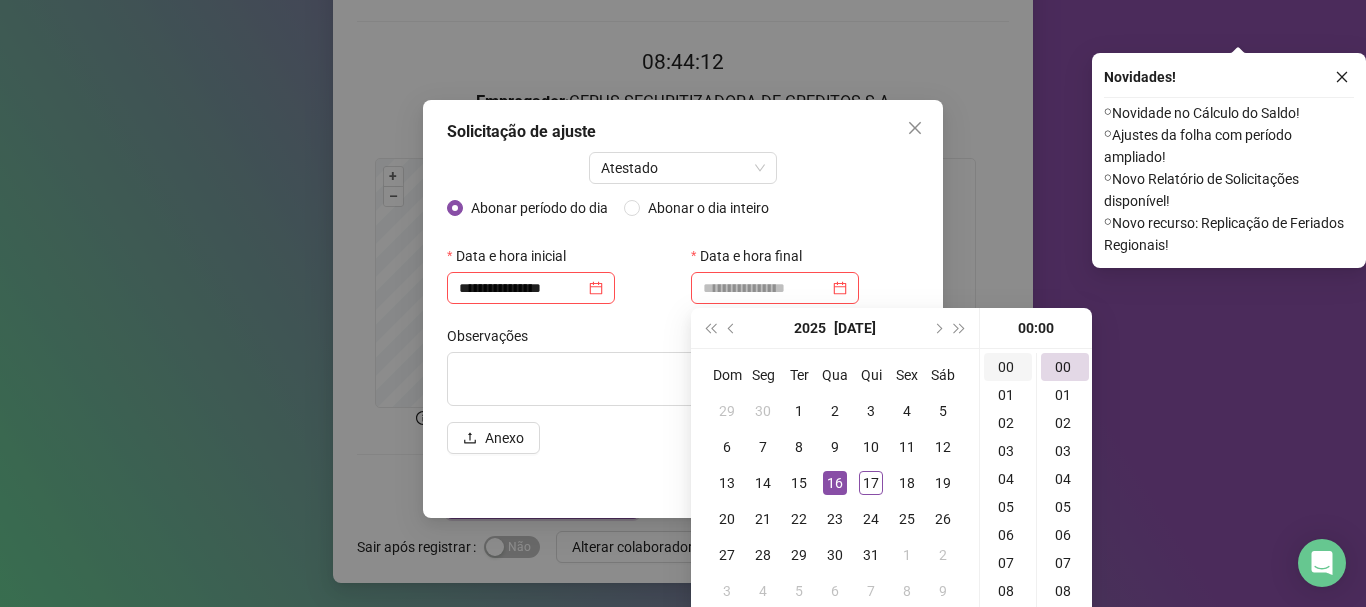 click on "00" at bounding box center [1008, 367] 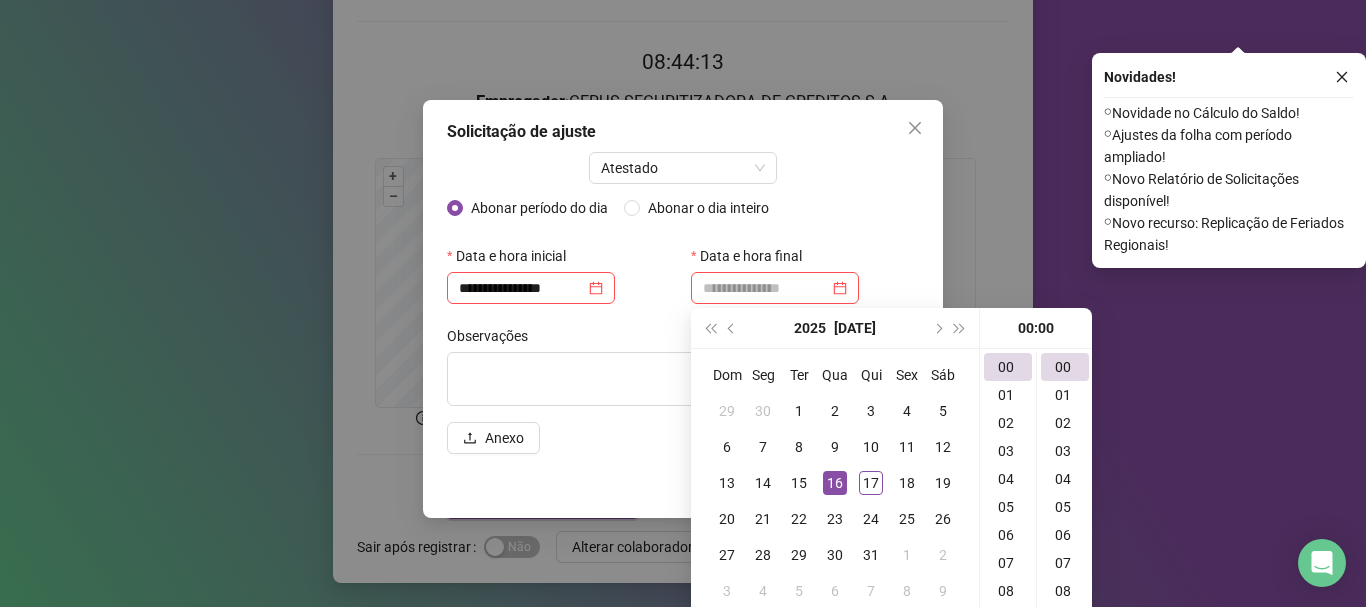 click on "**********" at bounding box center (683, 309) 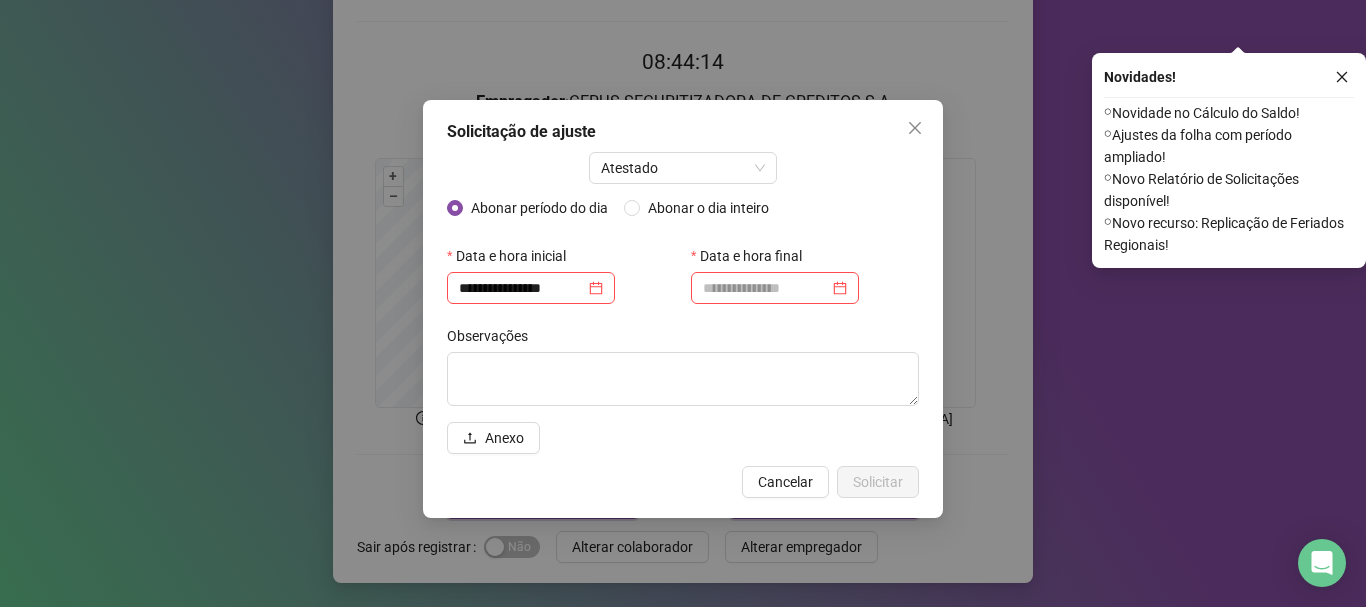 click on "Data e hora final" at bounding box center (753, 256) 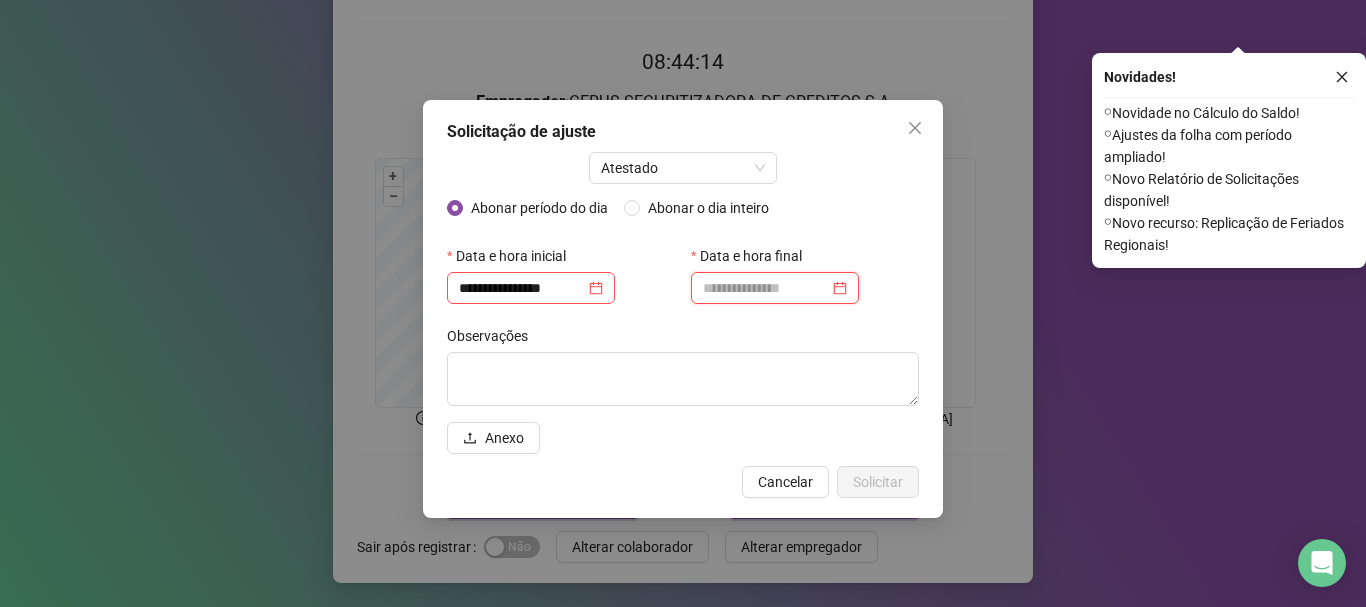 click at bounding box center [766, 288] 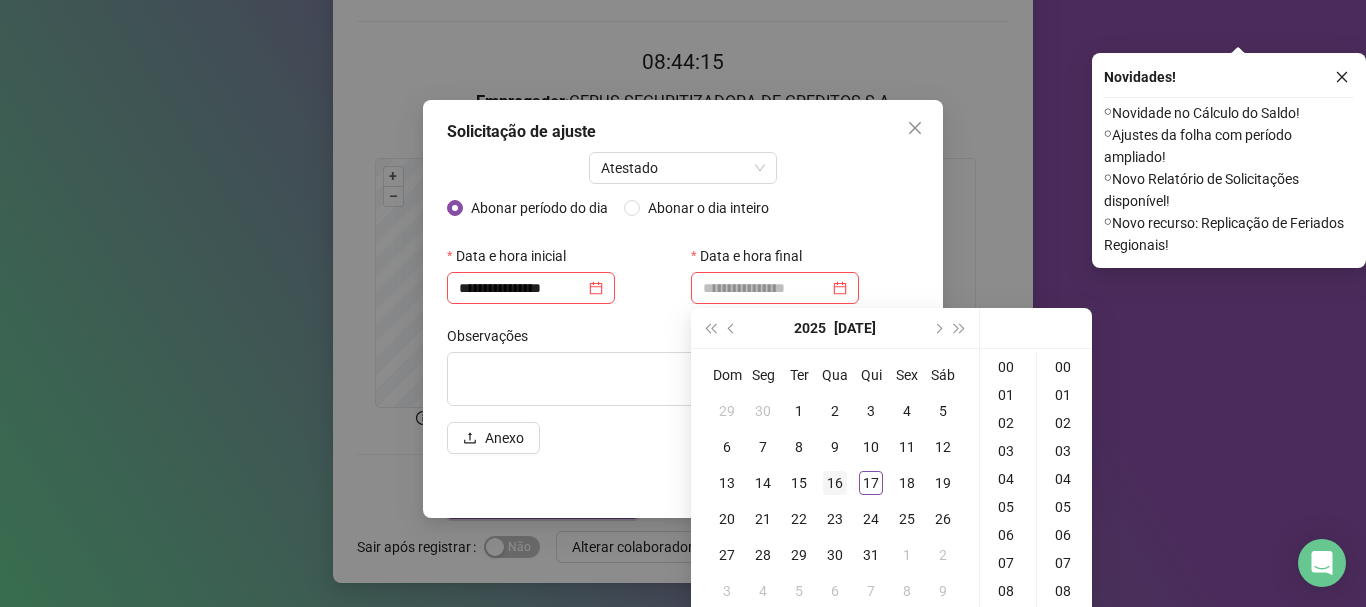 click on "16" at bounding box center [835, 483] 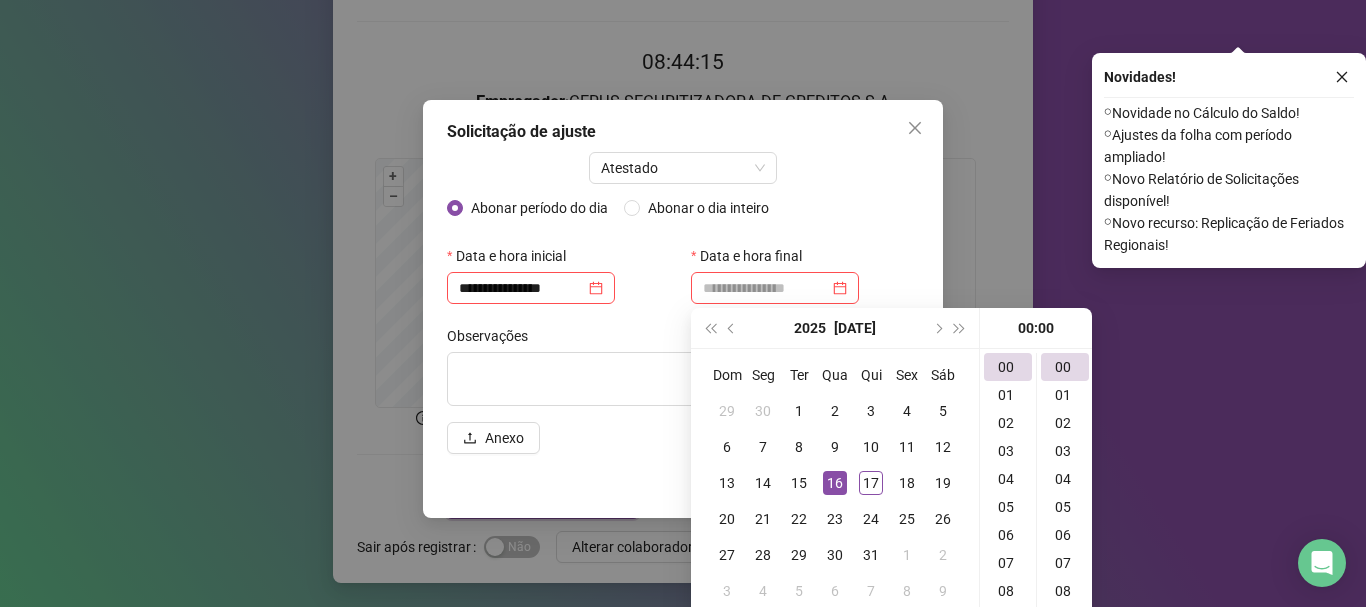 type on "**********" 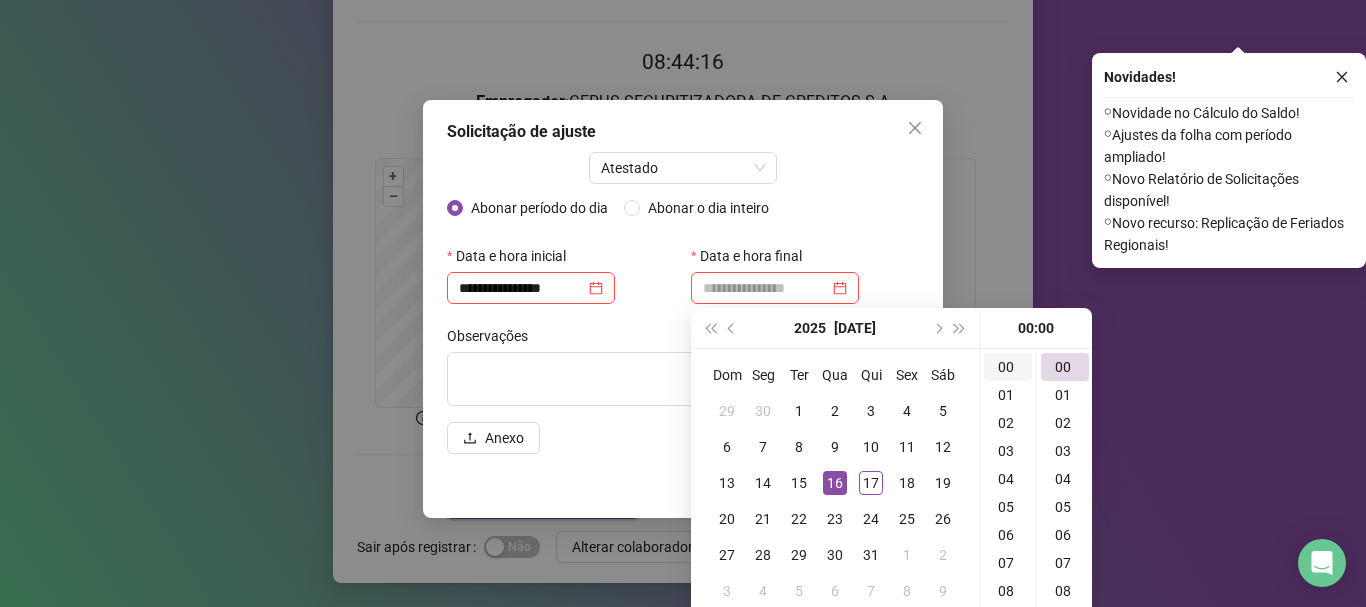 click on "00" at bounding box center (1008, 367) 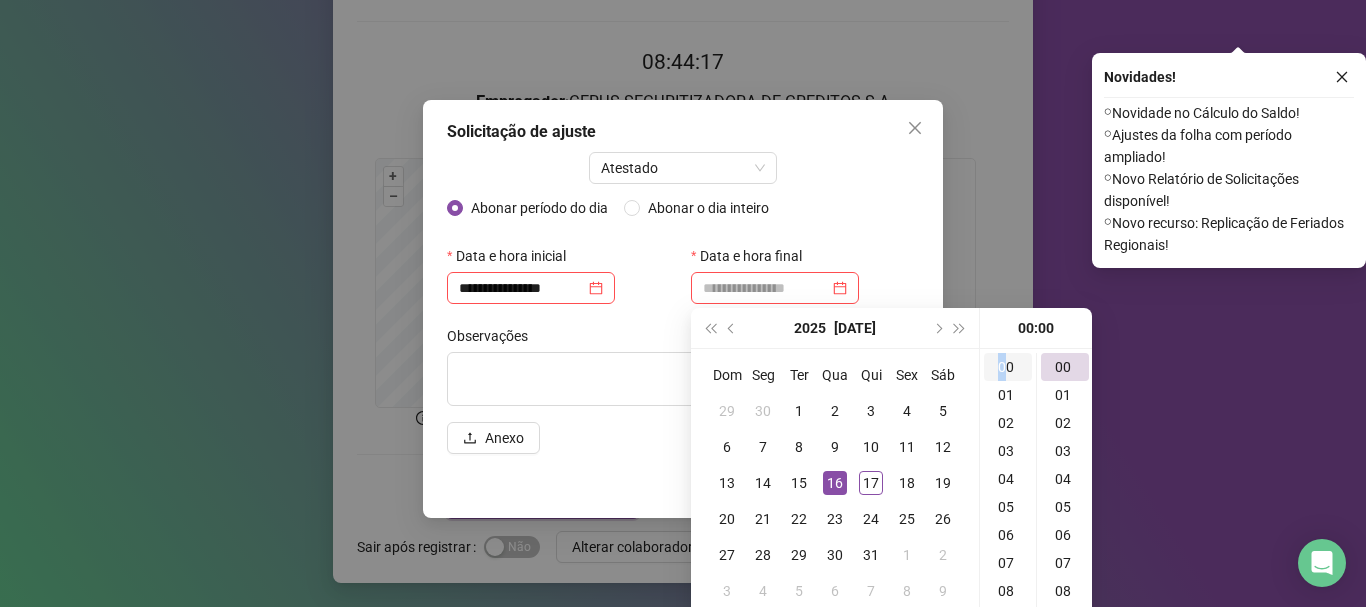 click on "00" at bounding box center [1008, 367] 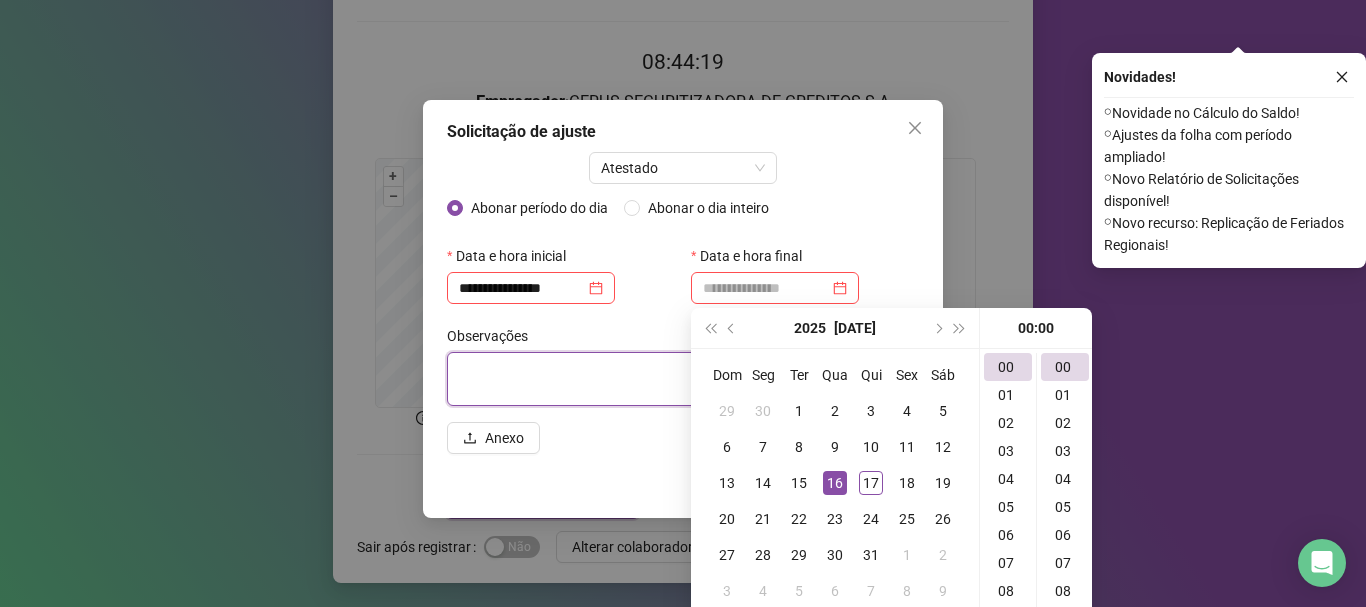 click at bounding box center (683, 379) 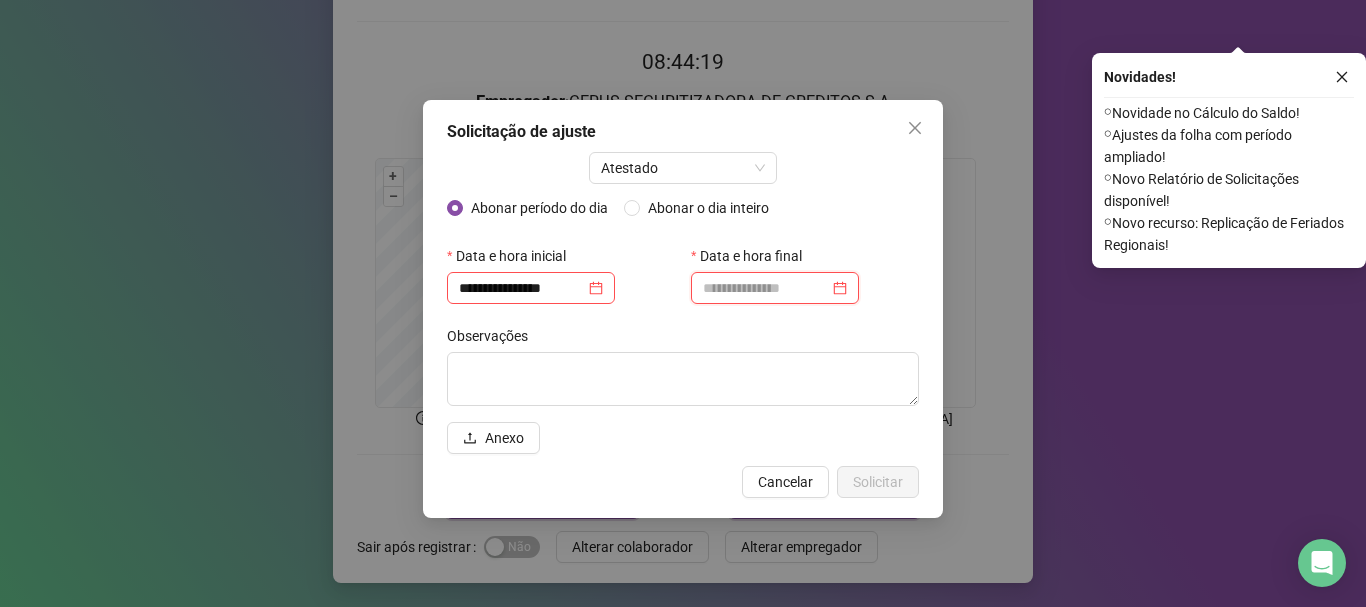 click at bounding box center (766, 288) 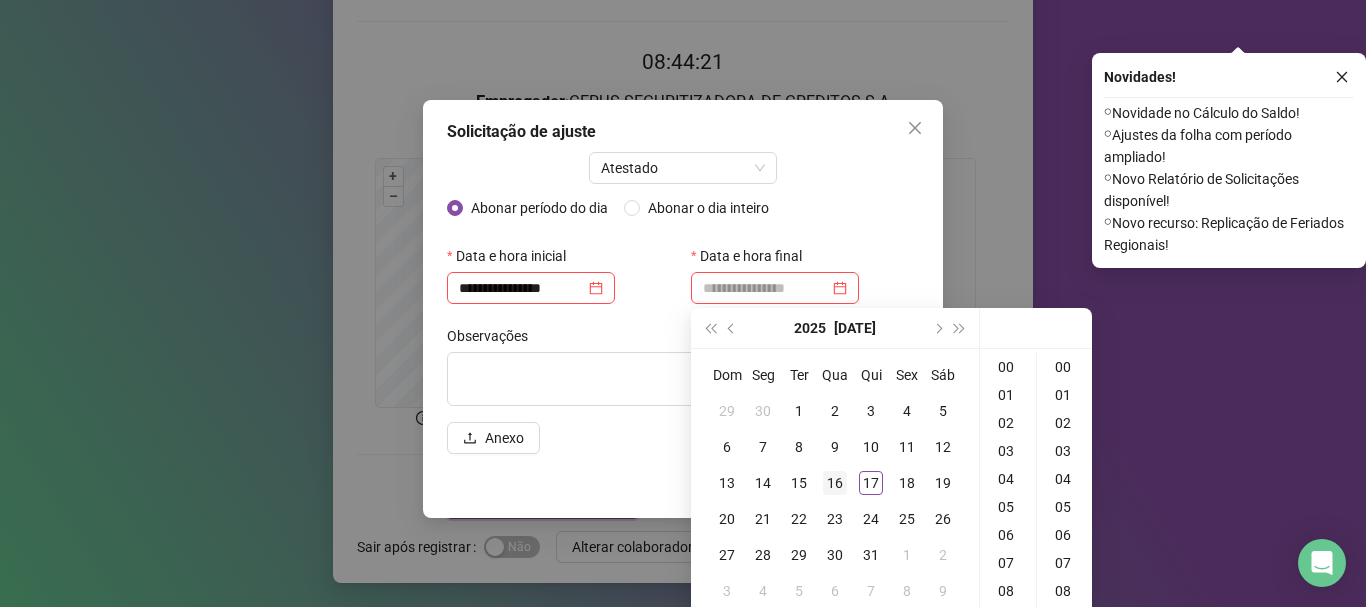 click on "16" at bounding box center (835, 483) 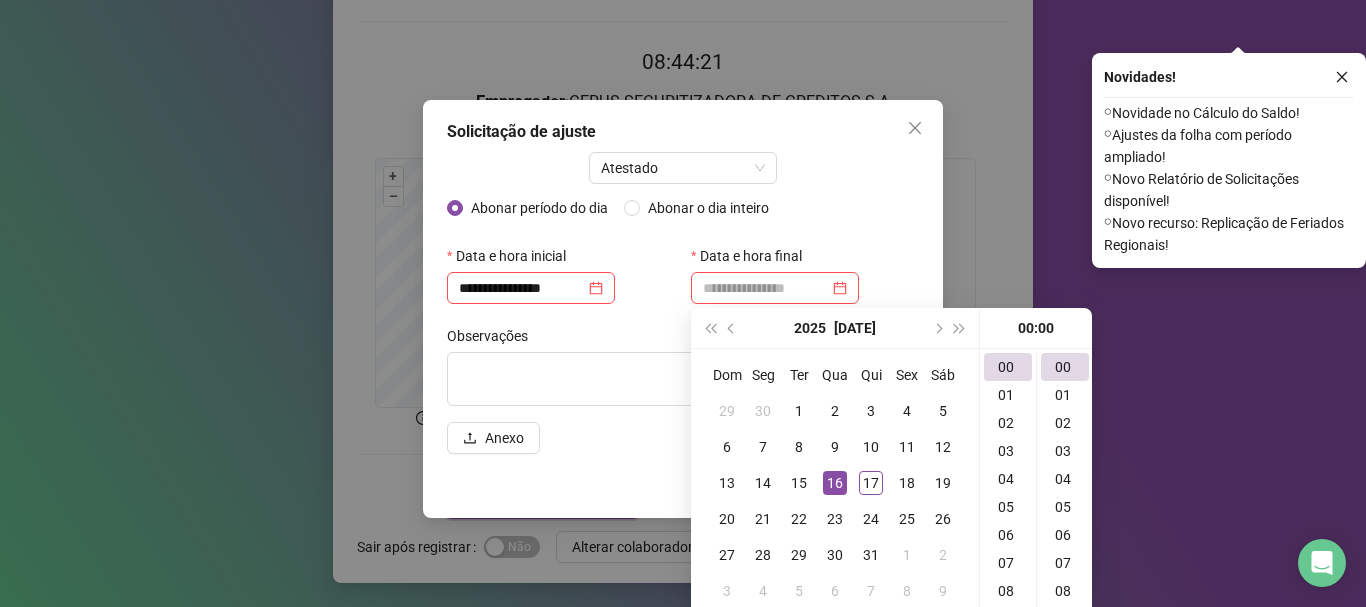 type on "**********" 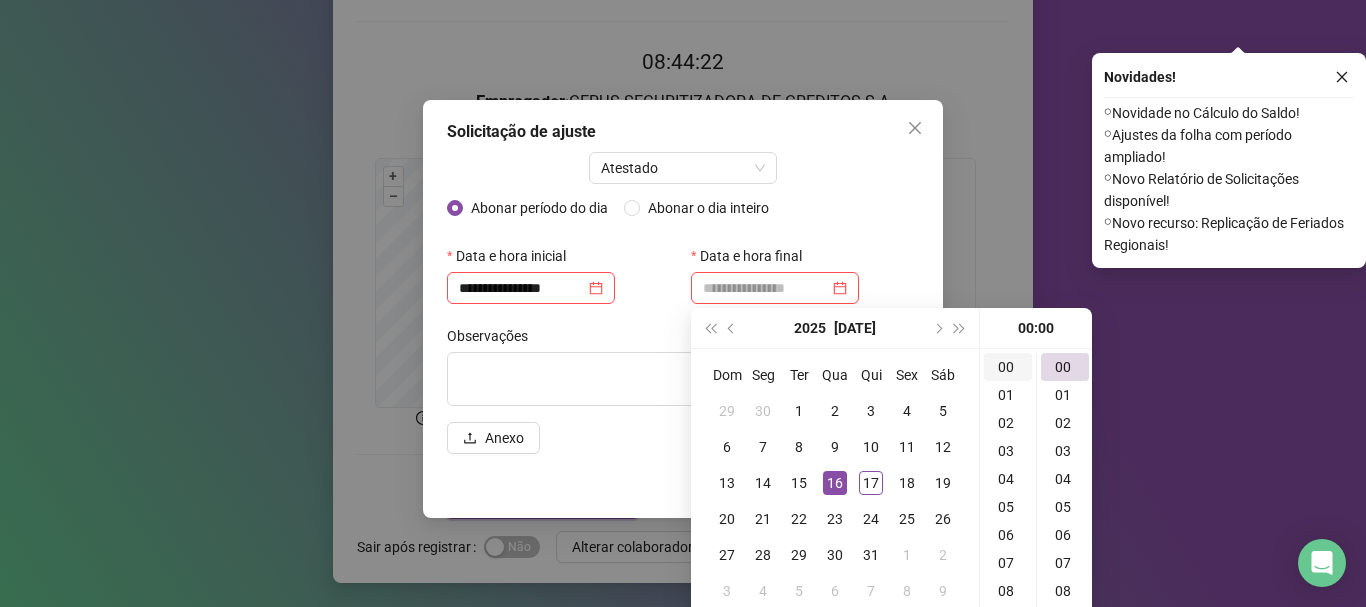 click on "00" at bounding box center [1008, 367] 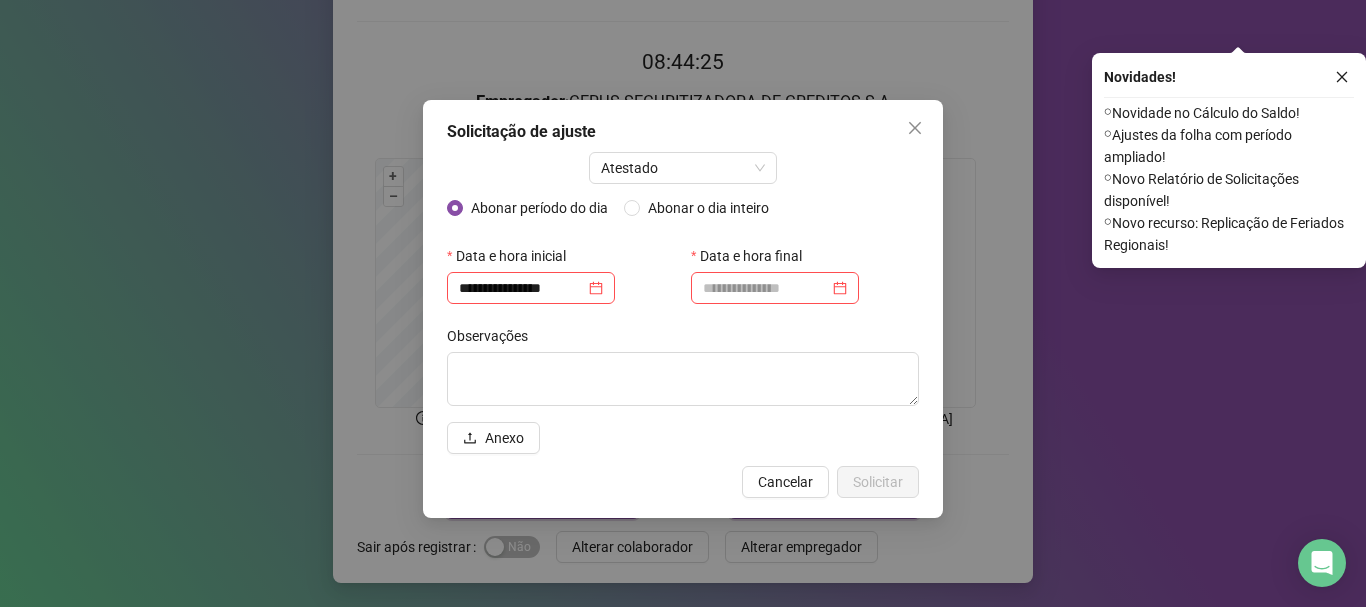 click on "Data e hora final" at bounding box center [805, 256] 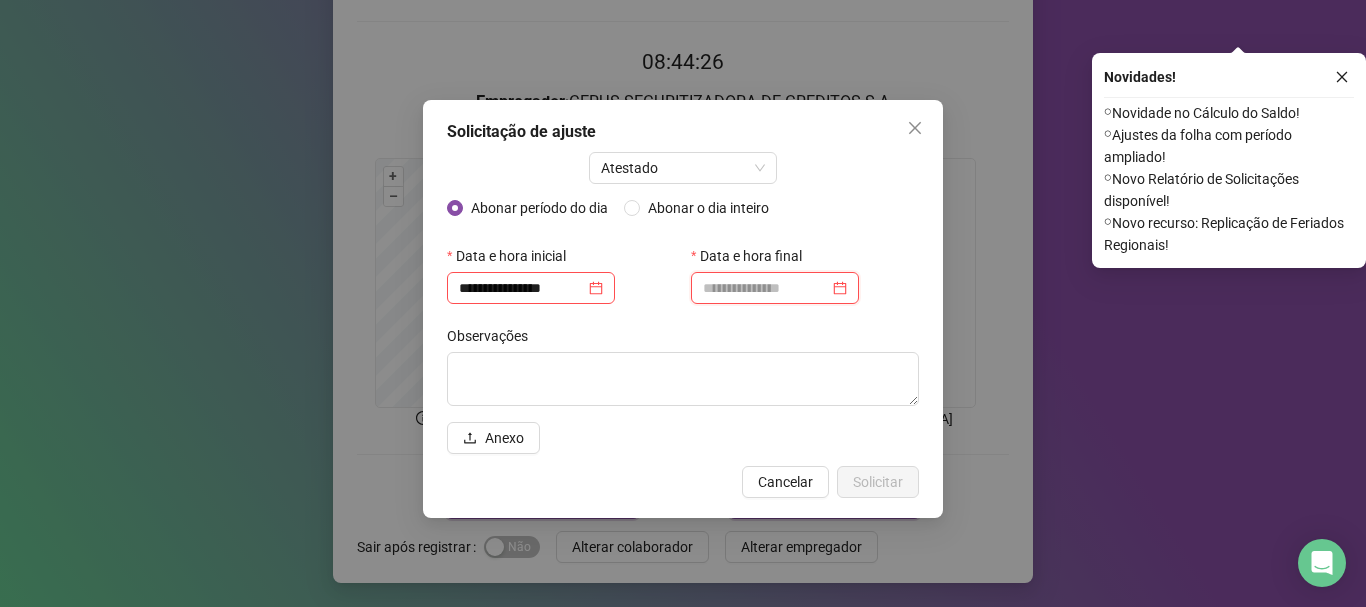 click at bounding box center (766, 288) 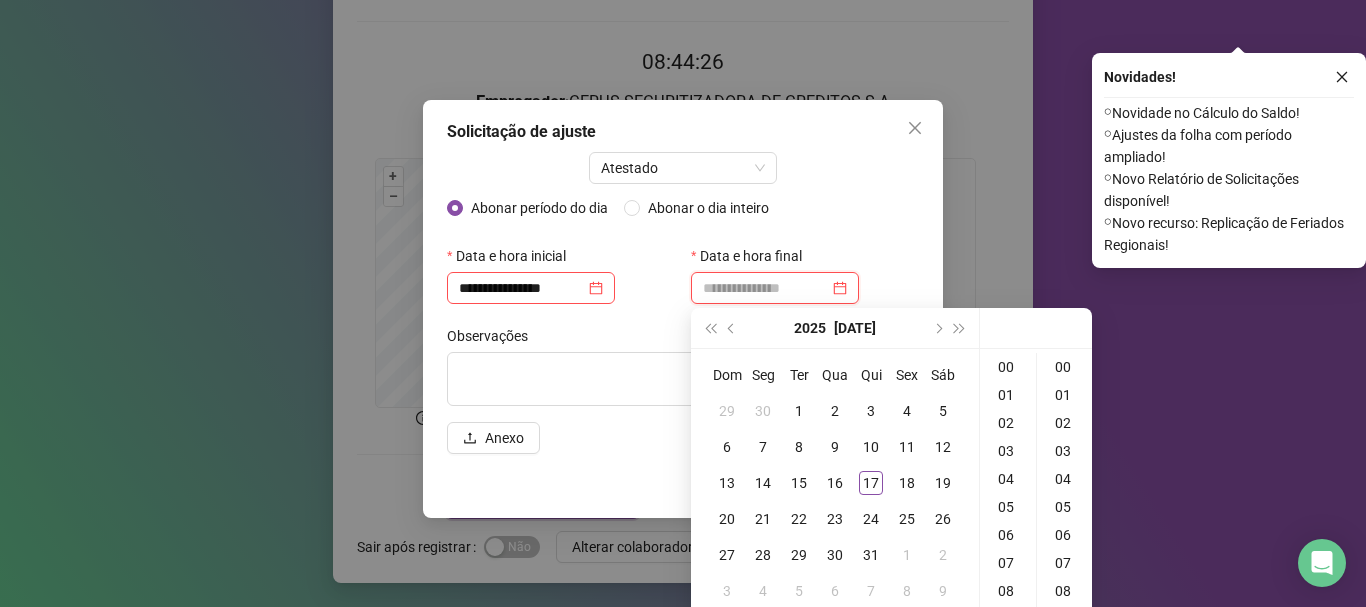 click at bounding box center (775, 288) 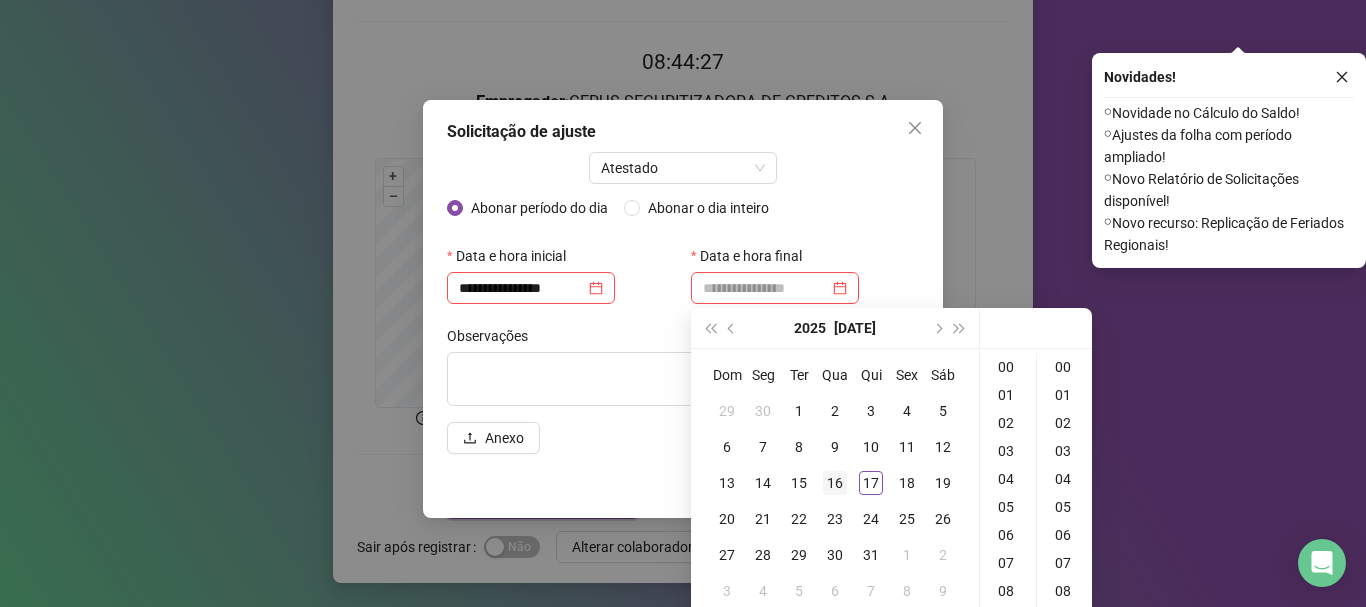 click on "16" at bounding box center (835, 483) 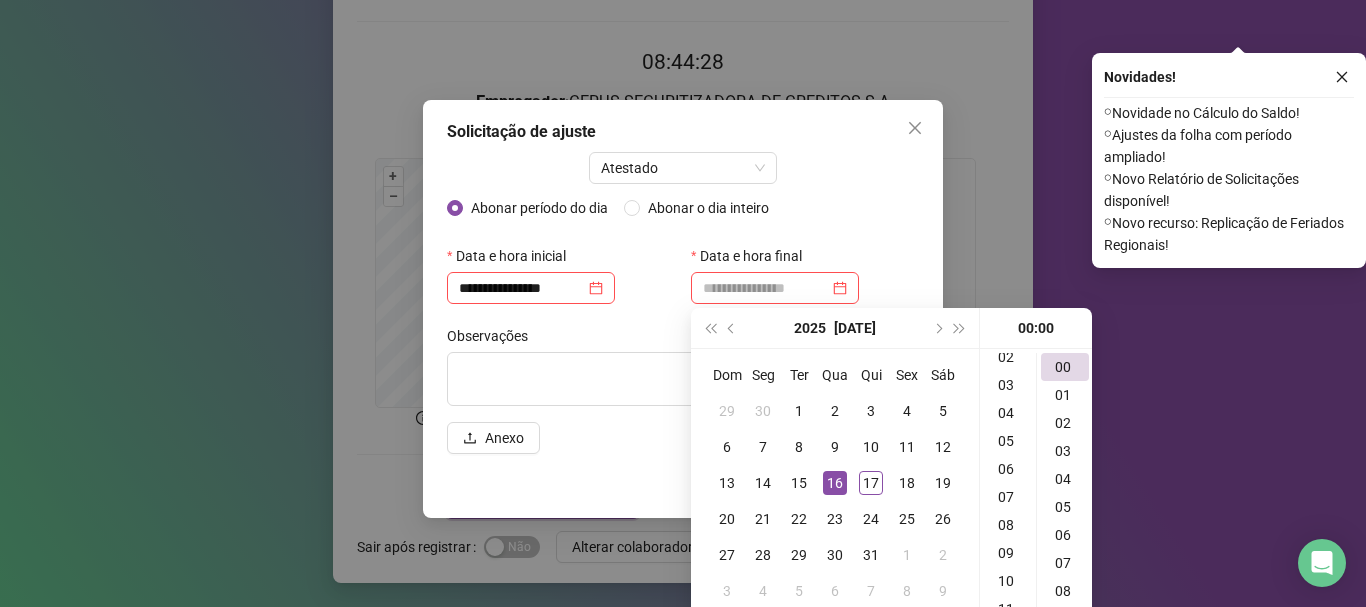 type on "**********" 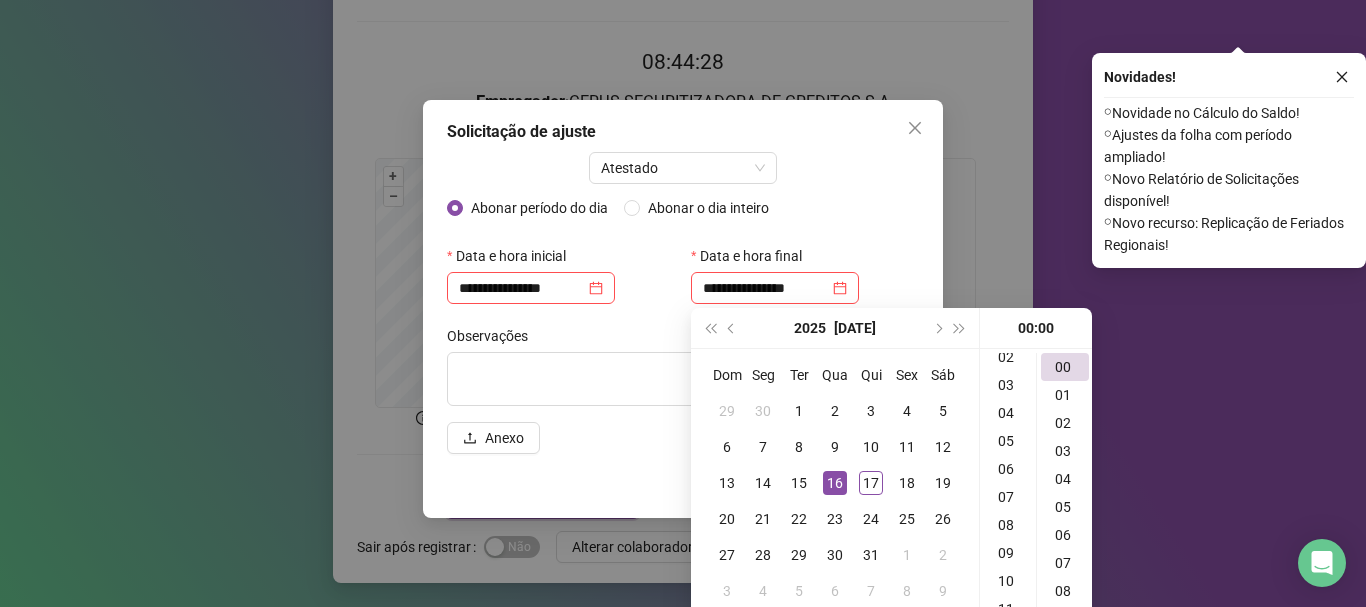 scroll, scrollTop: 100, scrollLeft: 0, axis: vertical 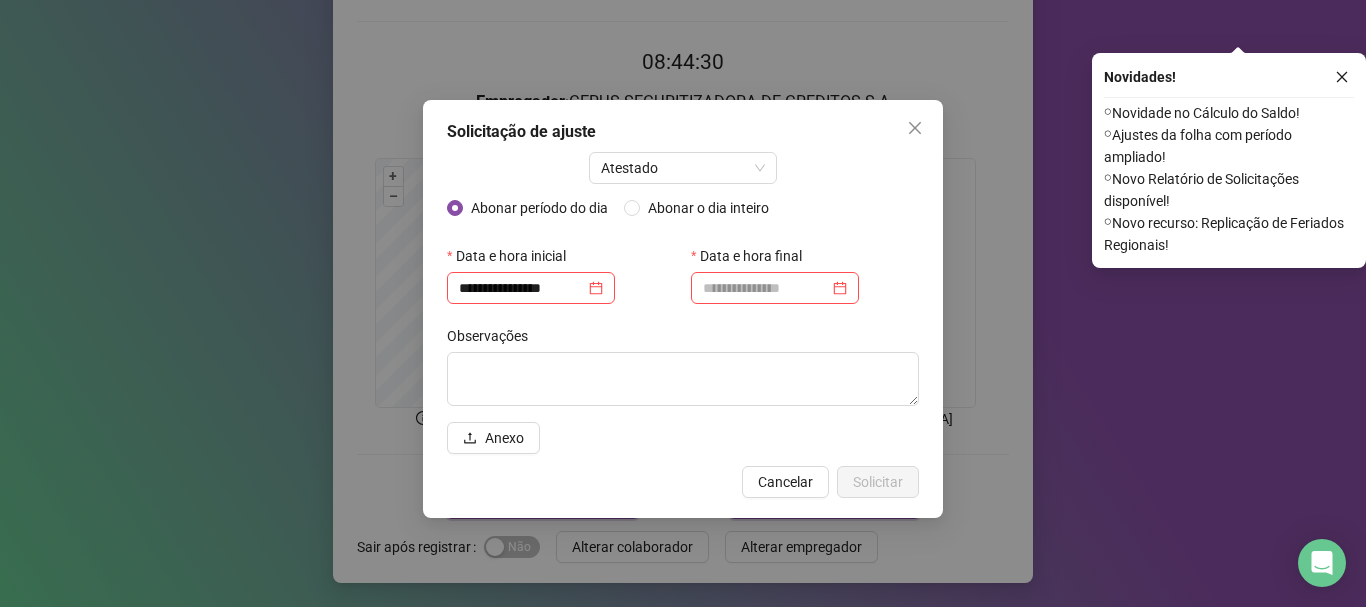 click on "Observações Anexo" at bounding box center (683, 387) 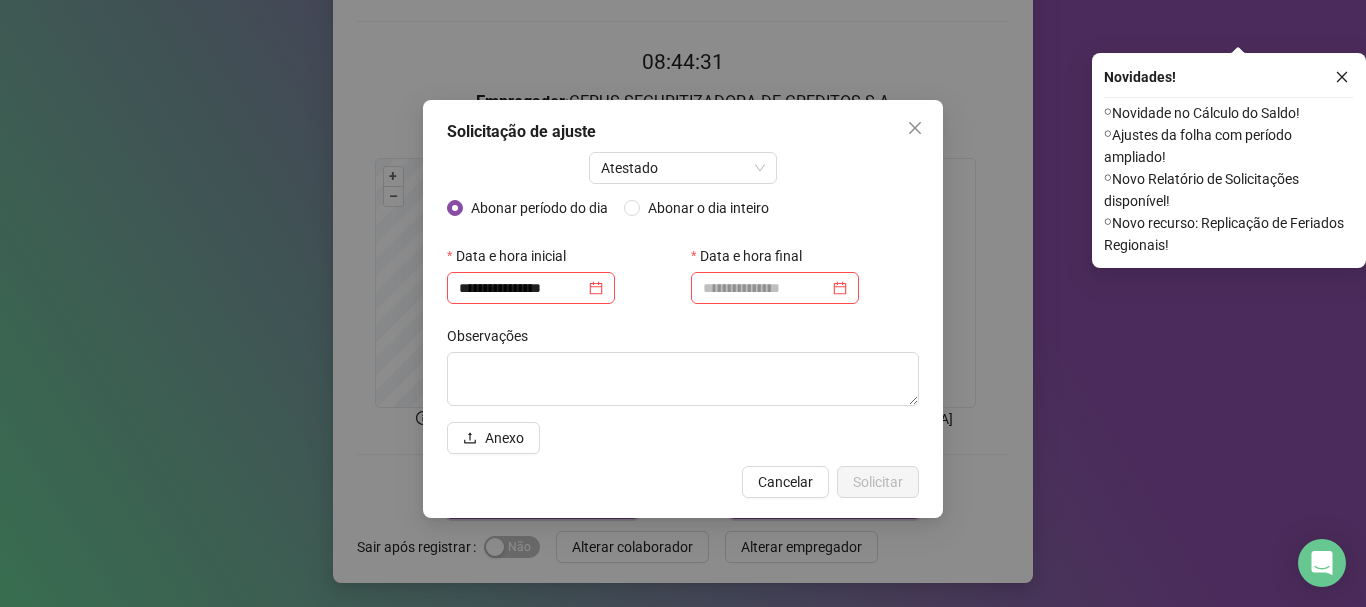 click on "Data e hora final" at bounding box center [805, 280] 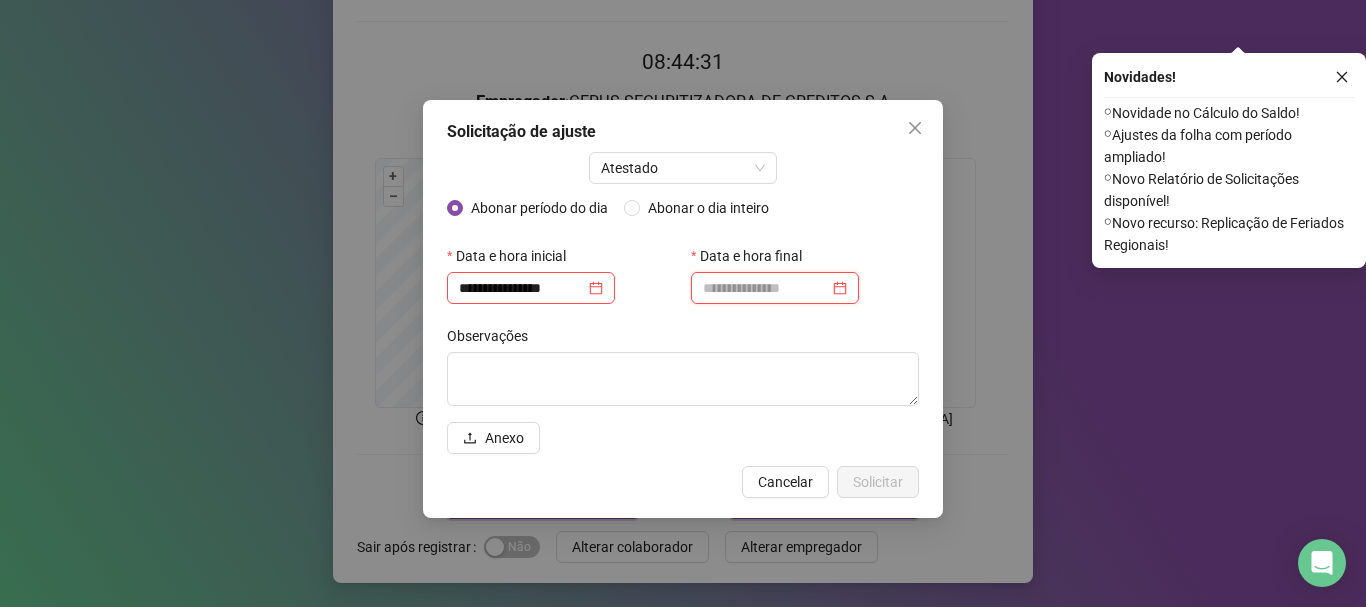 click at bounding box center [766, 288] 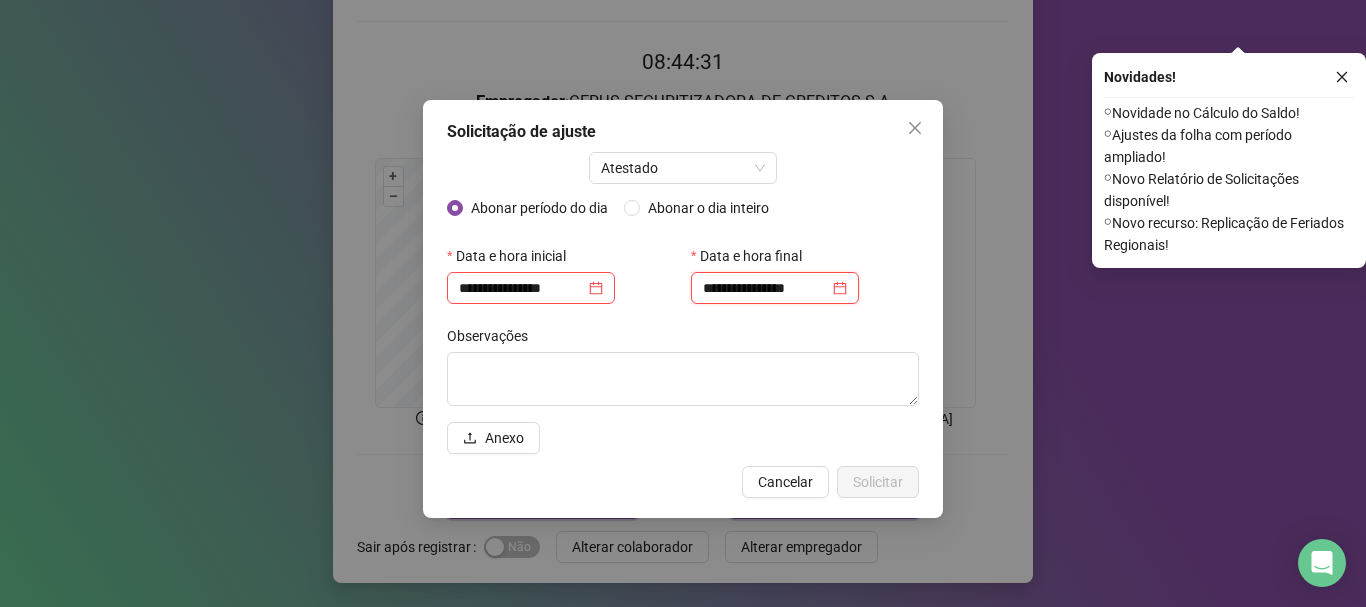 scroll, scrollTop: 0, scrollLeft: 0, axis: both 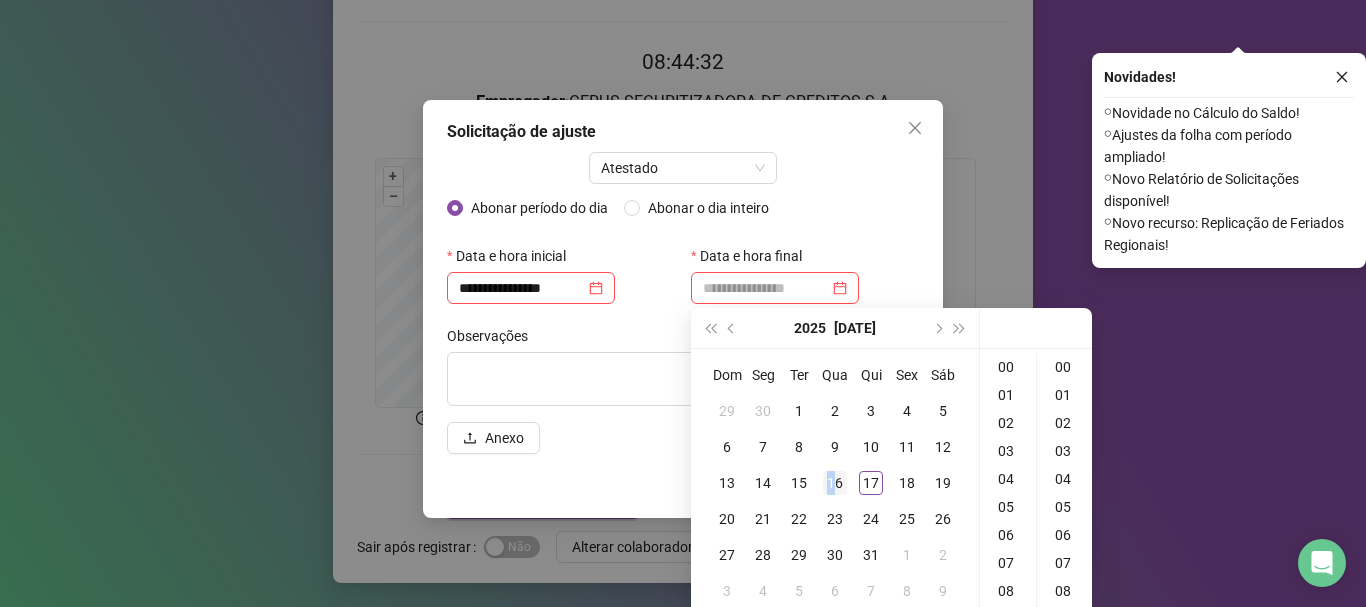 click on "16" at bounding box center (835, 483) 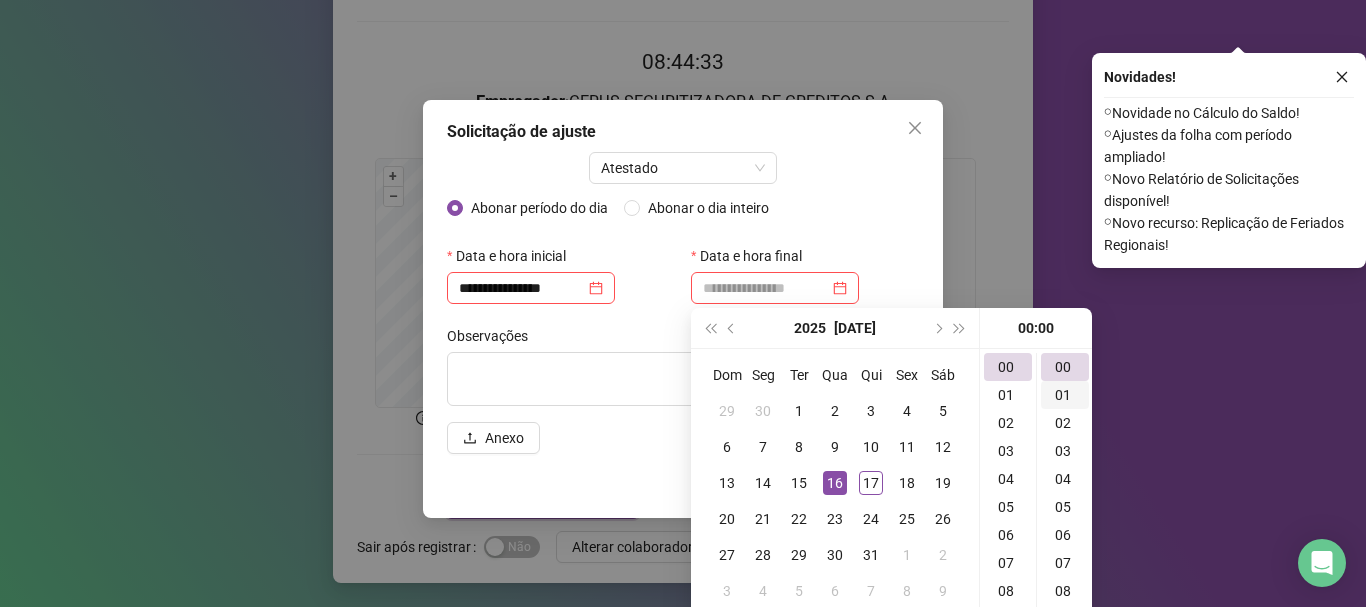 click on "01" at bounding box center (1065, 395) 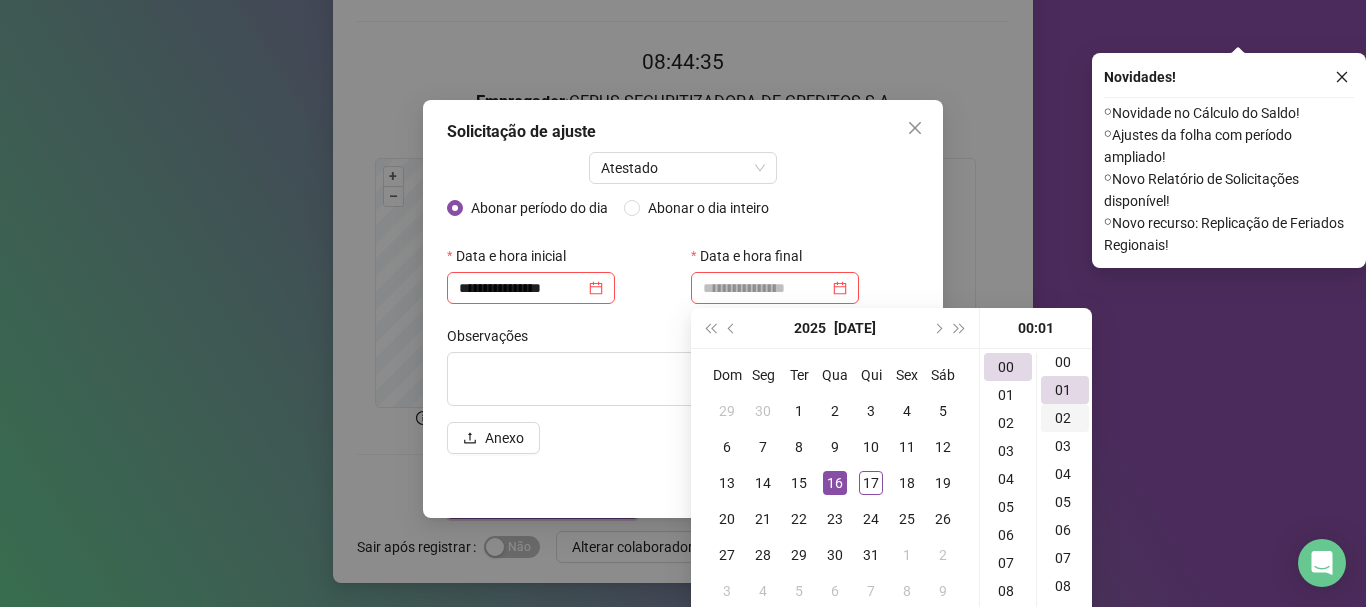 scroll, scrollTop: 0, scrollLeft: 0, axis: both 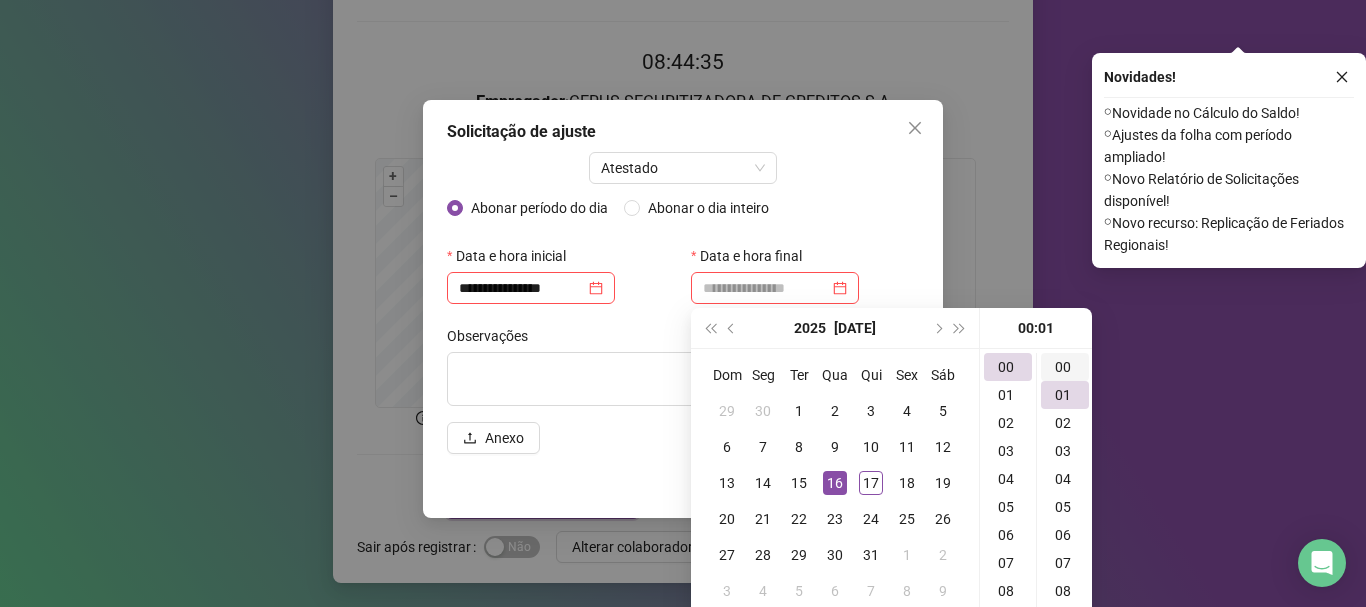 type on "**********" 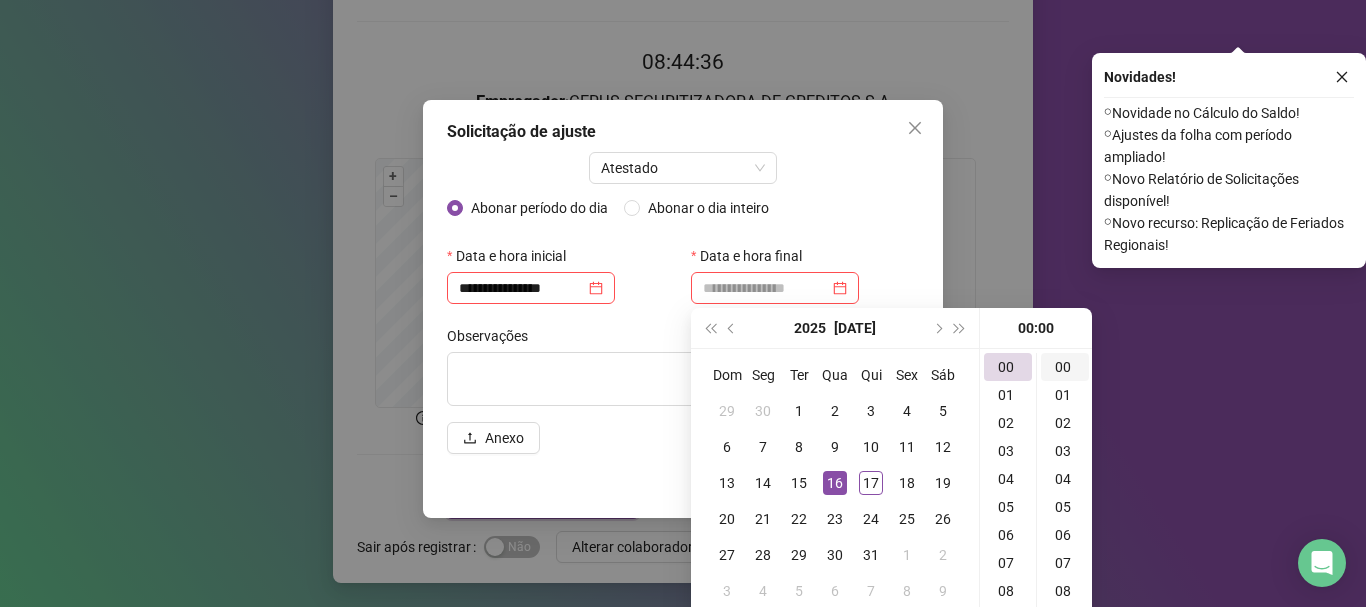 click on "00" at bounding box center [1065, 367] 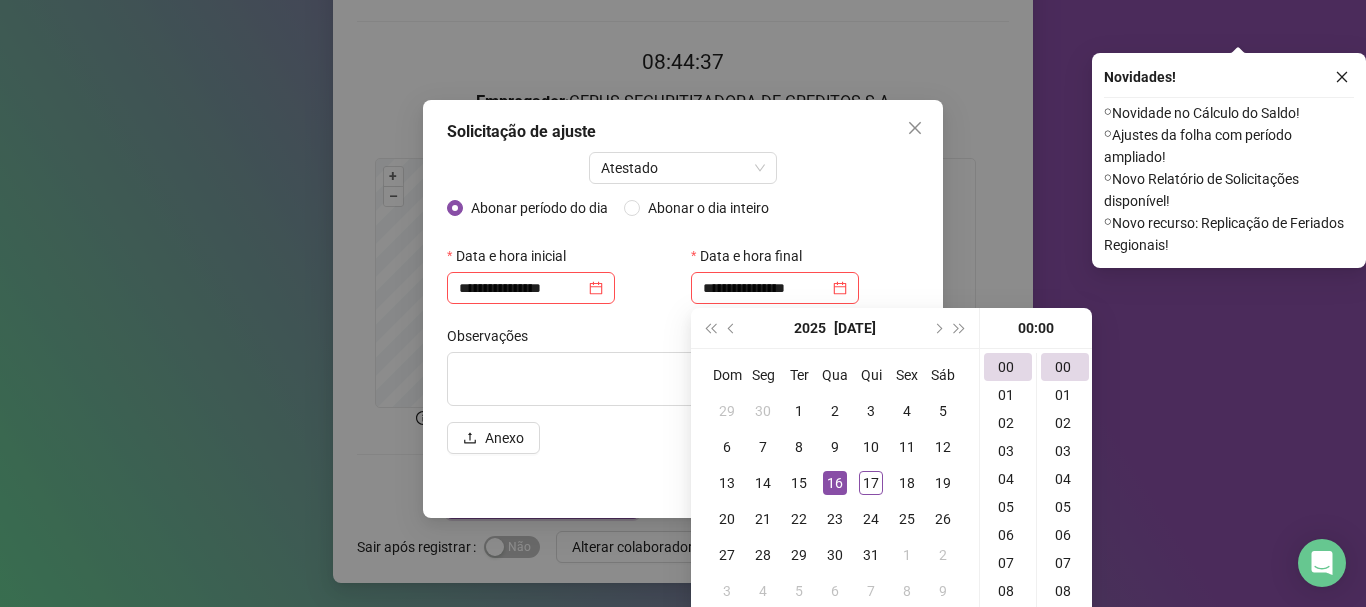 type 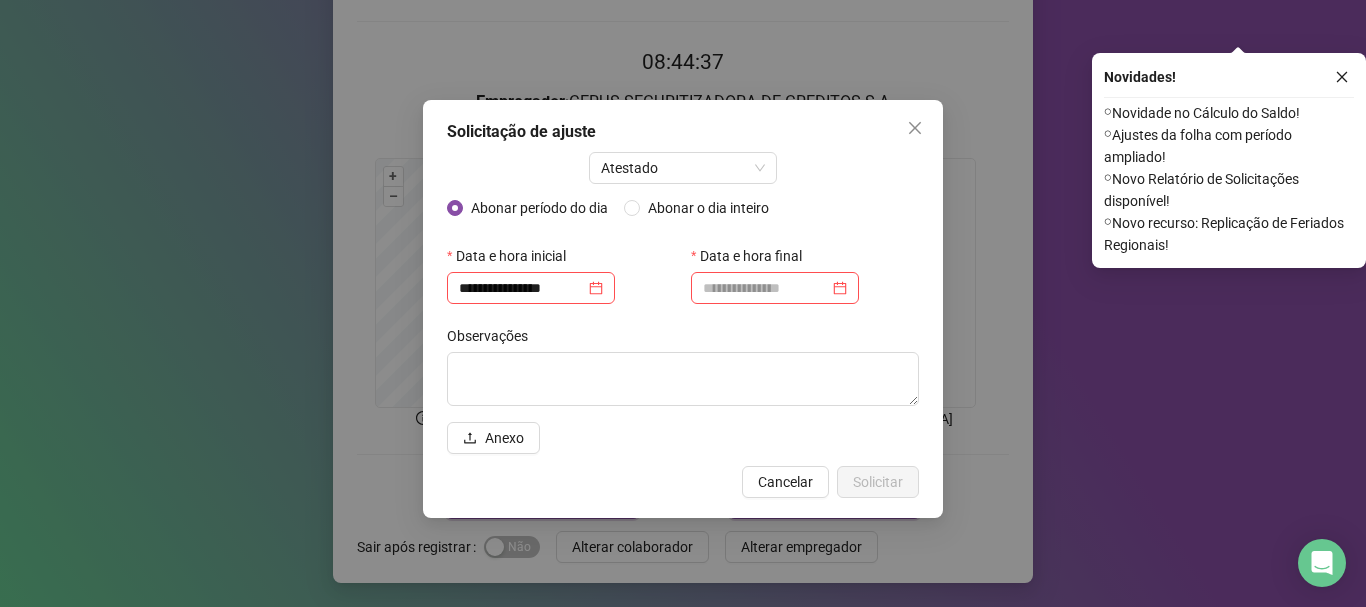 click on "**********" at bounding box center [683, 303] 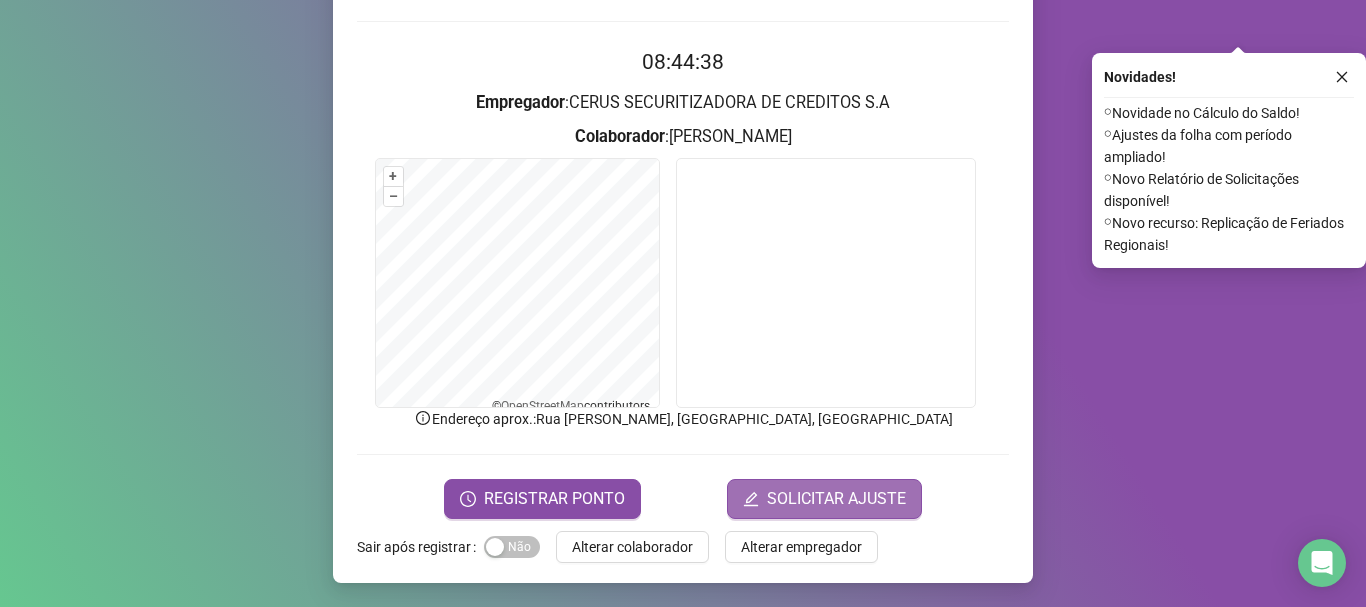 click on "SOLICITAR AJUSTE" at bounding box center (824, 499) 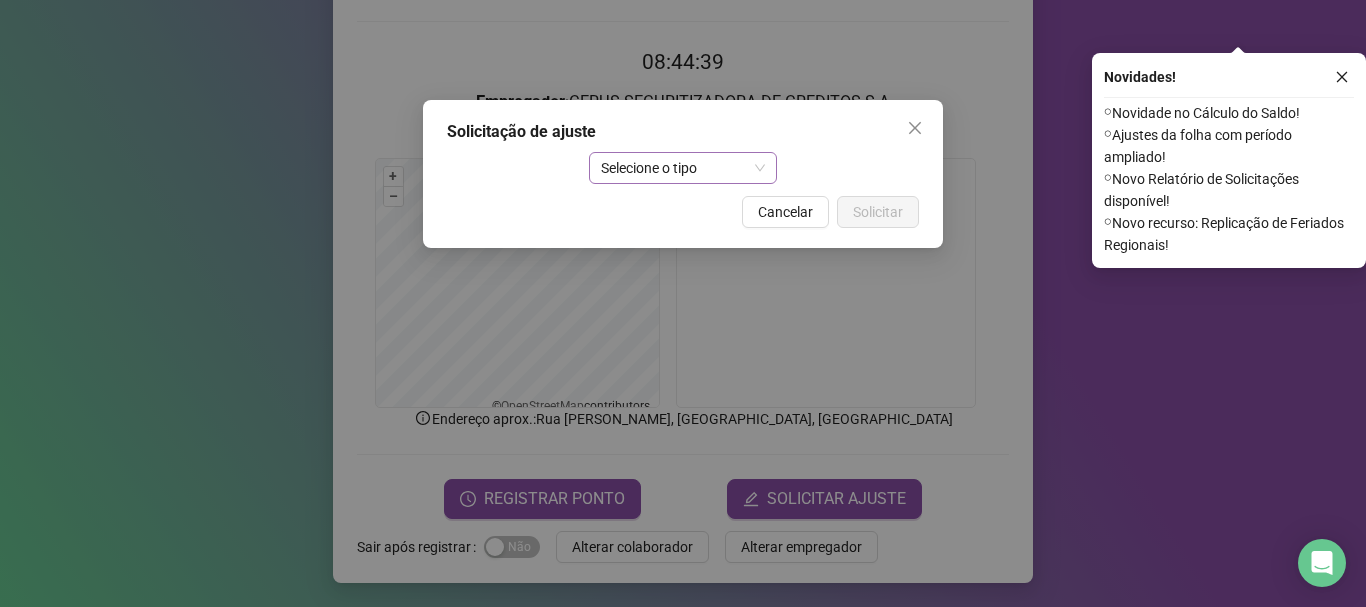 drag, startPoint x: 690, startPoint y: 184, endPoint x: 690, endPoint y: 172, distance: 12 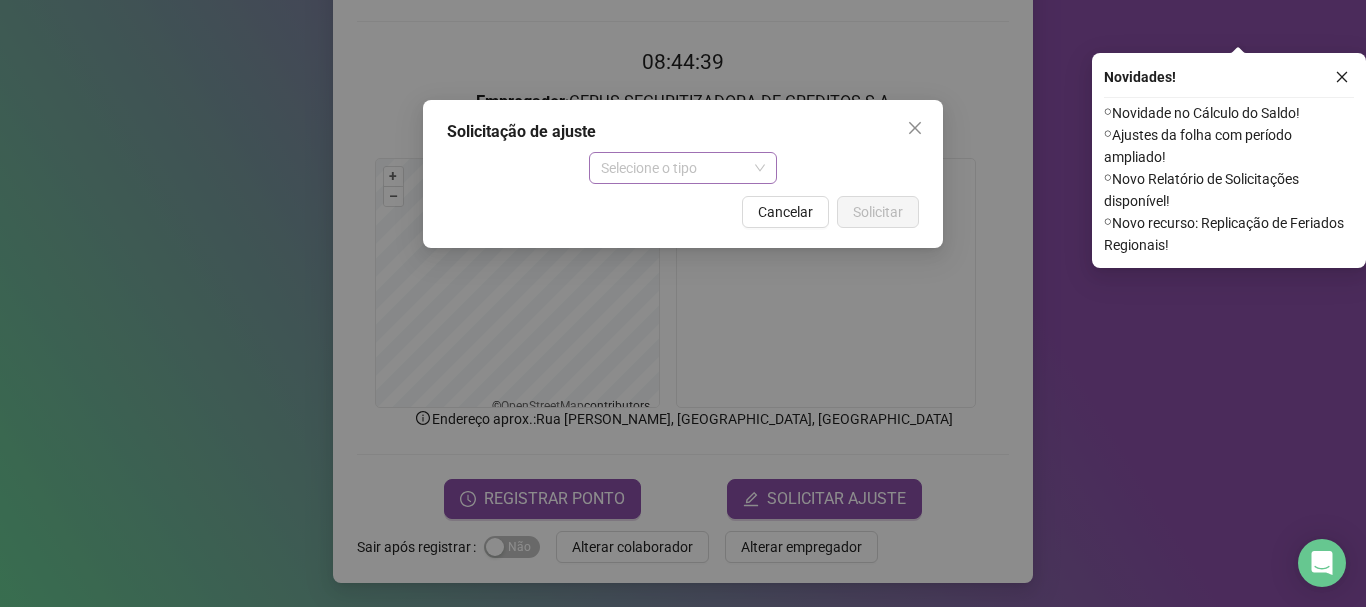 click on "Selecione o tipo" at bounding box center [683, 168] 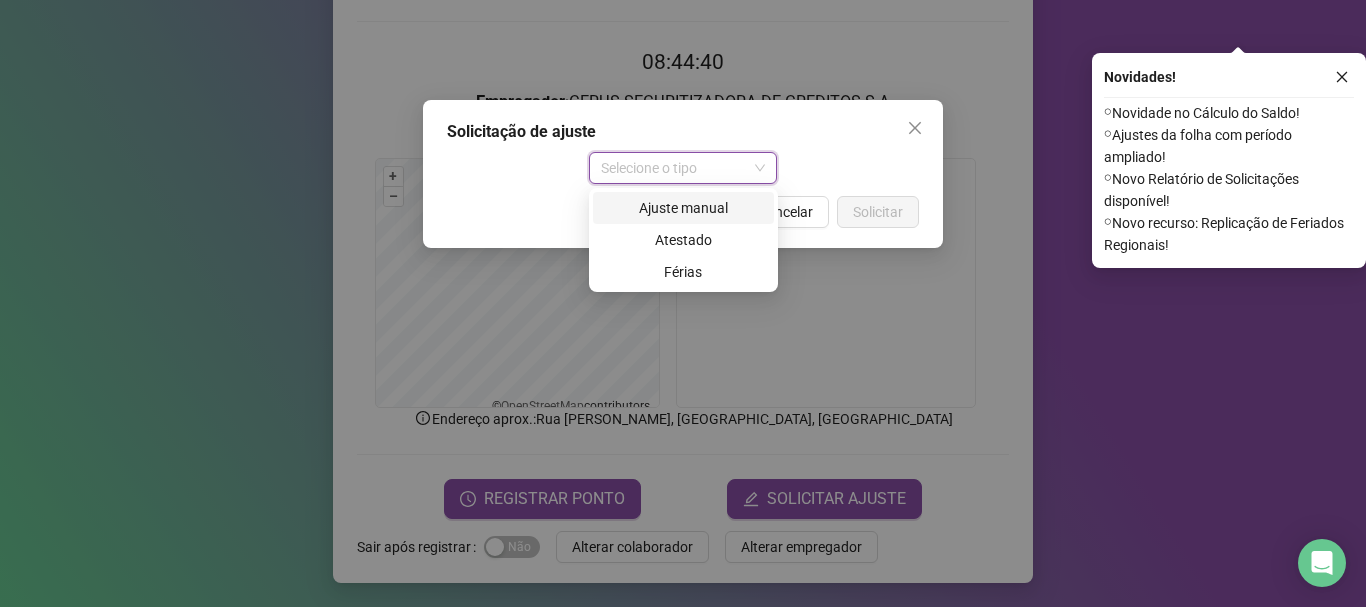 click on "Ajuste manual" at bounding box center [683, 208] 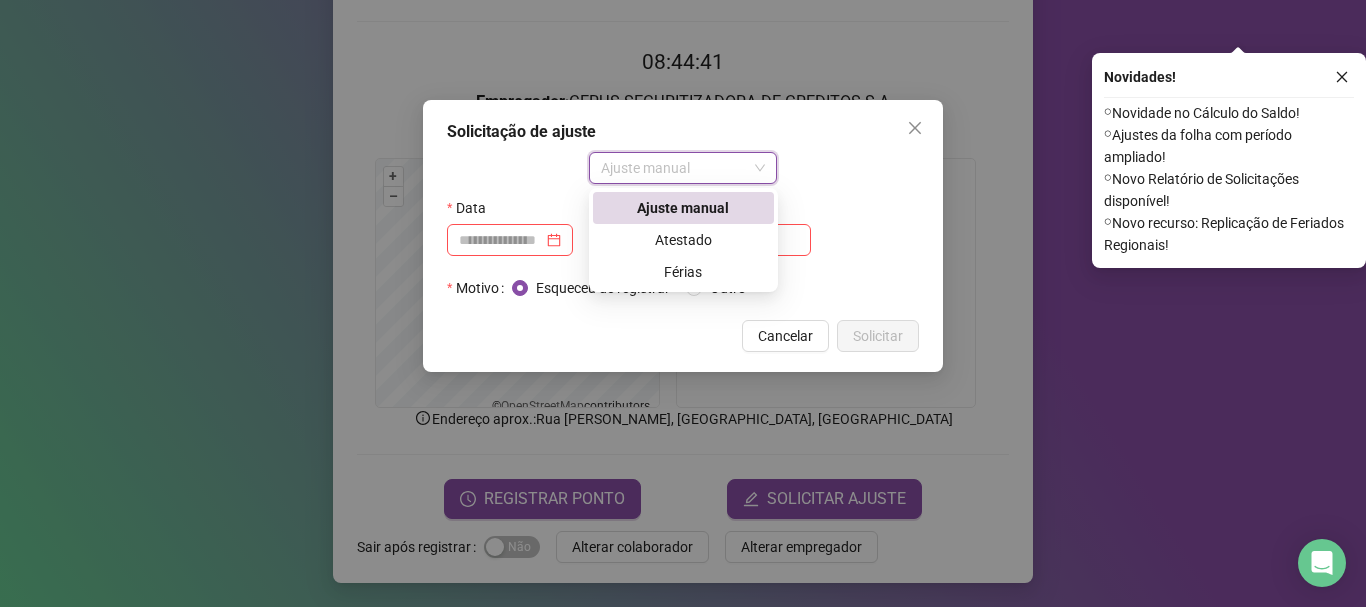 click on "Ajuste manual" at bounding box center (683, 168) 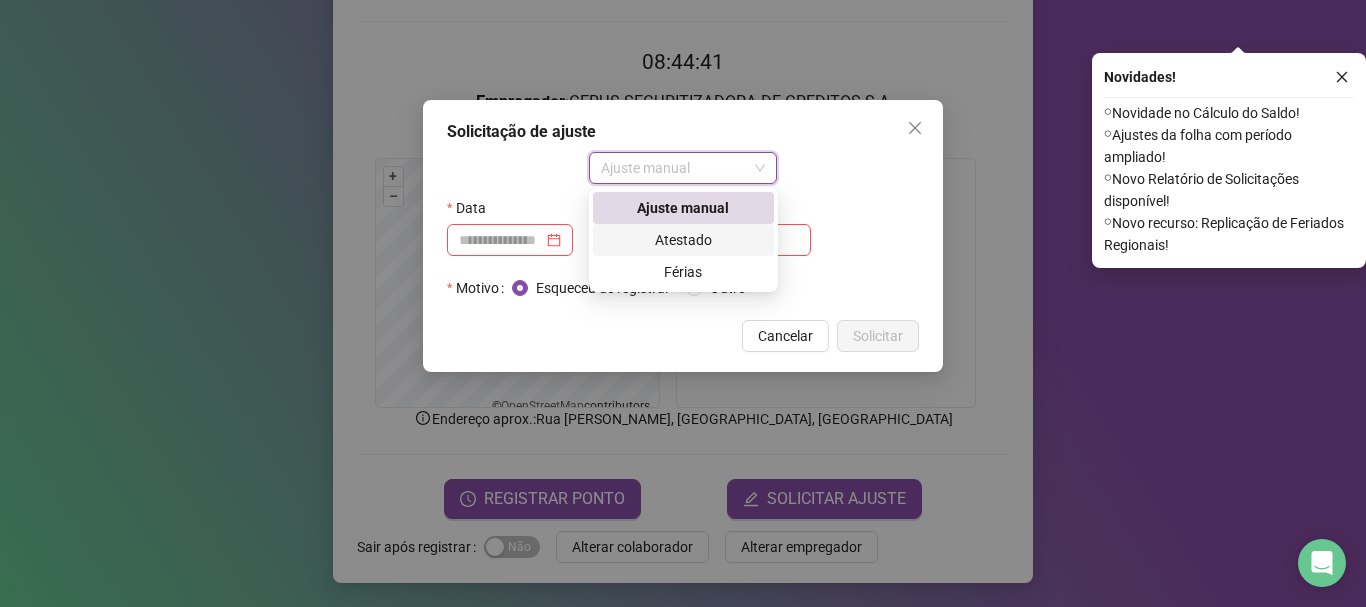 click on "Atestado" at bounding box center (683, 240) 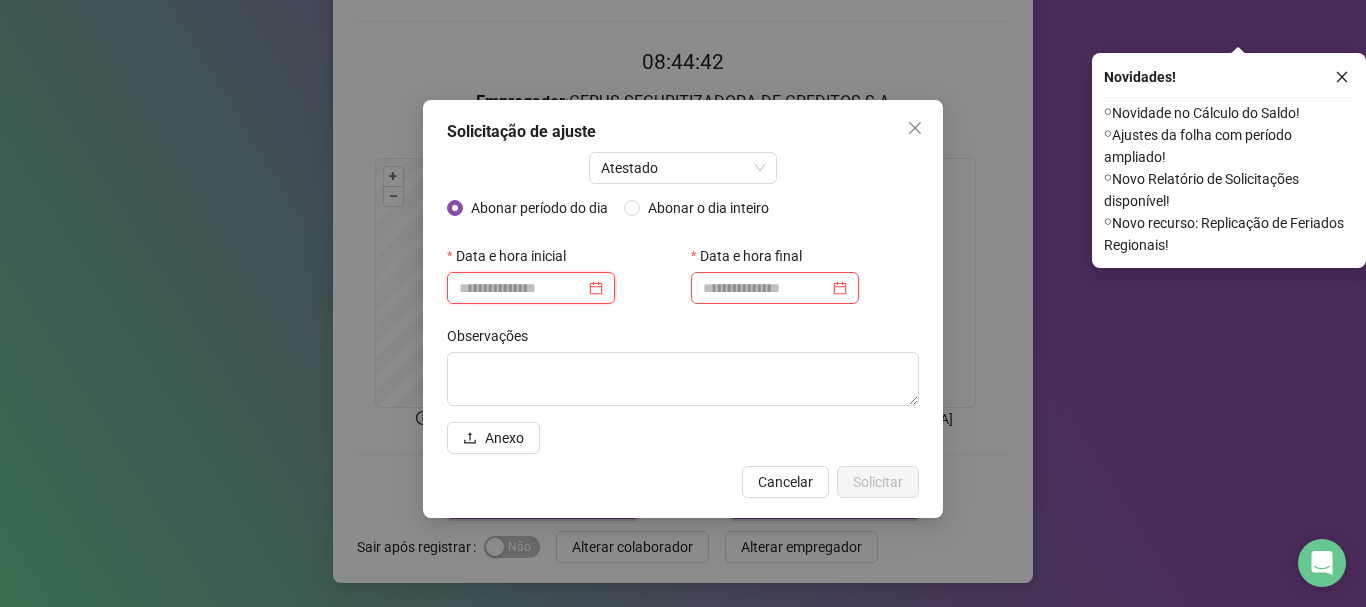 click at bounding box center (522, 288) 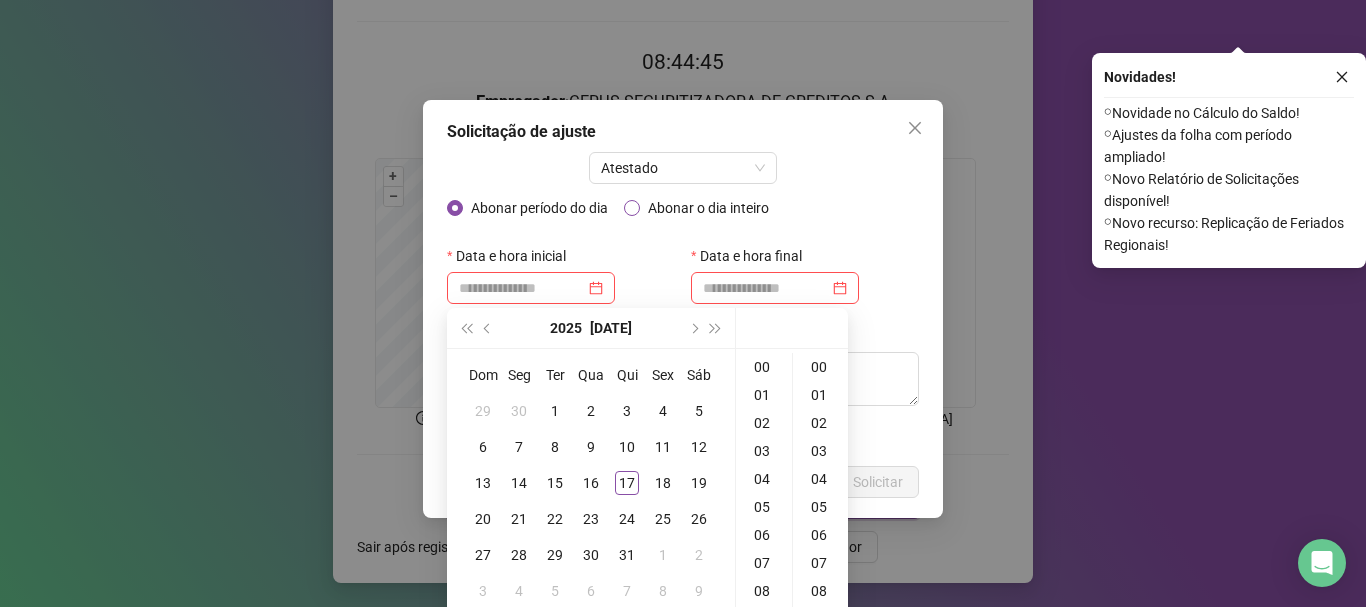 click on "Abonar o dia inteiro" at bounding box center (708, 208) 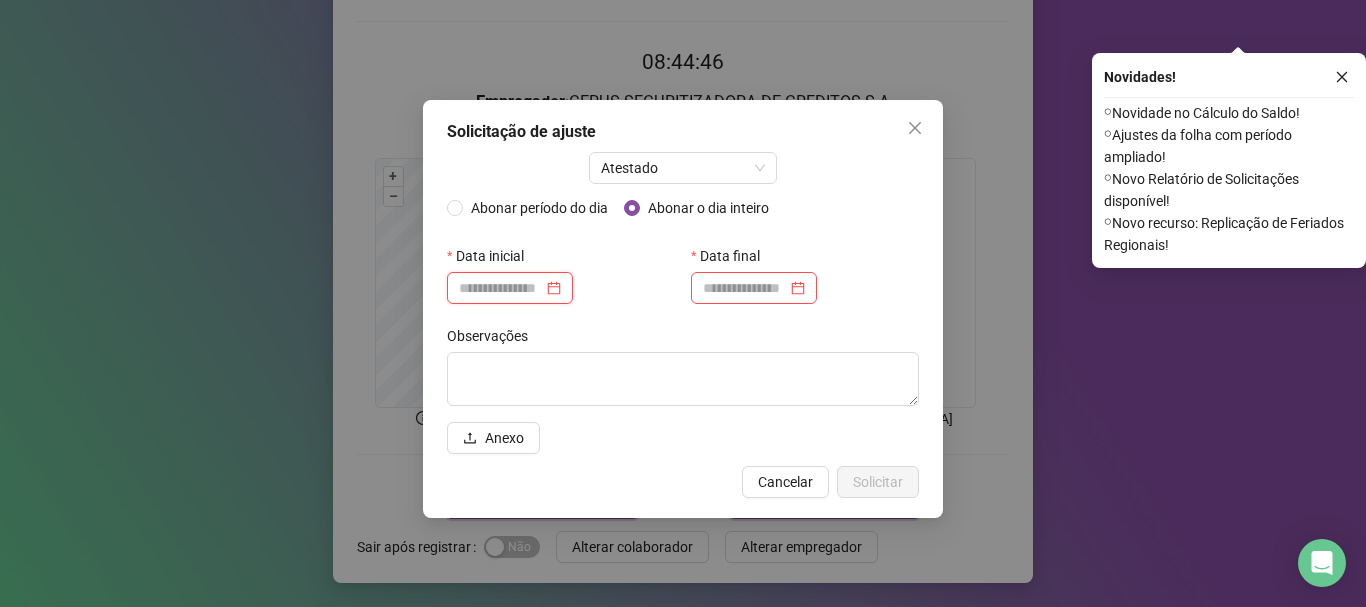 click at bounding box center [501, 288] 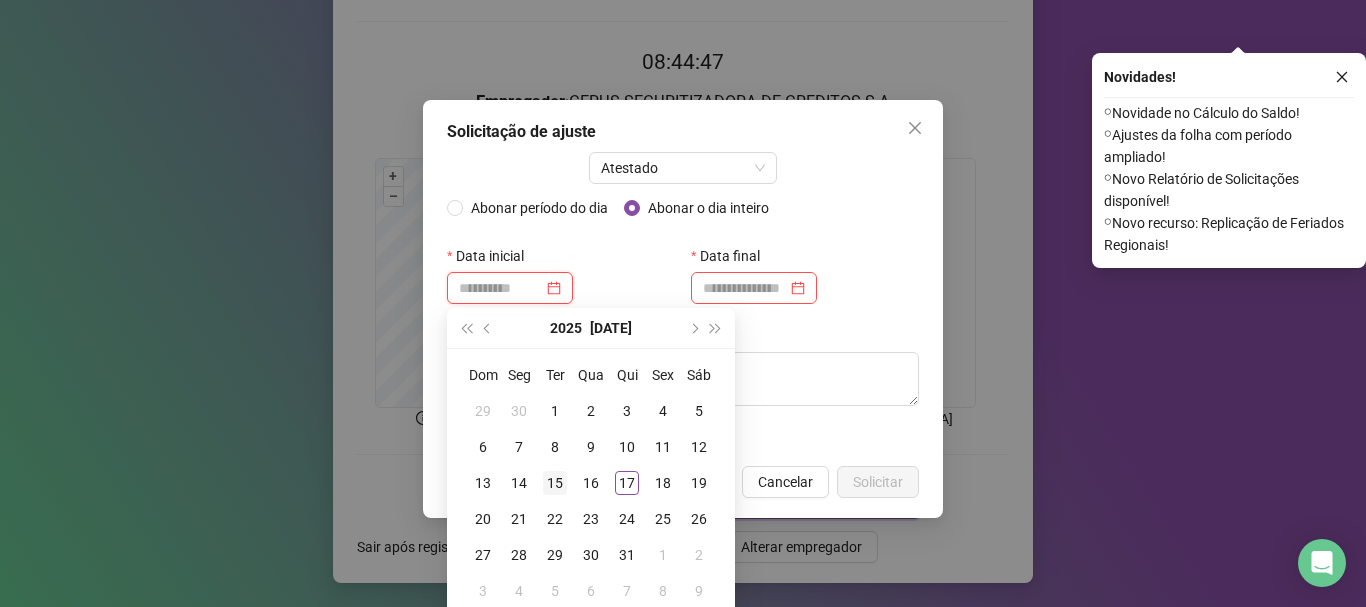 type on "**********" 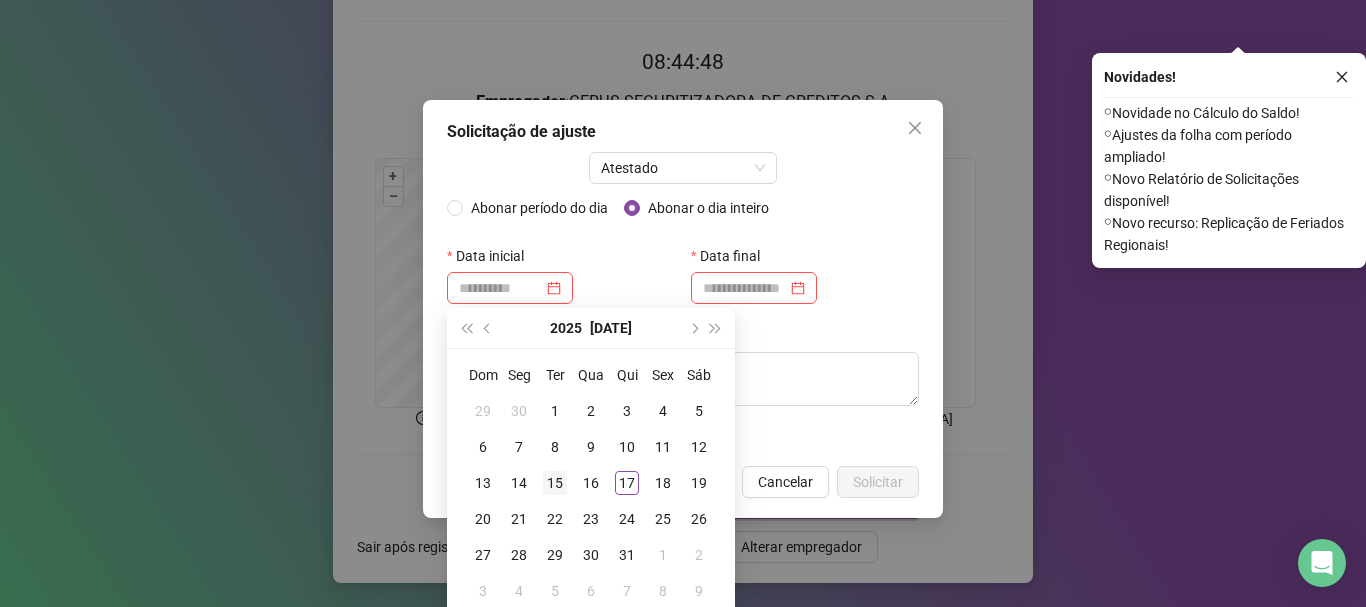 click on "15" at bounding box center (555, 483) 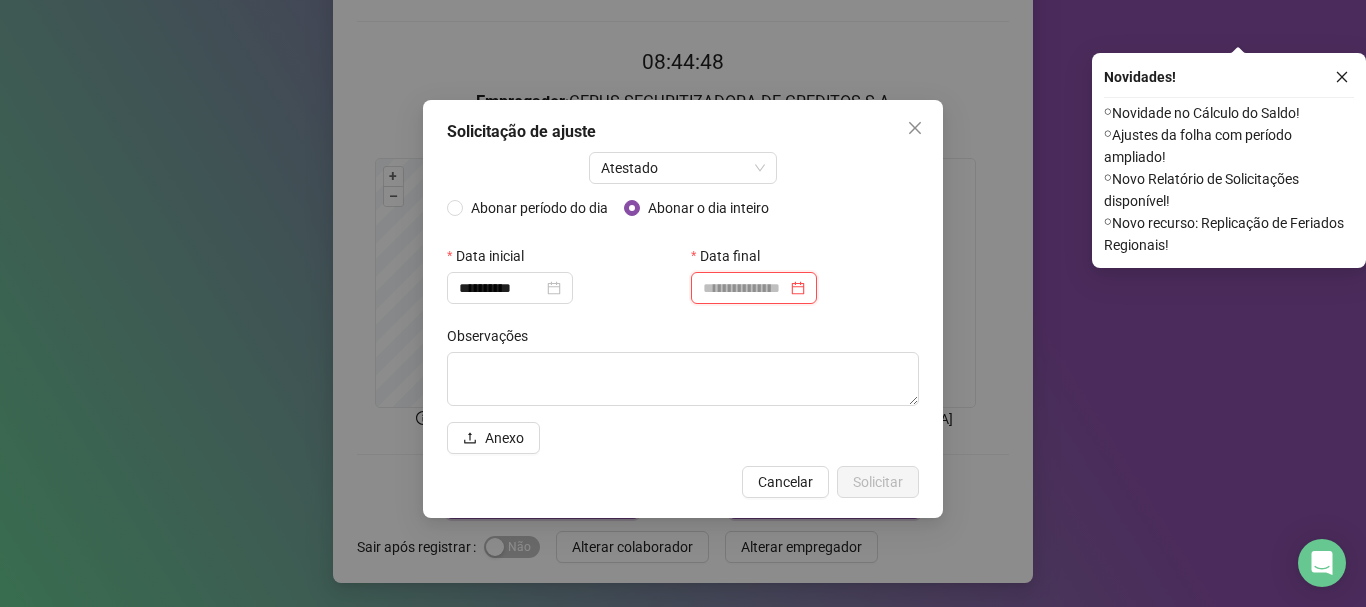 click at bounding box center (745, 288) 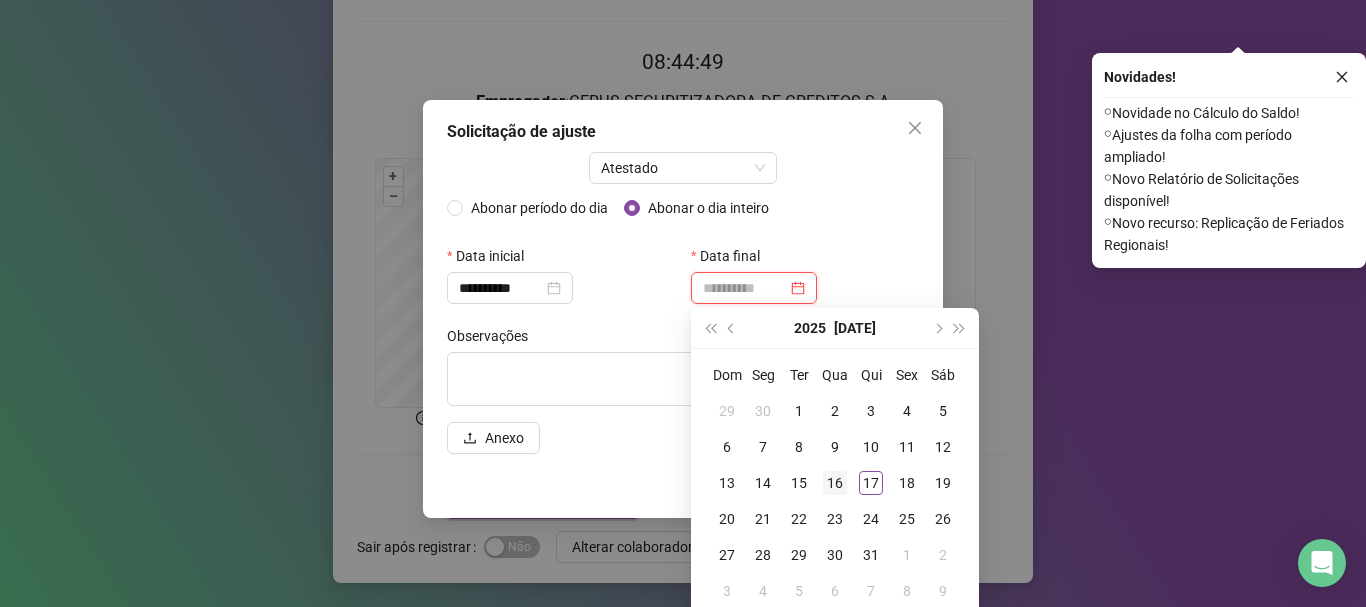 type on "**********" 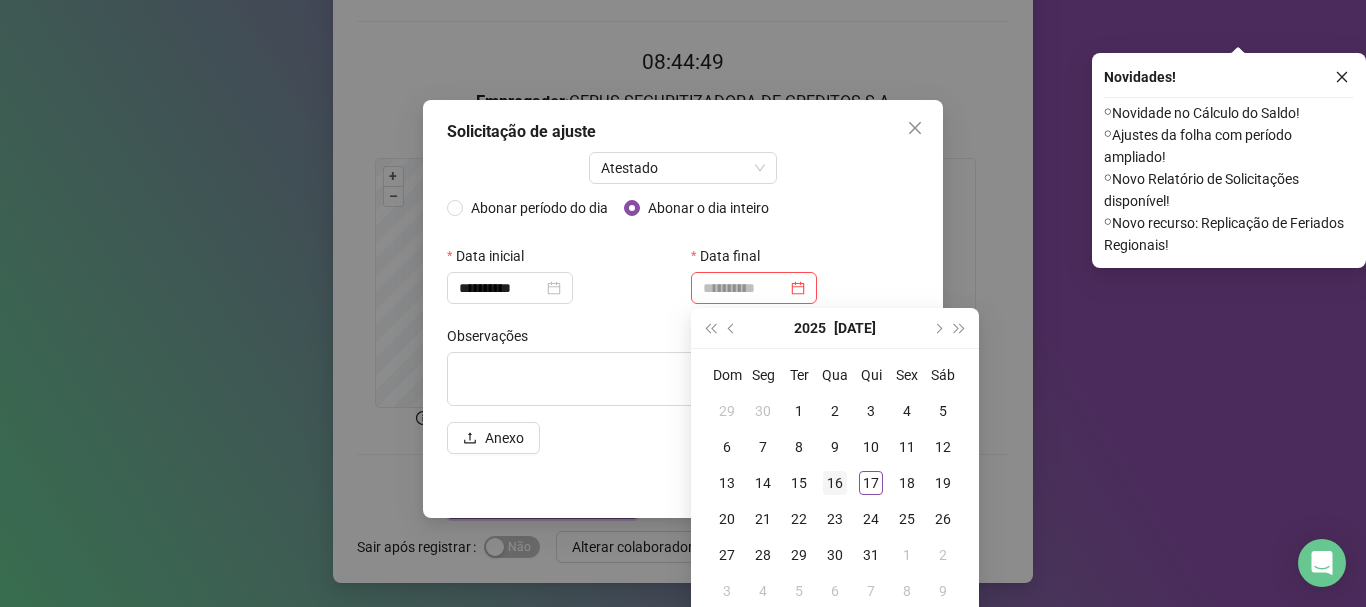 click on "16" at bounding box center (835, 483) 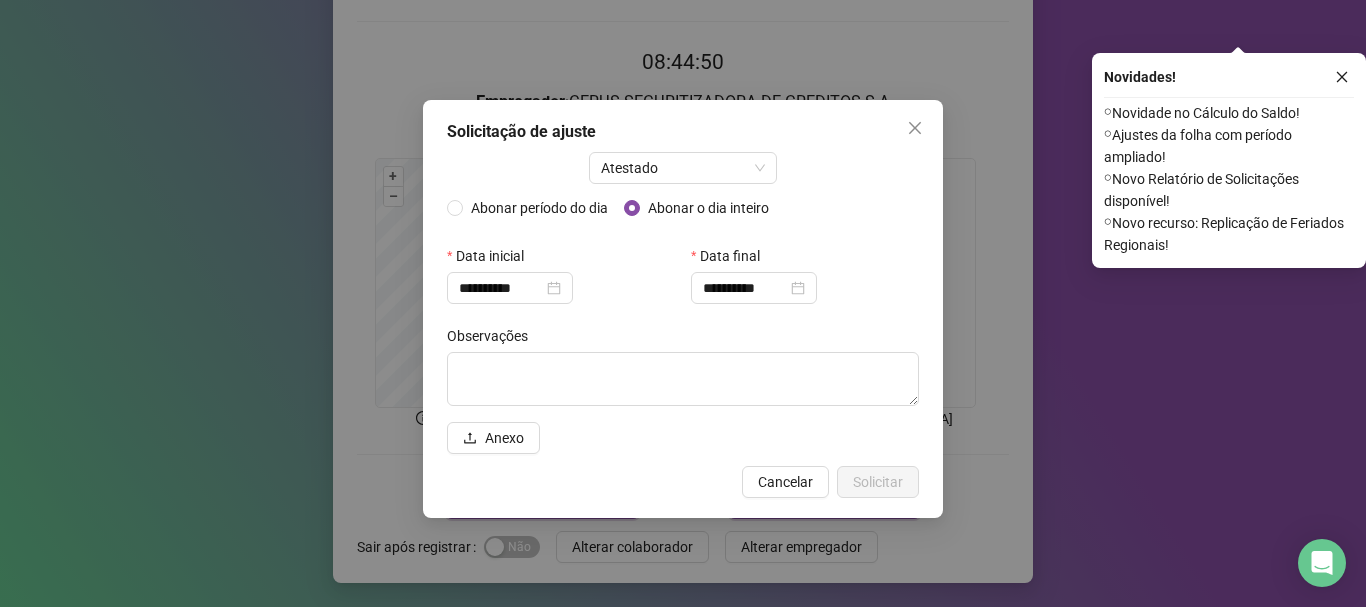 click on "Data final" at bounding box center [805, 256] 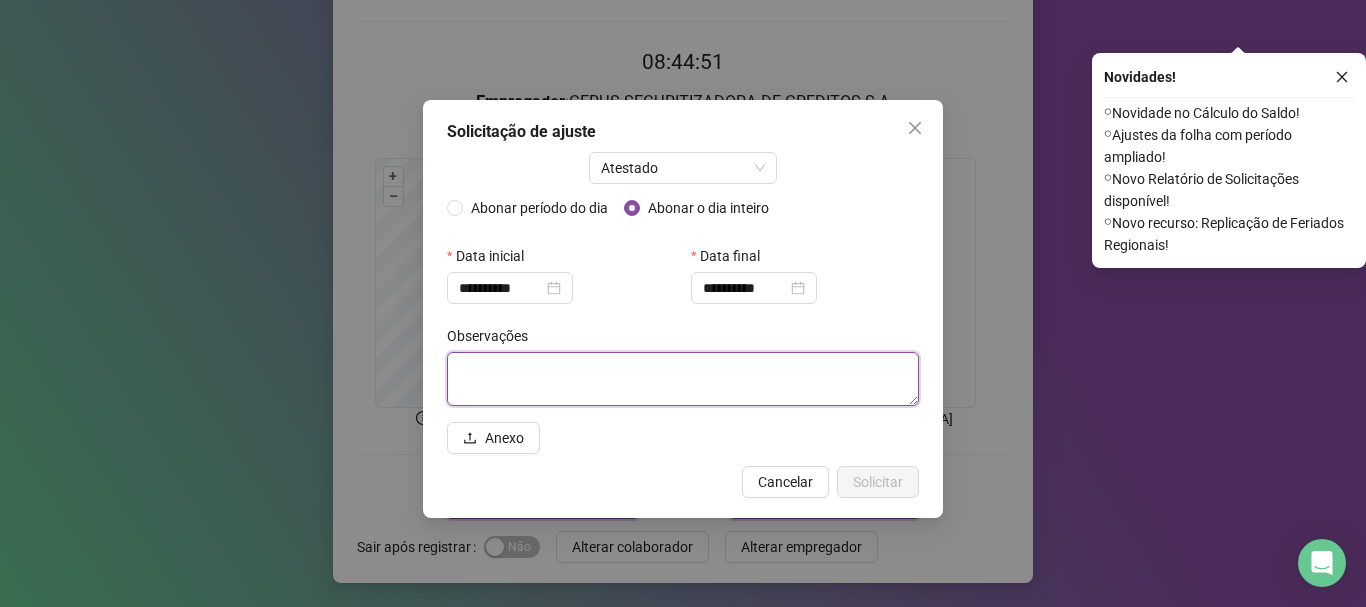 click at bounding box center [683, 379] 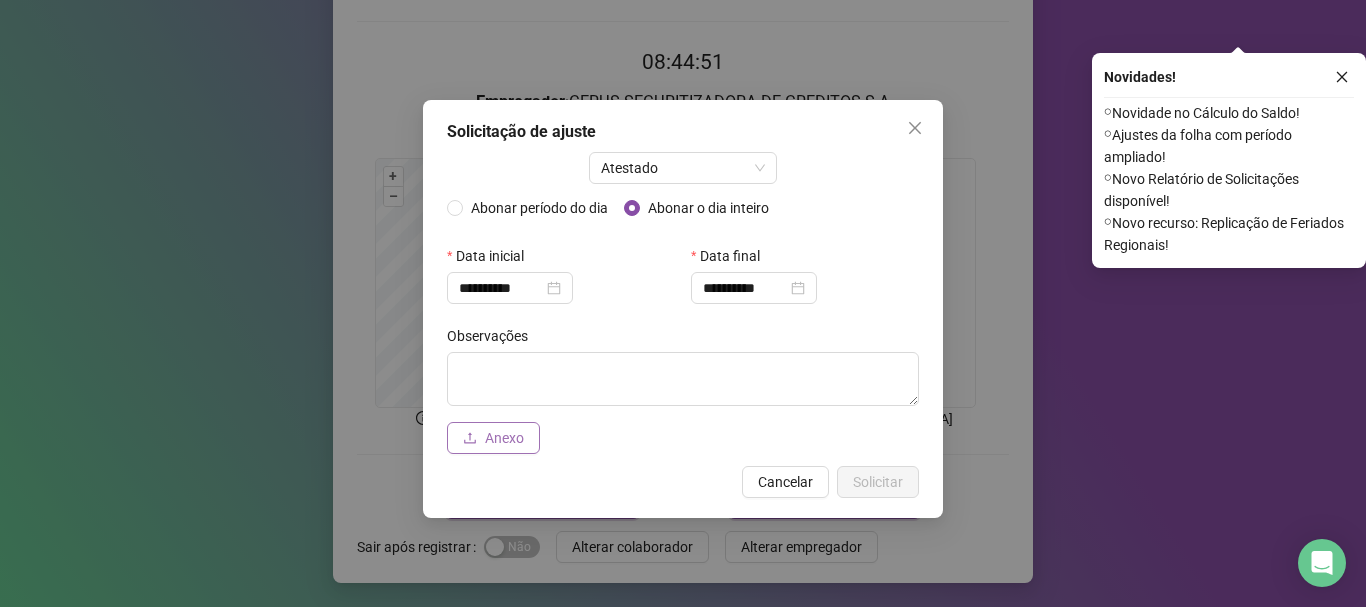 click on "Anexo" at bounding box center (504, 438) 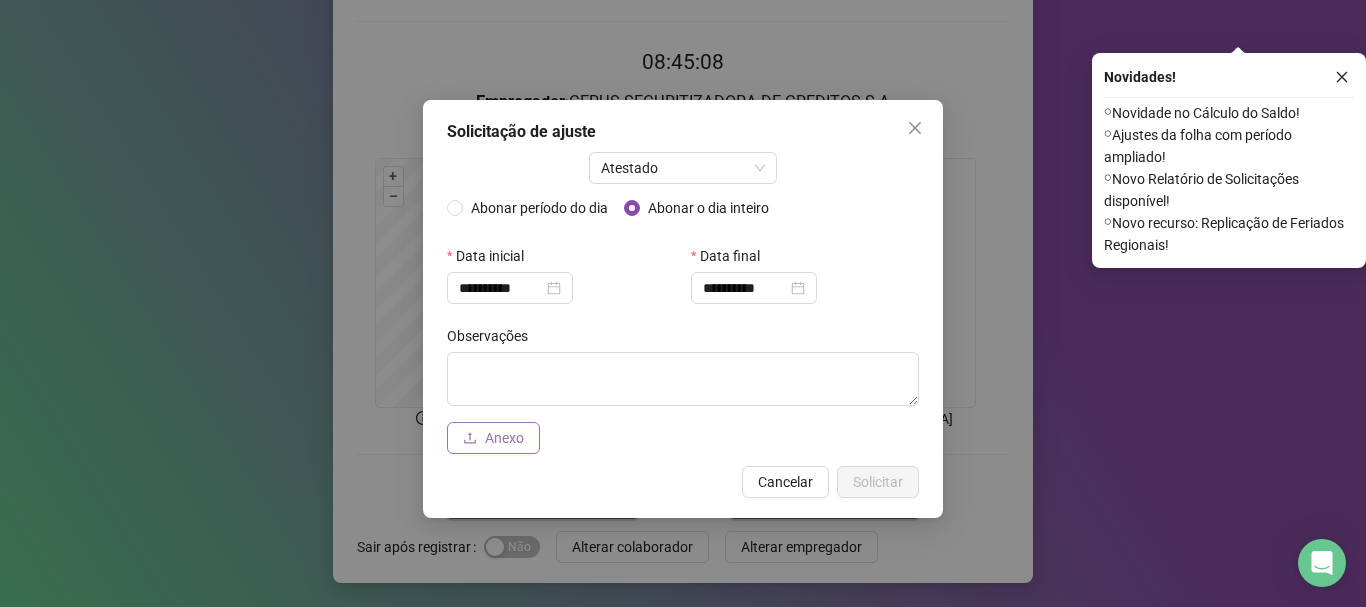 click on "Anexo" at bounding box center (493, 438) 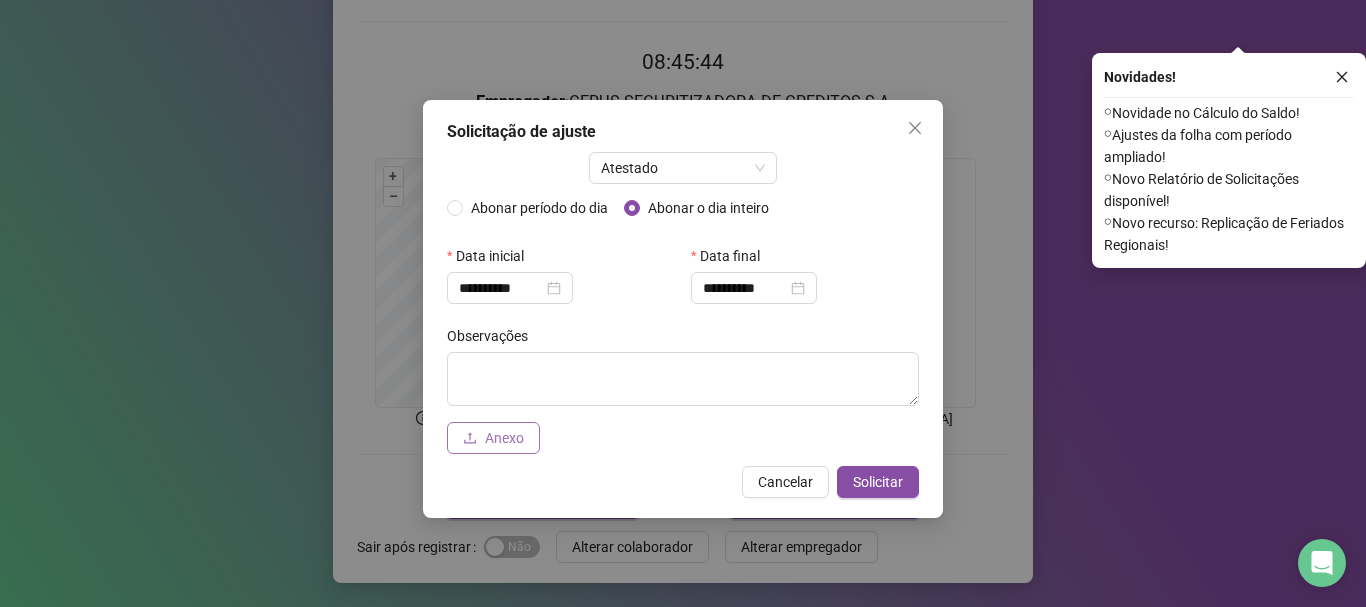 click on "Anexo" at bounding box center (504, 438) 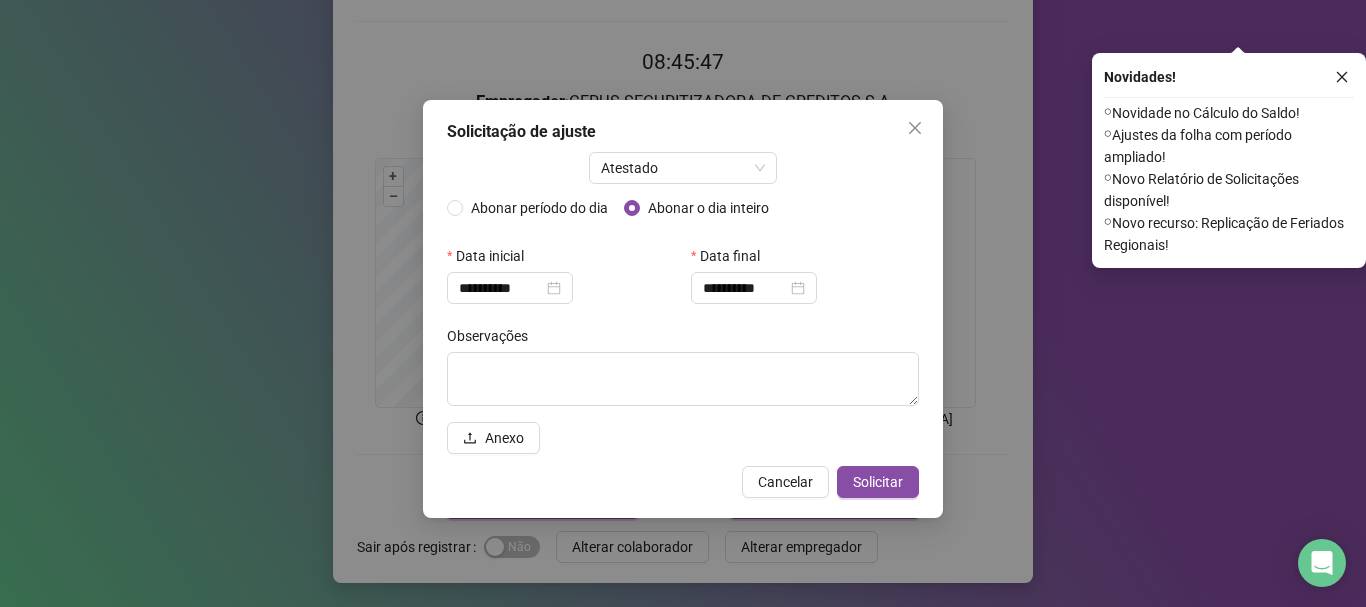 click on "Observações Anexo" at bounding box center [683, 387] 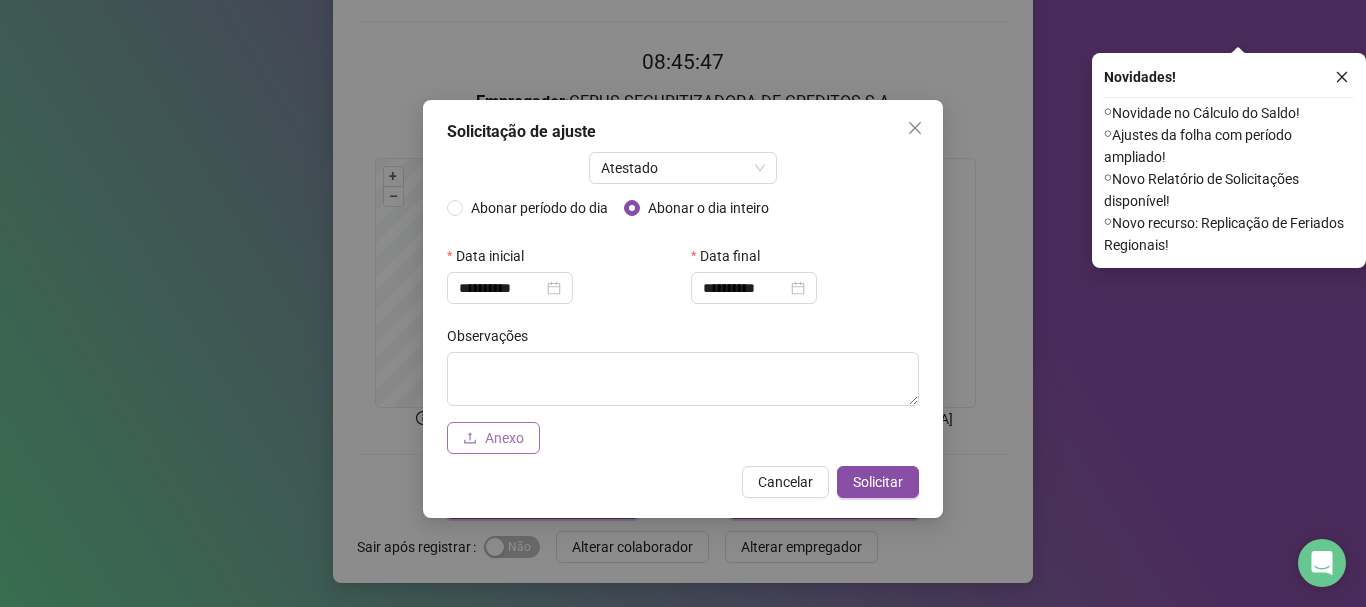 click on "Anexo" at bounding box center [493, 438] 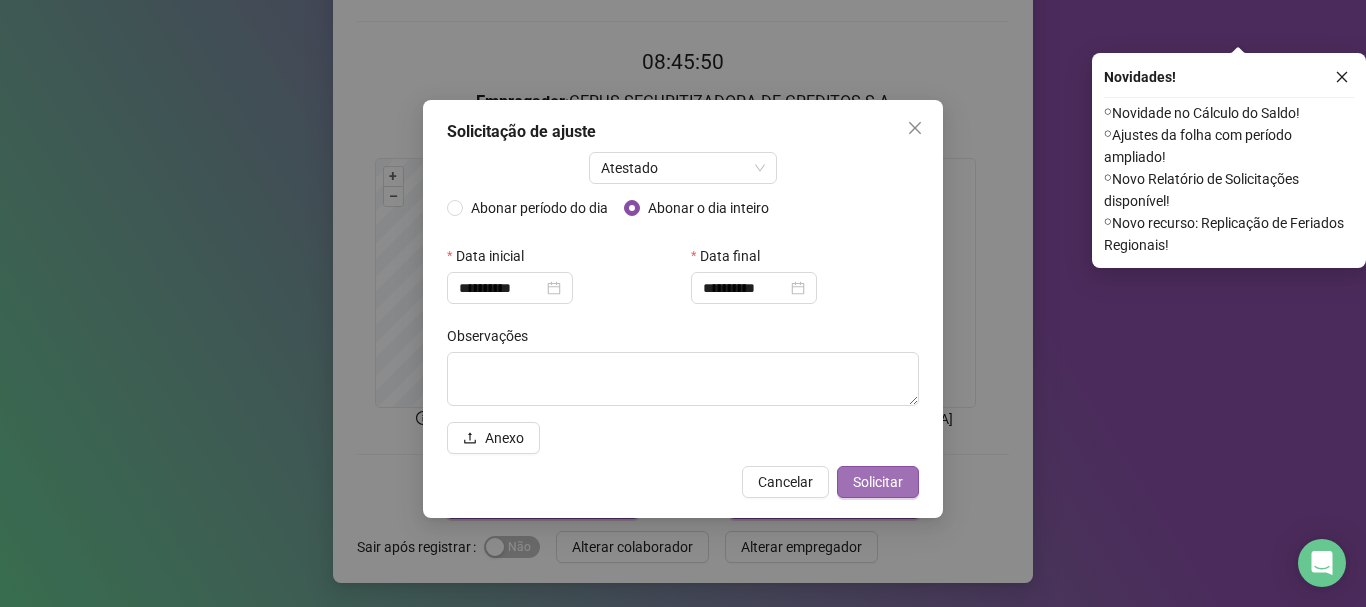 click on "Solicitar" at bounding box center (878, 482) 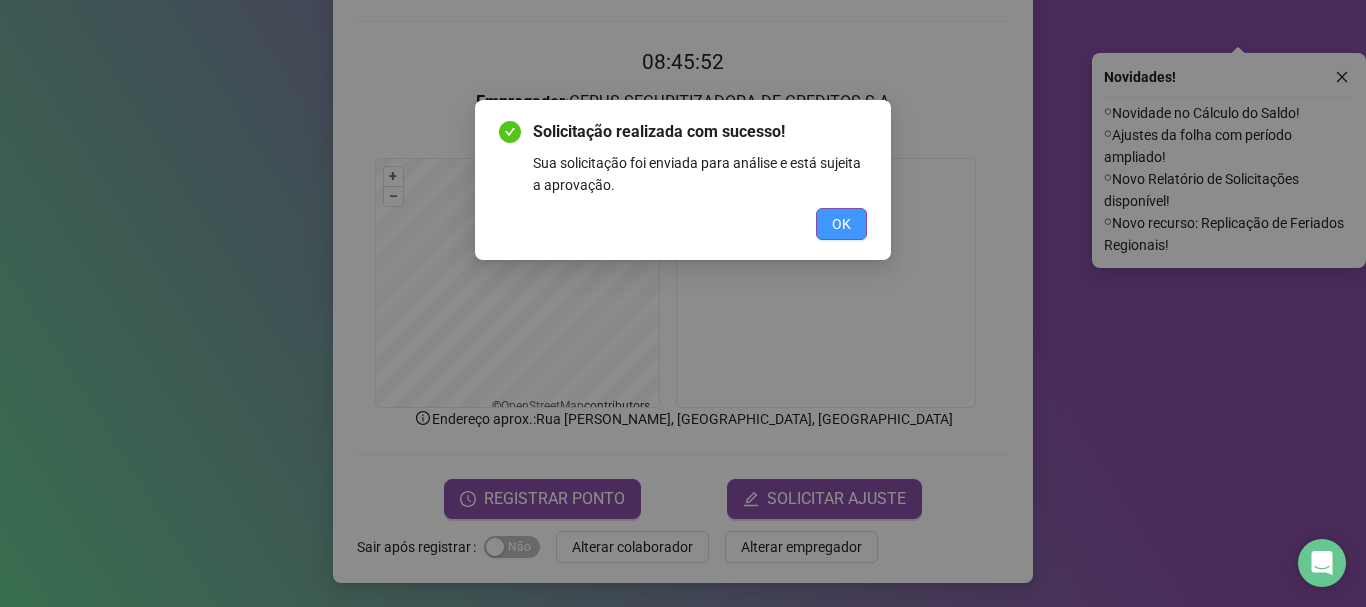 click on "OK" at bounding box center [841, 224] 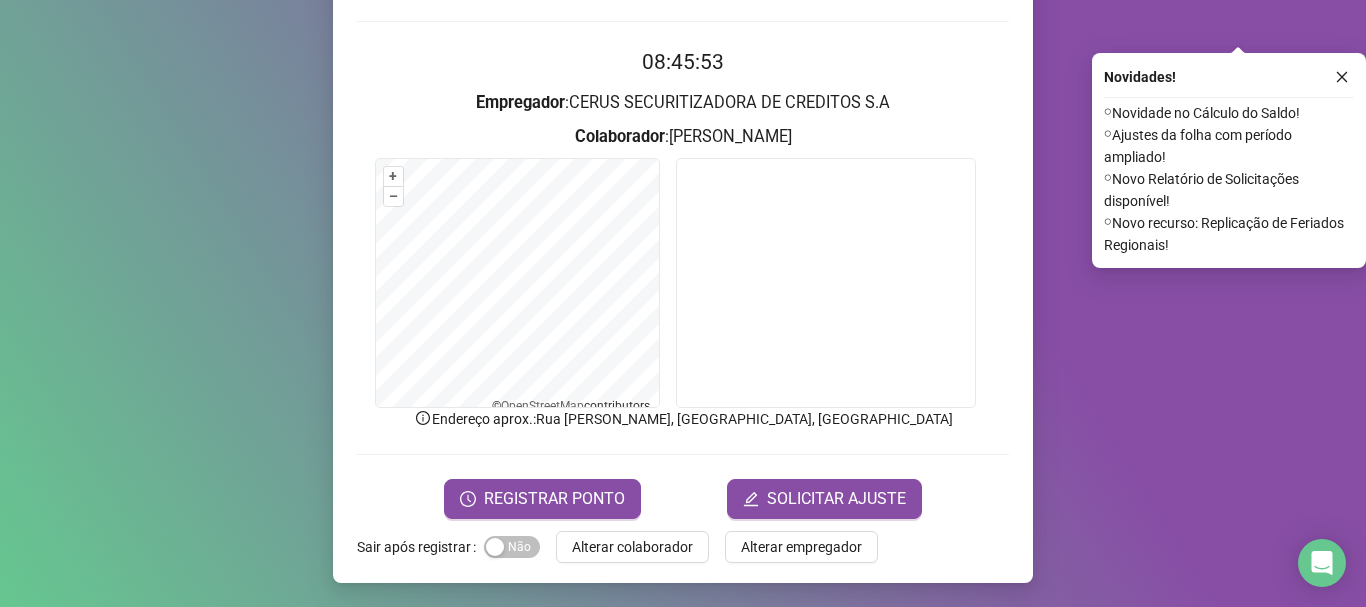 click on "Registro [PERSON_NAME] web 08:45:53 Empregador :  CERUS SECURITIZADORA DE CREDITOS S.A Colaborador :  [PERSON_NAME] + – ⇧ › ©  OpenStreetMap  contributors. Endereço aprox. :  Rua [PERSON_NAME], Papicu, [GEOGRAPHIC_DATA] REGISTRAR PONTO SOLICITAR AJUSTE Sair após registrar Sim Não Alterar colaborador Alterar empregador" at bounding box center (683, 303) 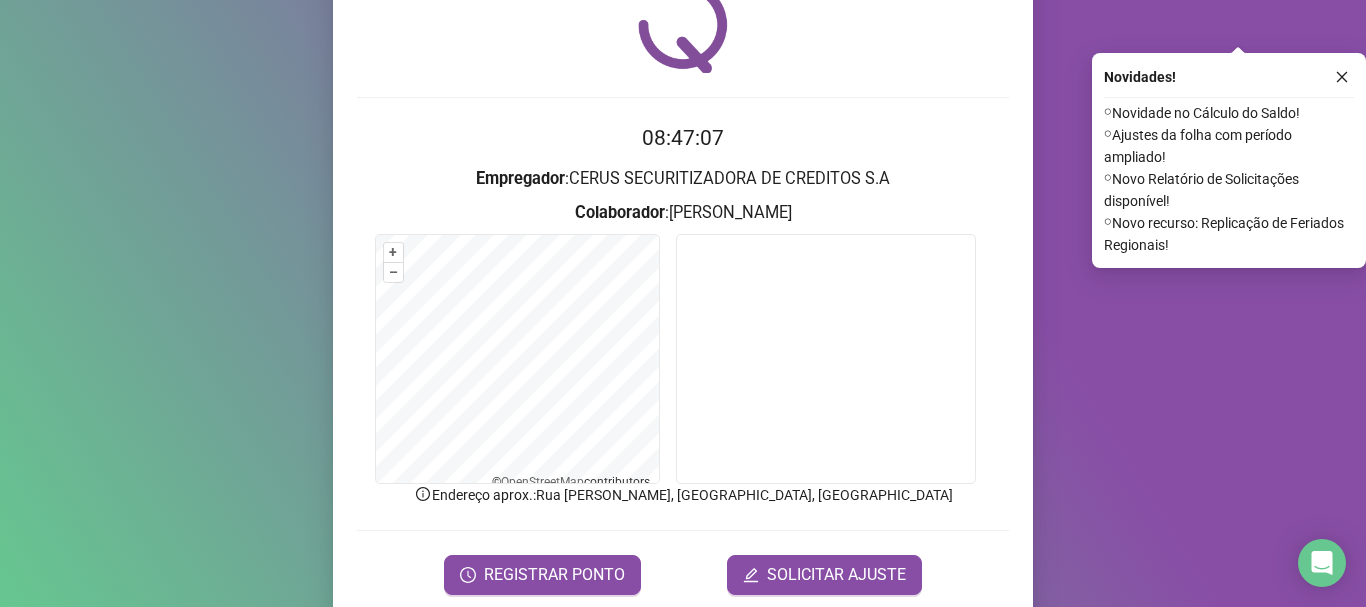 scroll, scrollTop: 0, scrollLeft: 0, axis: both 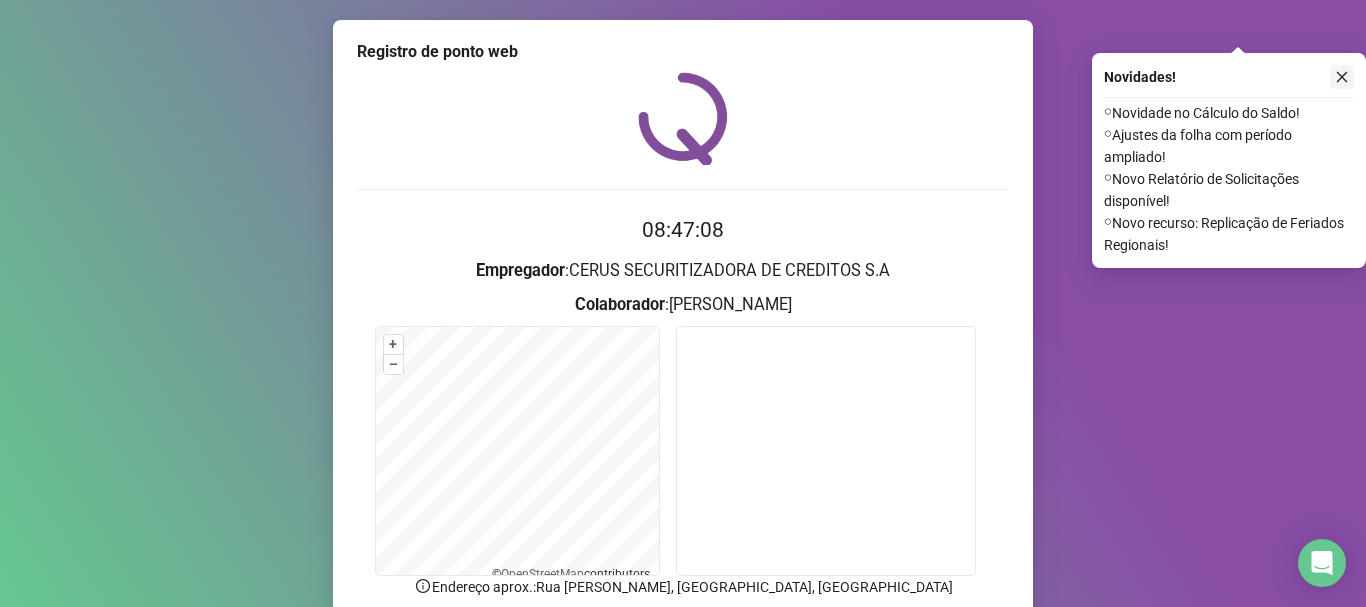 click 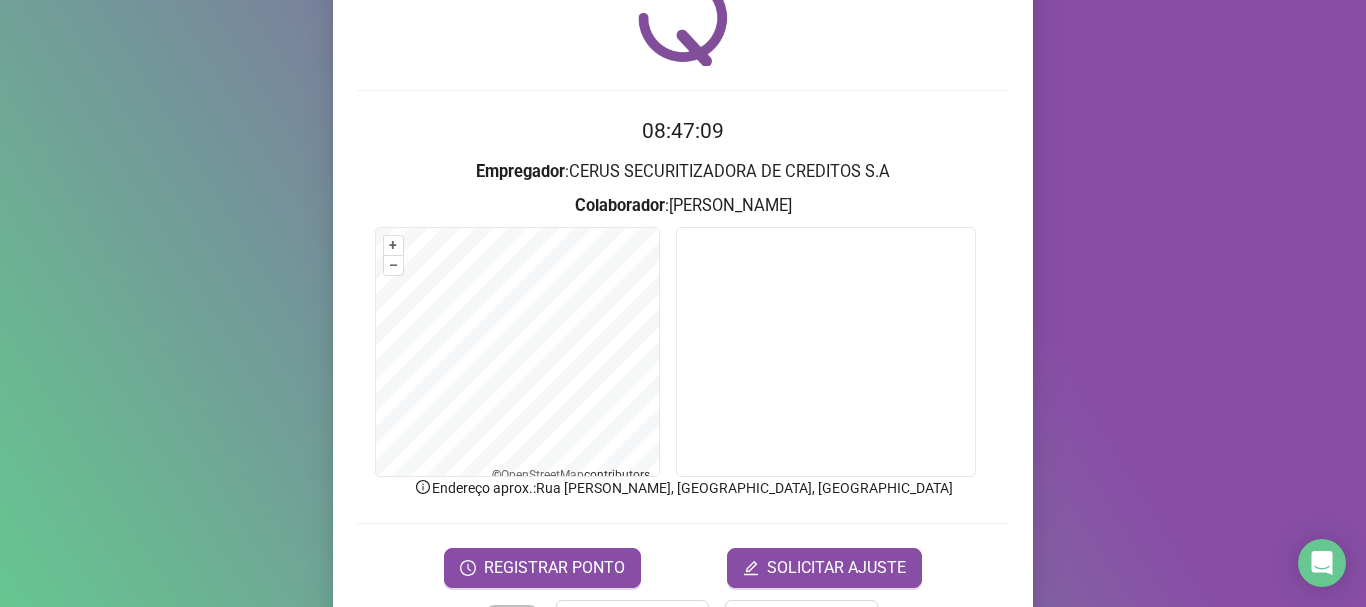 scroll, scrollTop: 168, scrollLeft: 0, axis: vertical 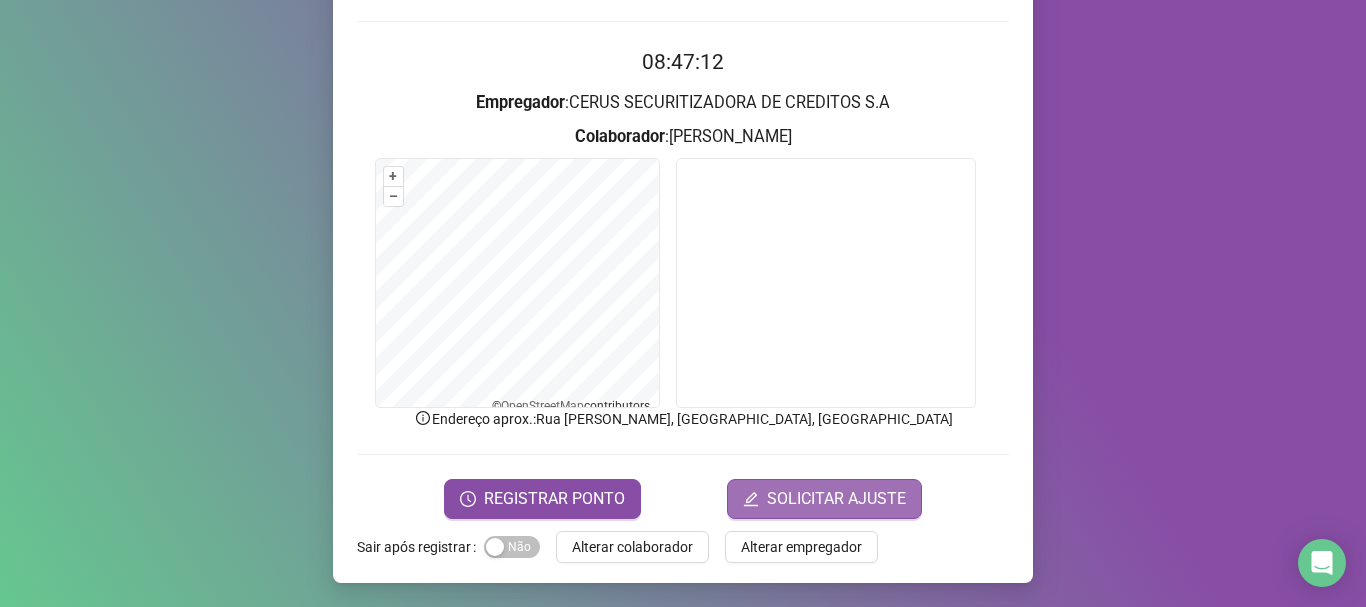 click on "SOLICITAR AJUSTE" at bounding box center (836, 499) 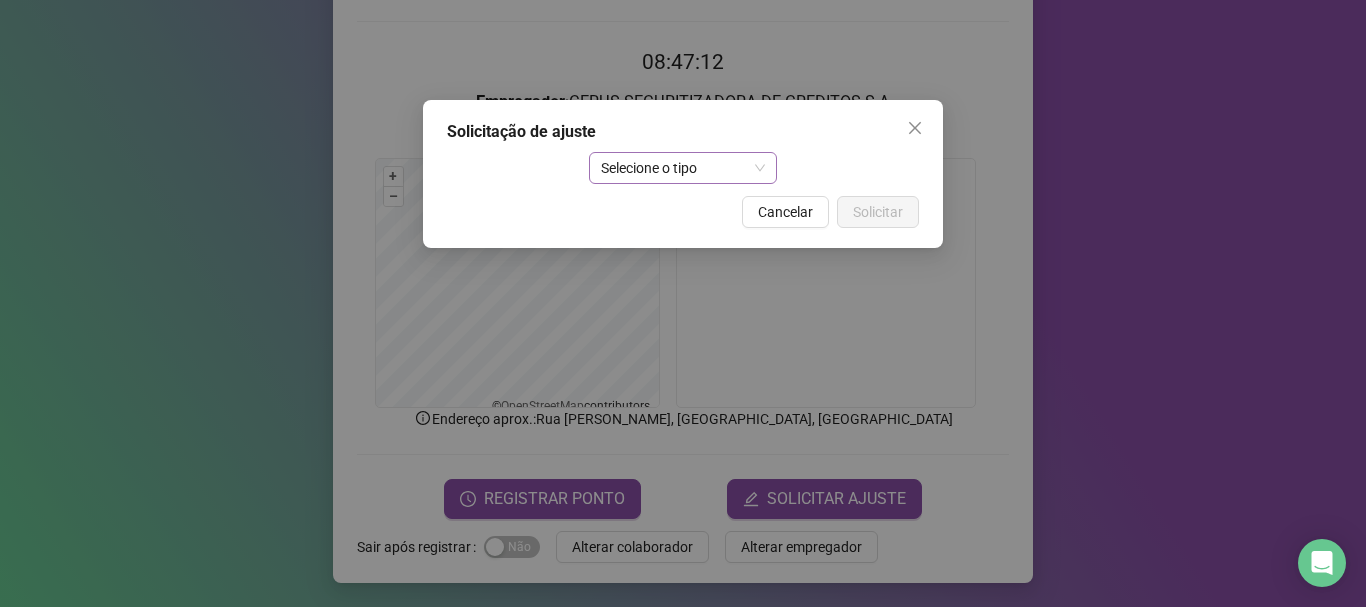 click on "Selecione o tipo" at bounding box center [683, 168] 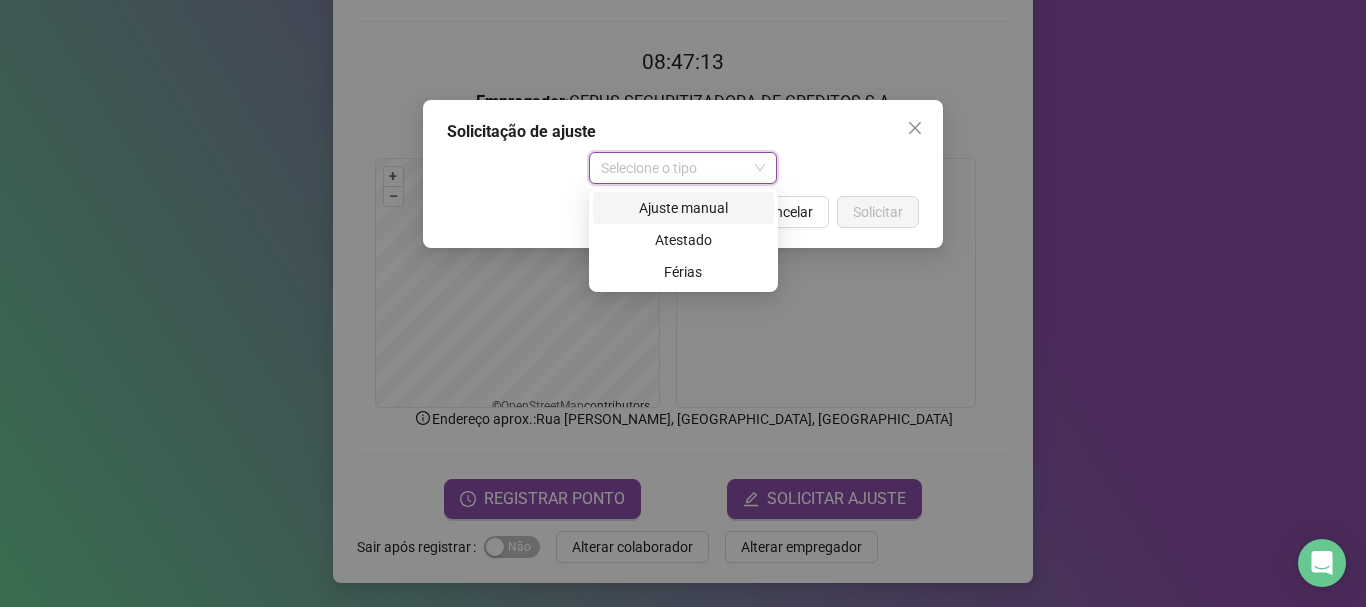 click on "Ajuste manual" at bounding box center (683, 208) 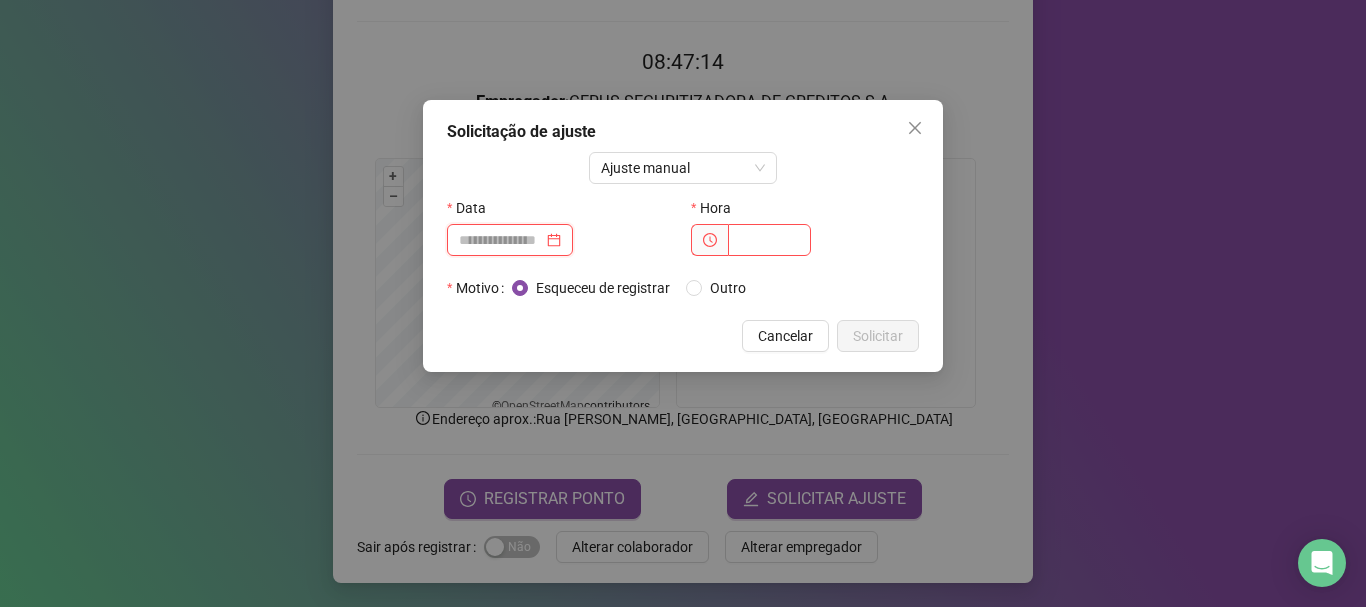 click at bounding box center [501, 240] 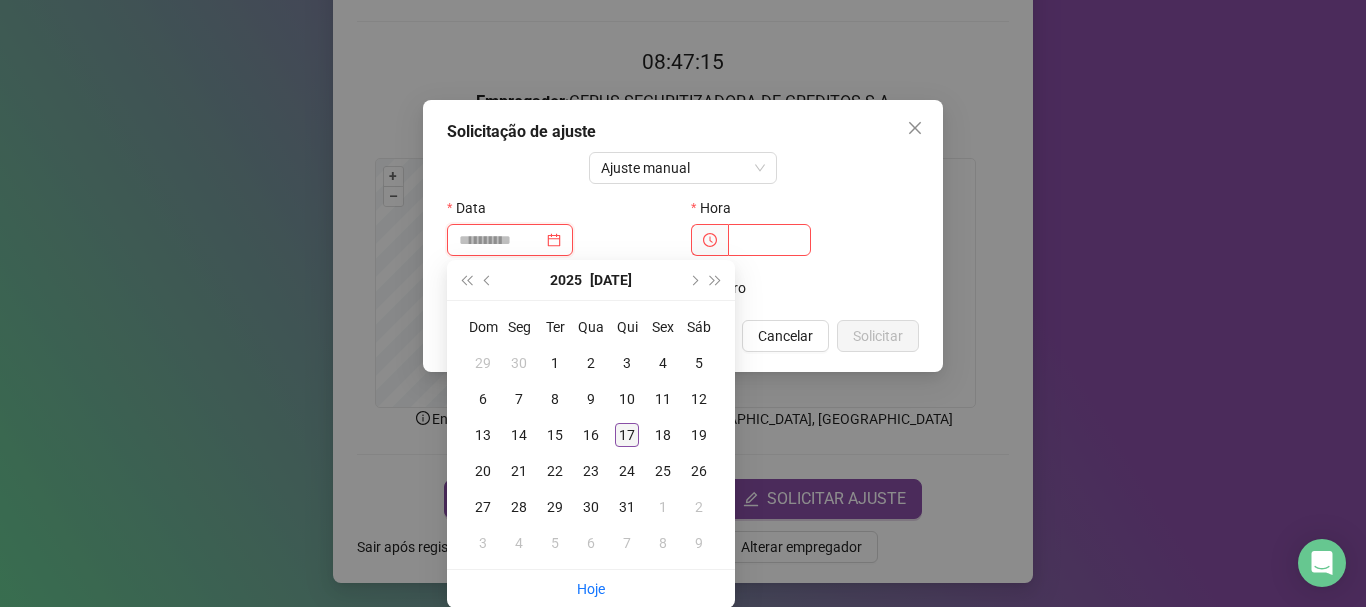 type on "**********" 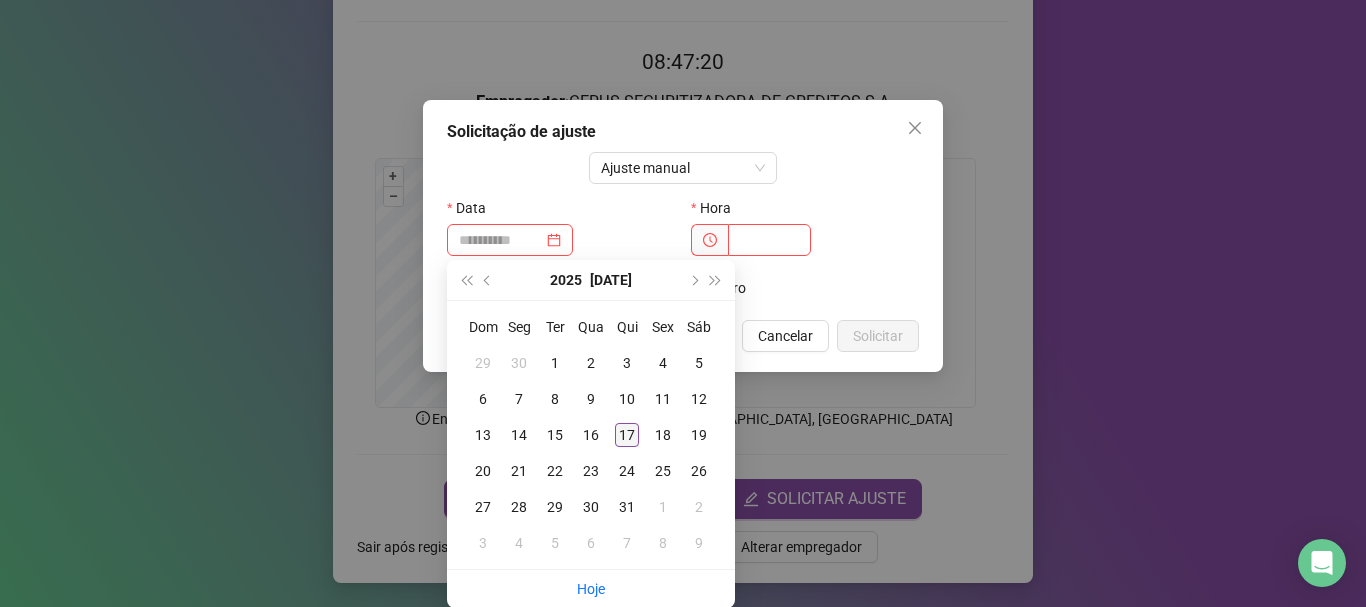 click on "17" at bounding box center [627, 435] 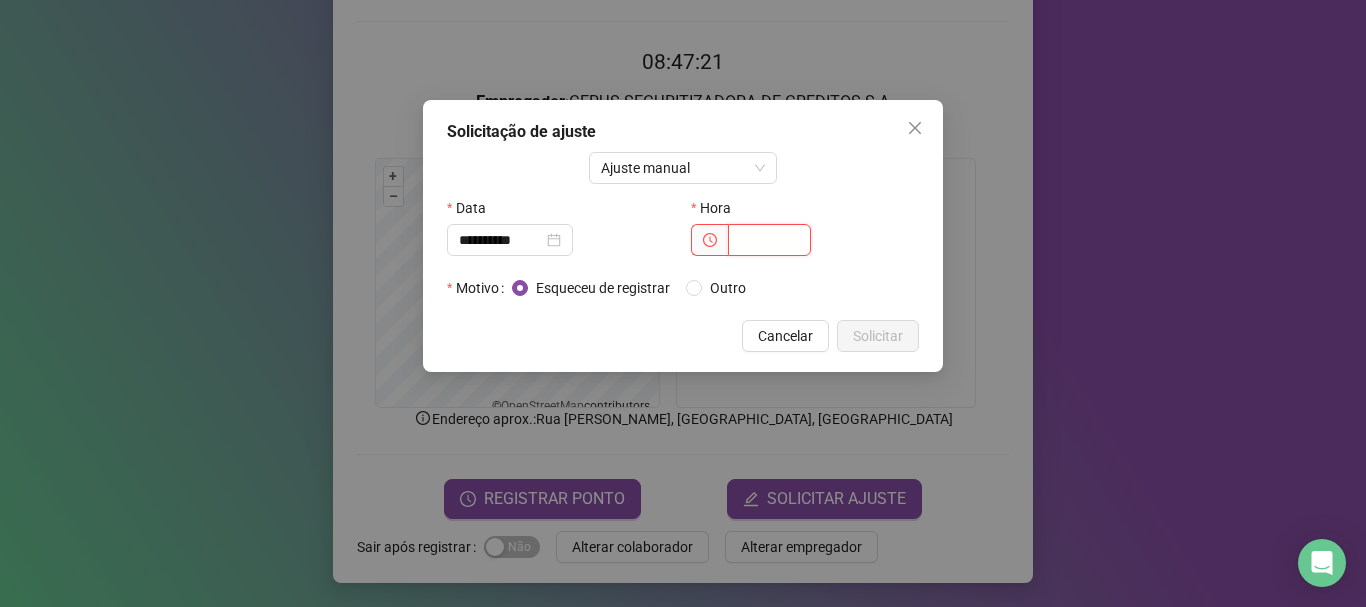 click at bounding box center [769, 240] 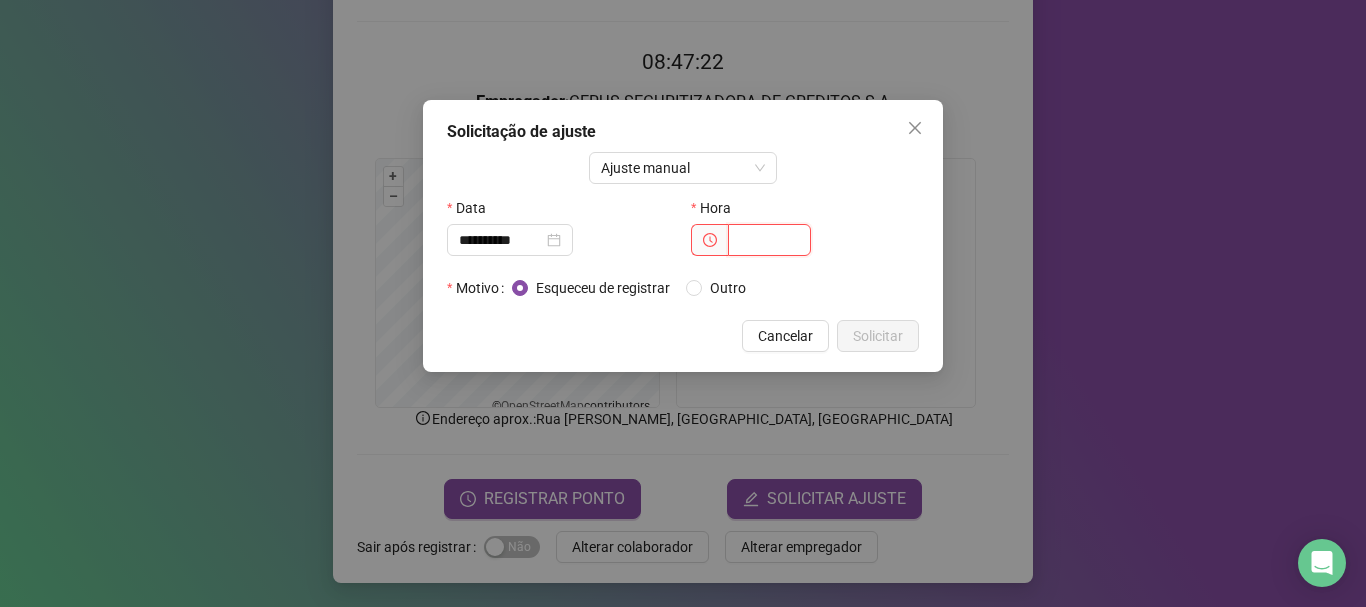 click at bounding box center (769, 240) 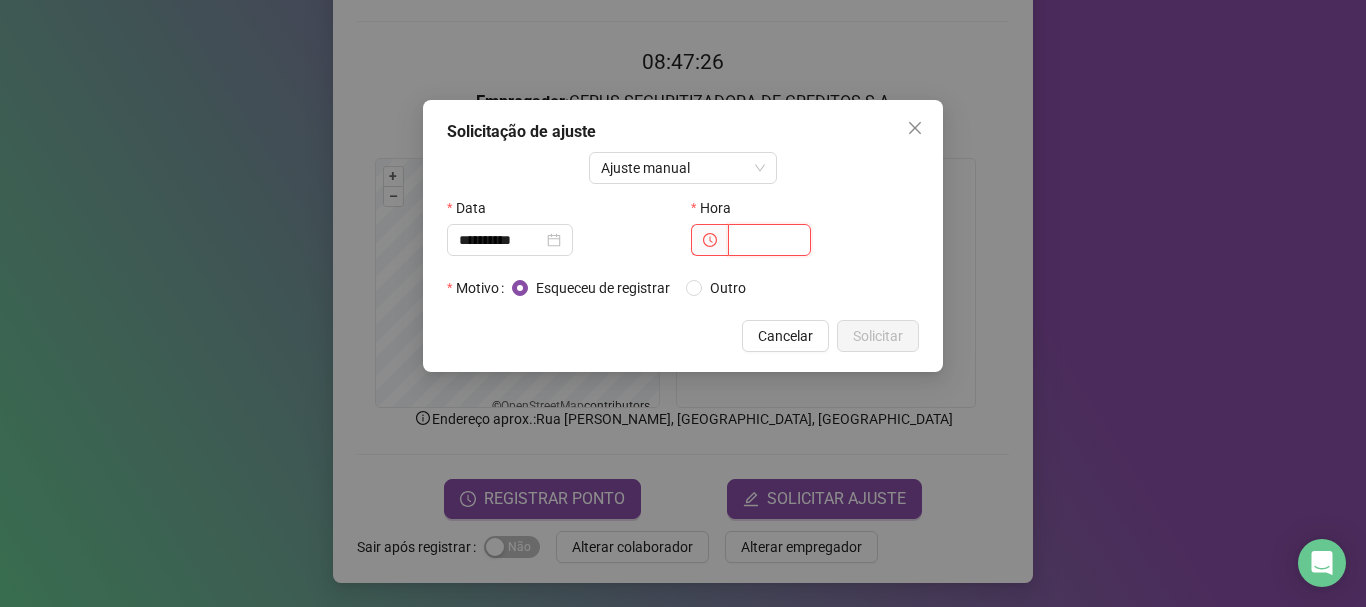 click at bounding box center [769, 240] 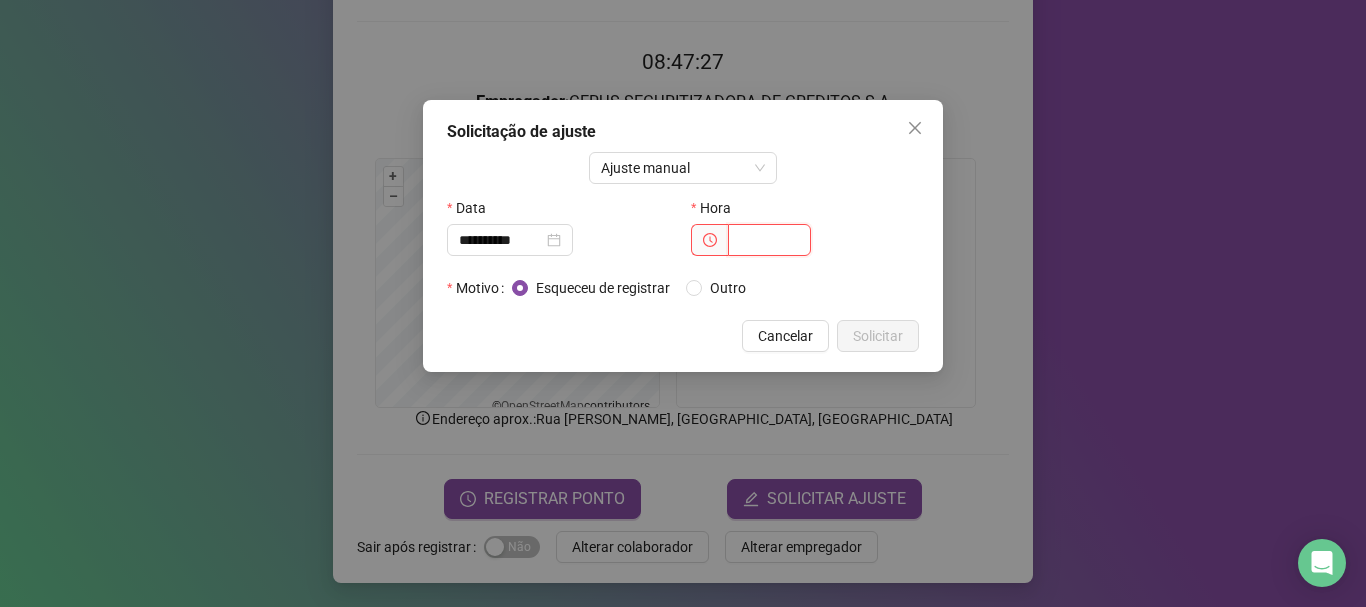 click at bounding box center [769, 240] 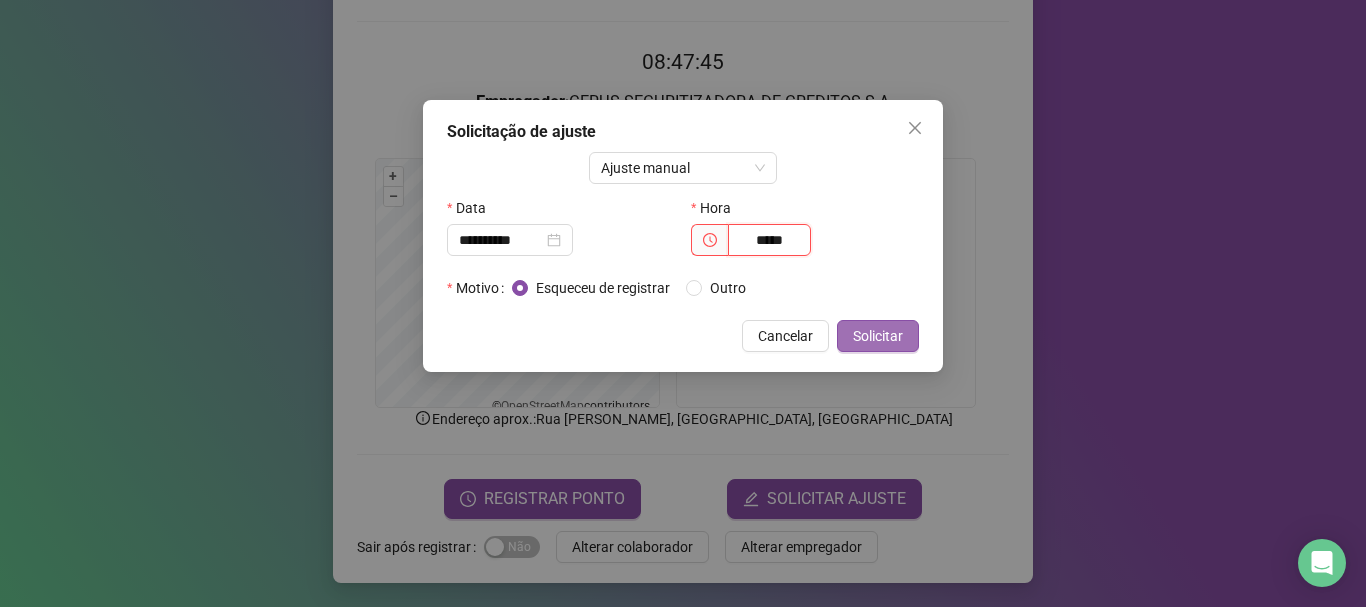 type on "*****" 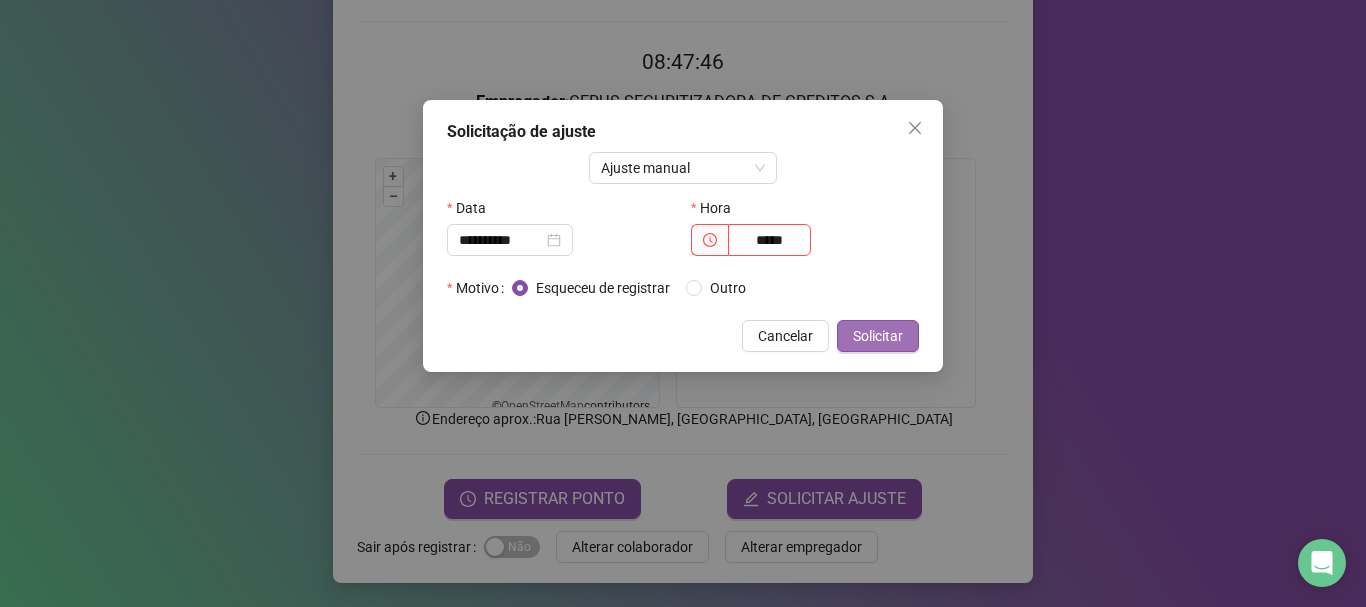 click on "Solicitar" at bounding box center [878, 336] 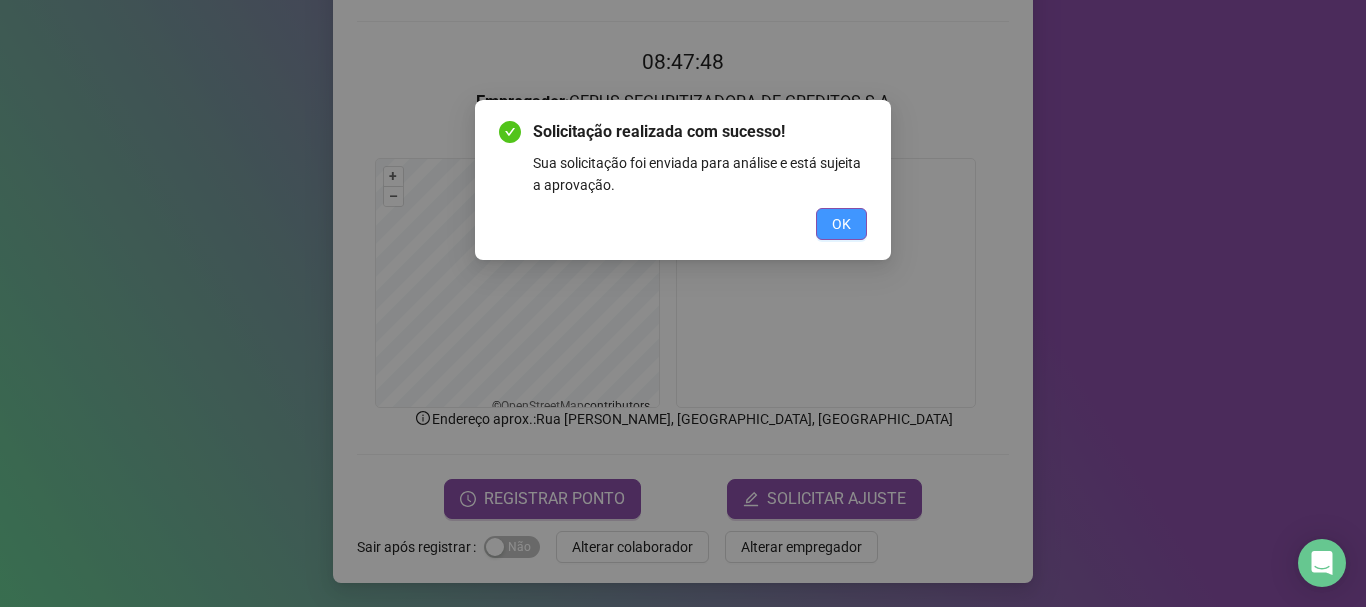 click on "OK" at bounding box center [841, 224] 